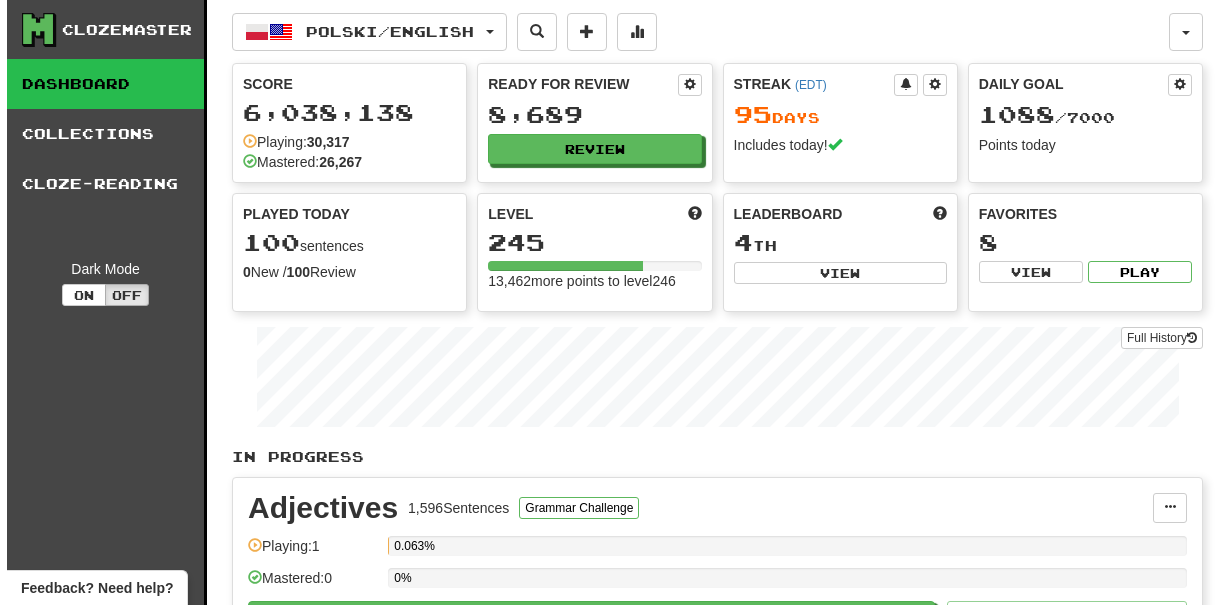 scroll, scrollTop: 0, scrollLeft: 0, axis: both 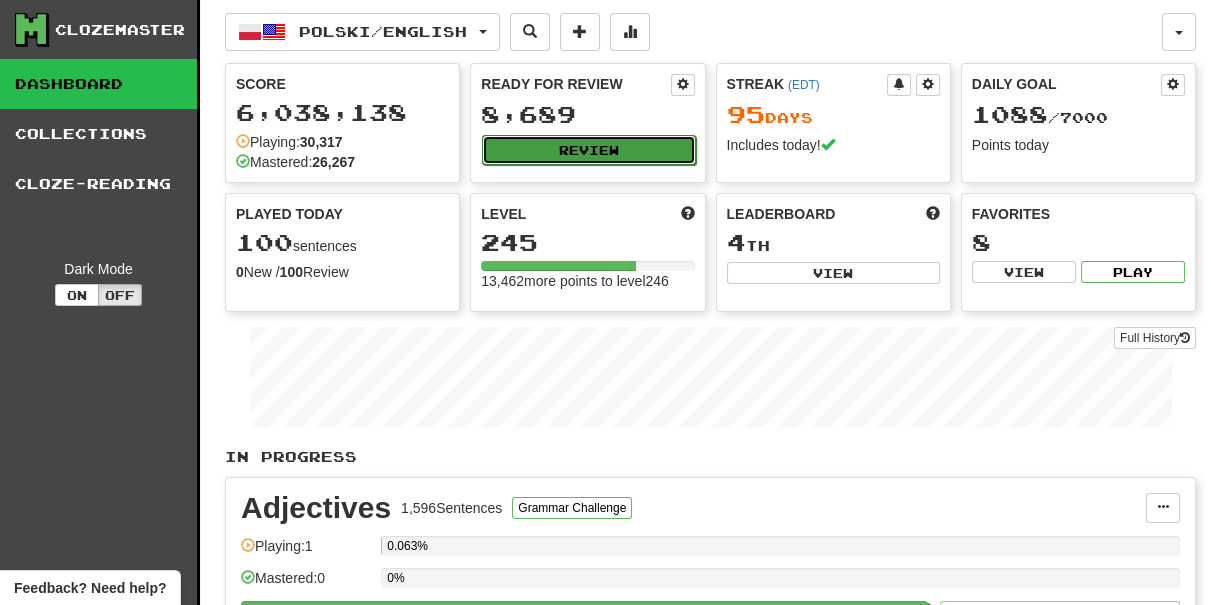 click on "Review" at bounding box center [588, 150] 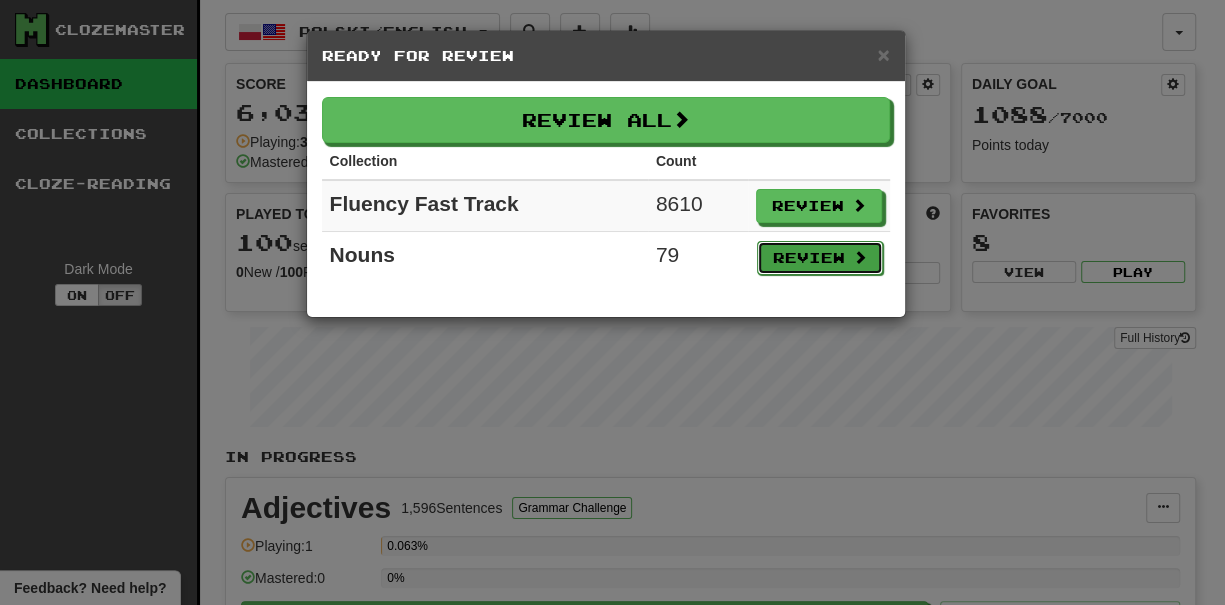 drag, startPoint x: 803, startPoint y: 252, endPoint x: 787, endPoint y: 252, distance: 16 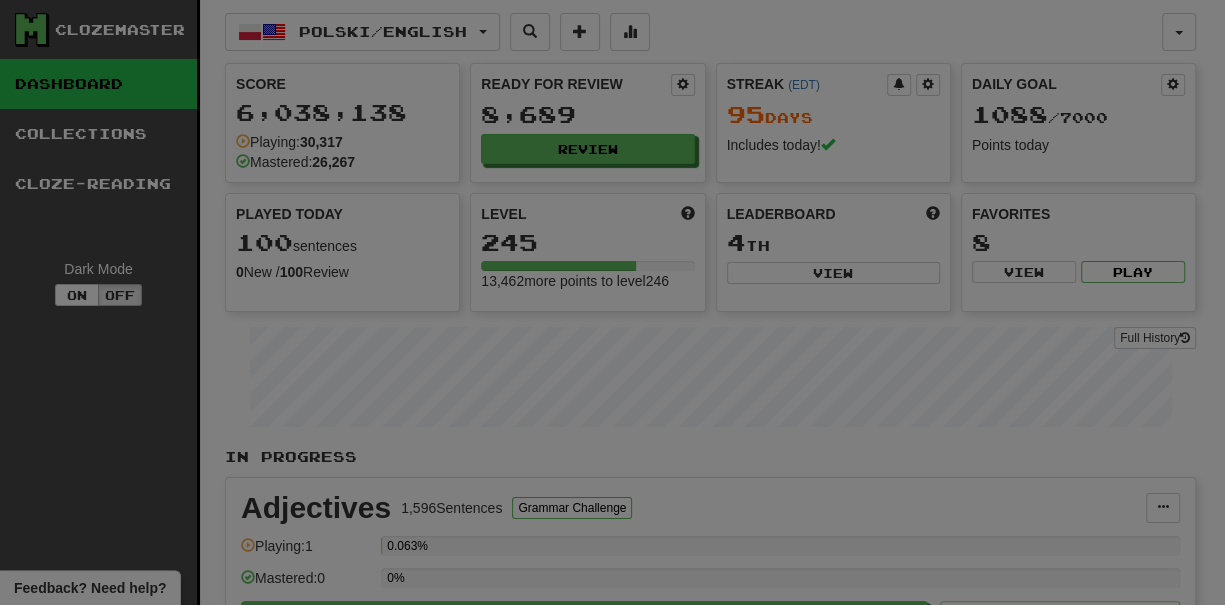 select on "***" 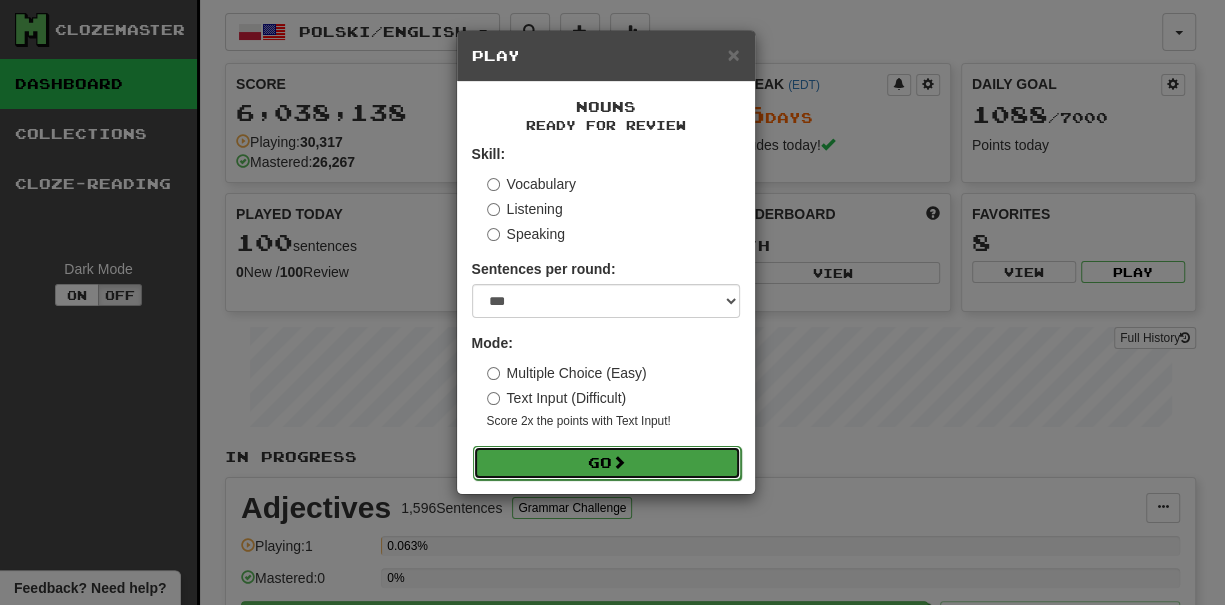 drag, startPoint x: 693, startPoint y: 449, endPoint x: 682, endPoint y: 445, distance: 11.7046995 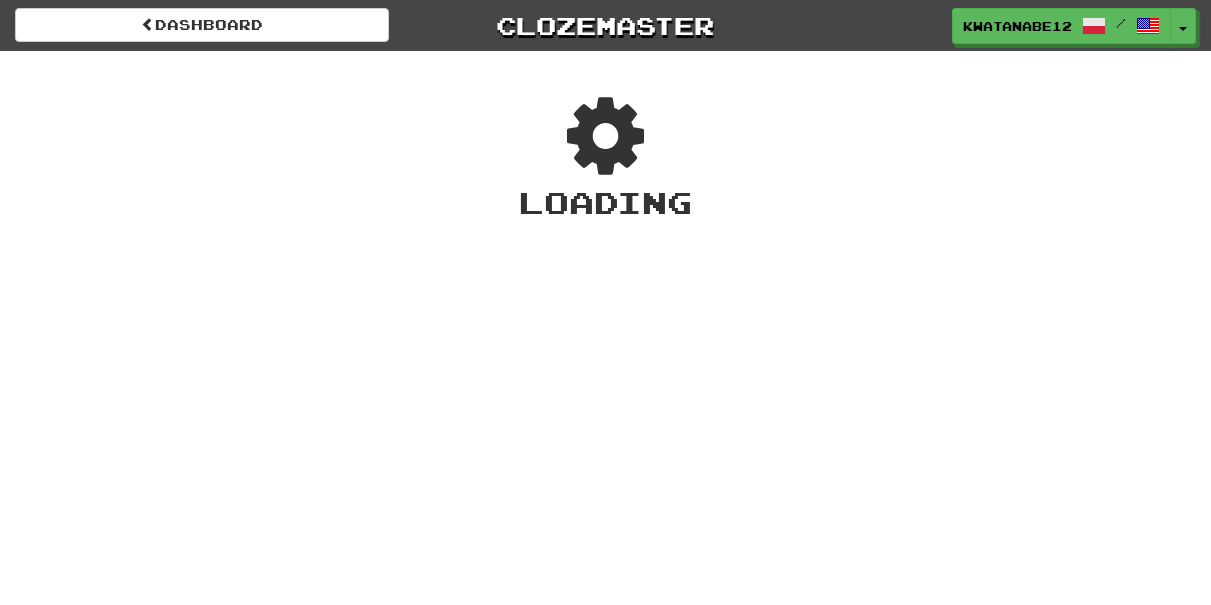 scroll, scrollTop: 0, scrollLeft: 0, axis: both 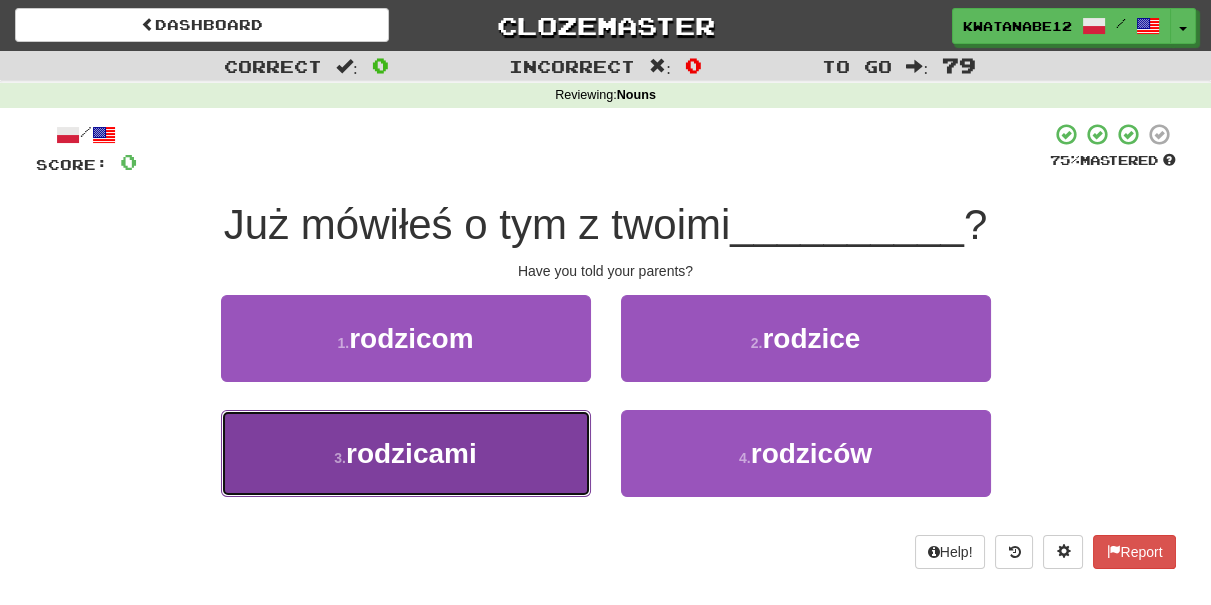 click on "3 .  rodzicami" at bounding box center [406, 453] 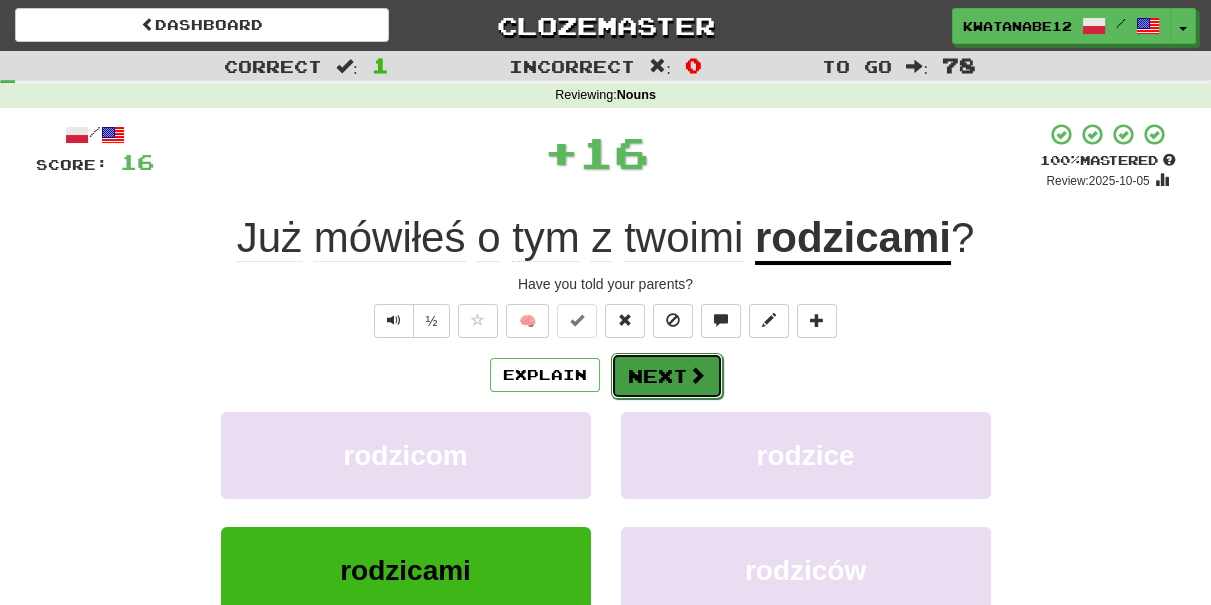click on "Next" at bounding box center [667, 376] 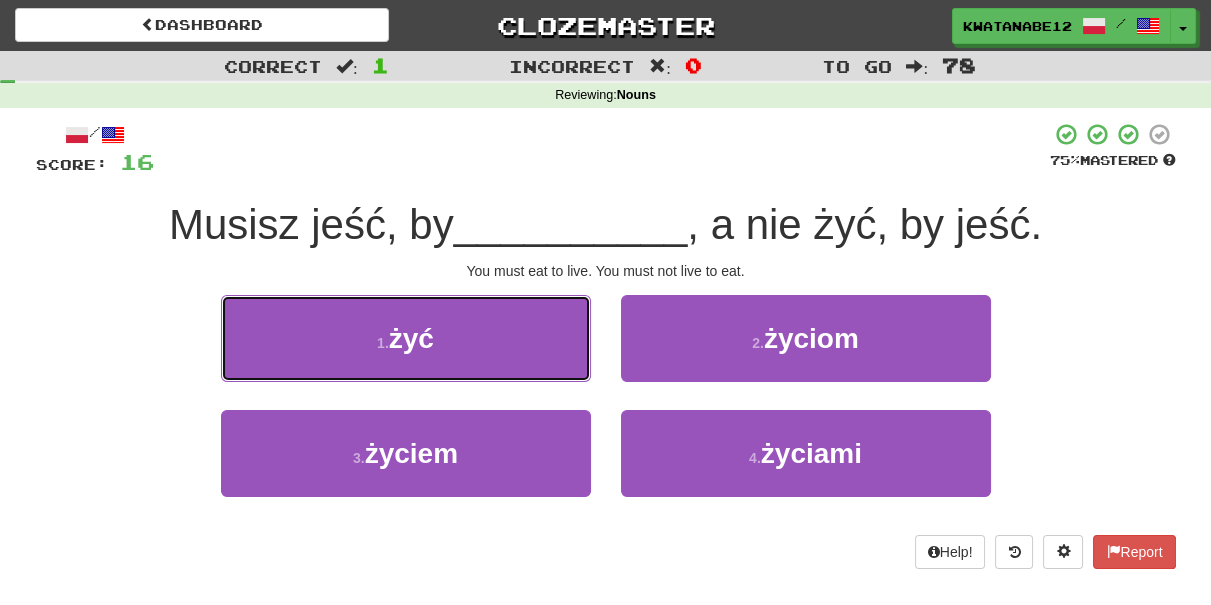 click on "1 .  żyć" at bounding box center (406, 338) 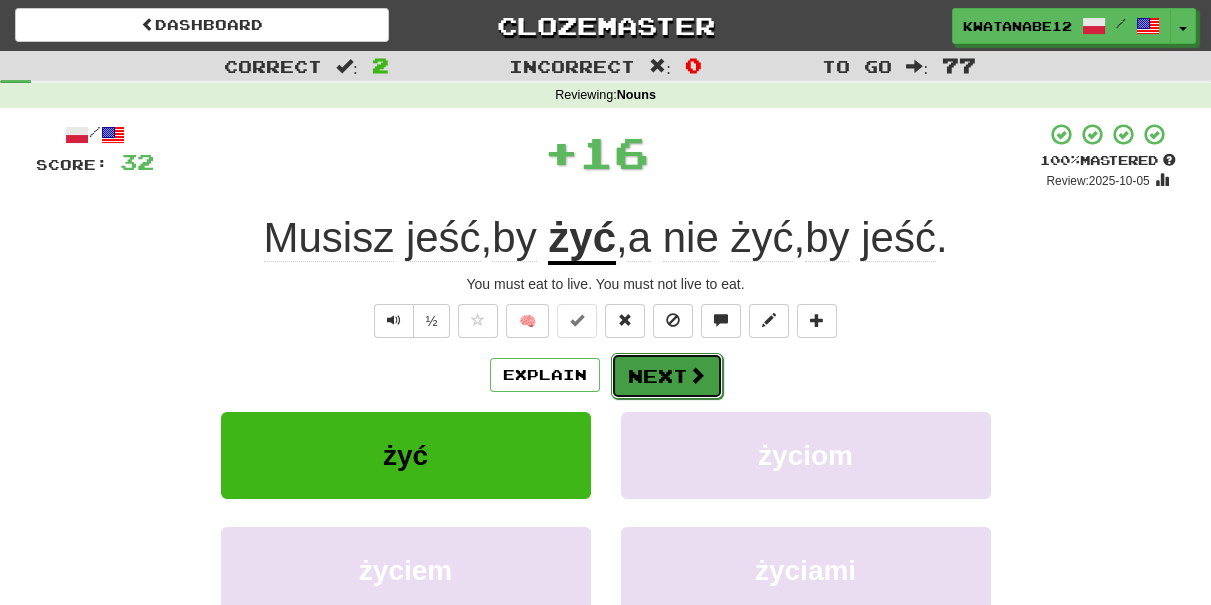 click on "Next" at bounding box center (667, 376) 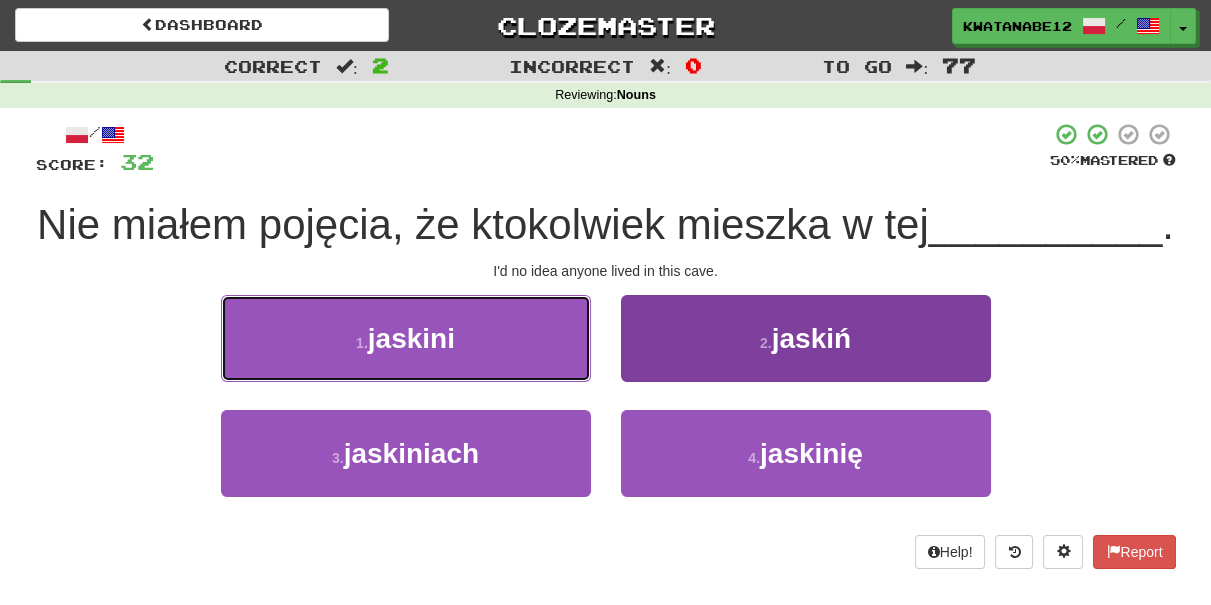 drag, startPoint x: 500, startPoint y: 384, endPoint x: 677, endPoint y: 421, distance: 180.82588 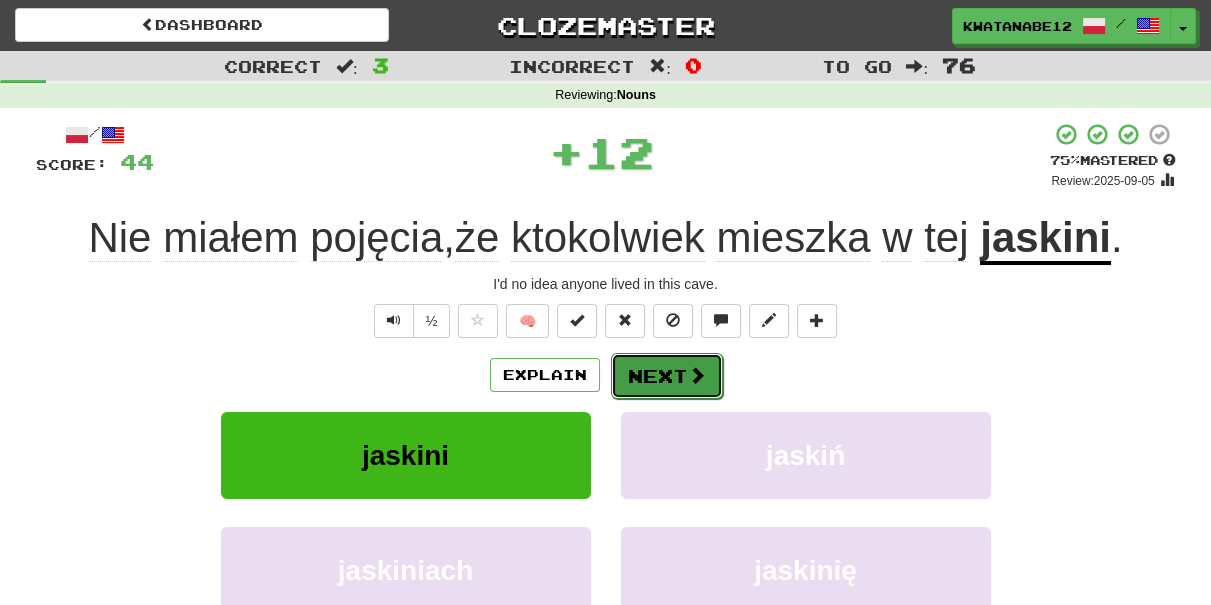 click on "Next" at bounding box center [667, 376] 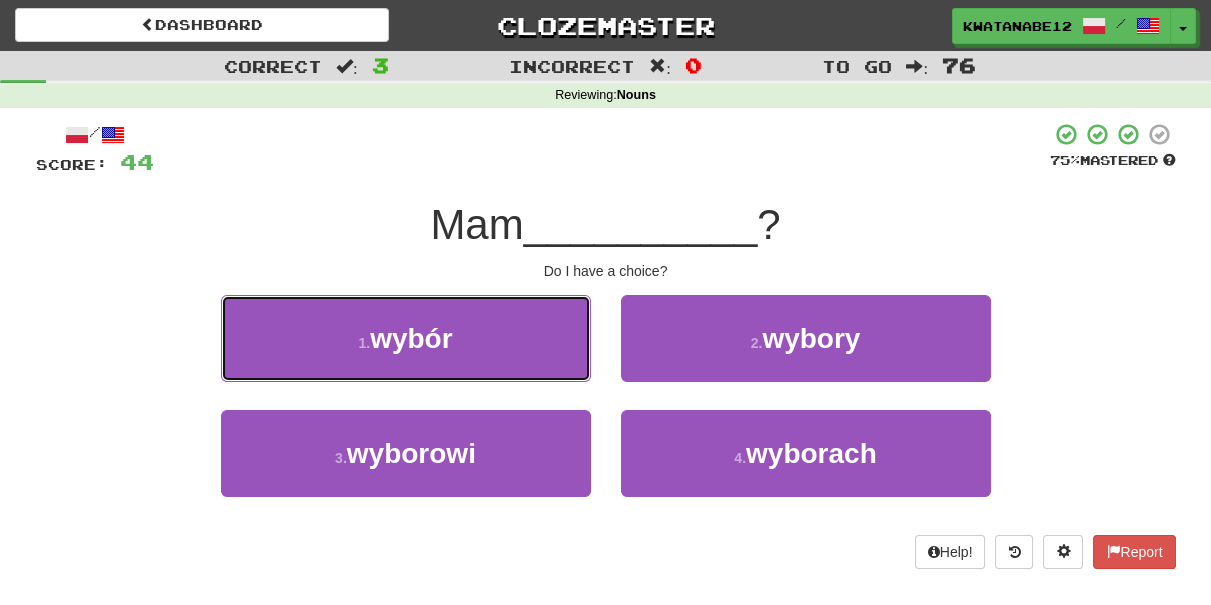 drag, startPoint x: 531, startPoint y: 330, endPoint x: 585, endPoint y: 344, distance: 55.7853 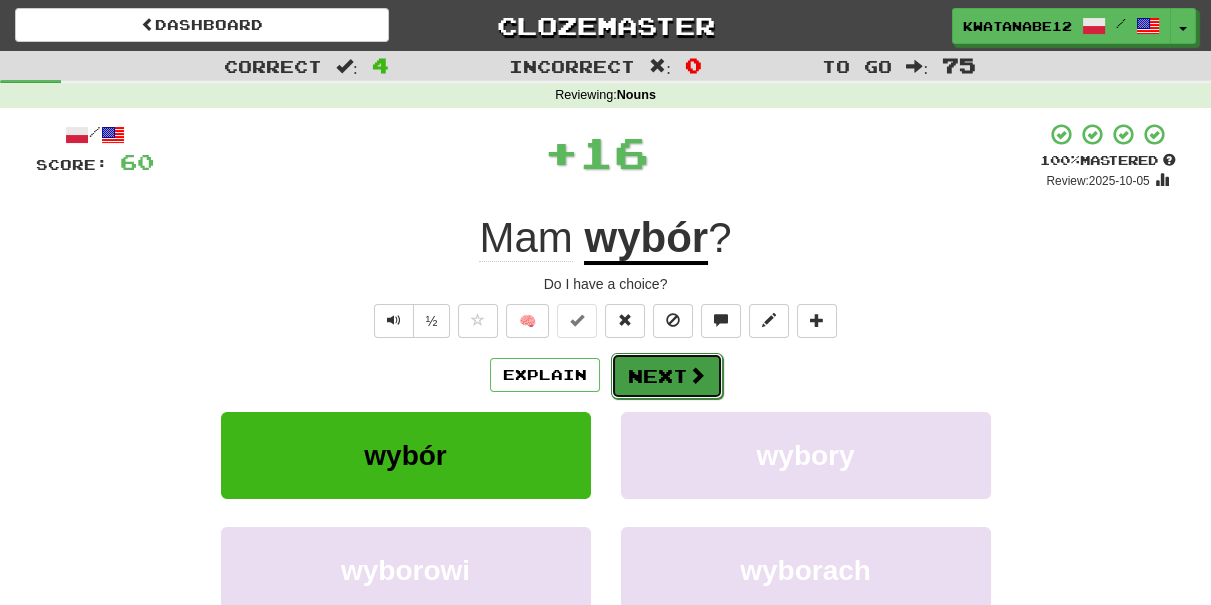 click on "Next" at bounding box center (667, 376) 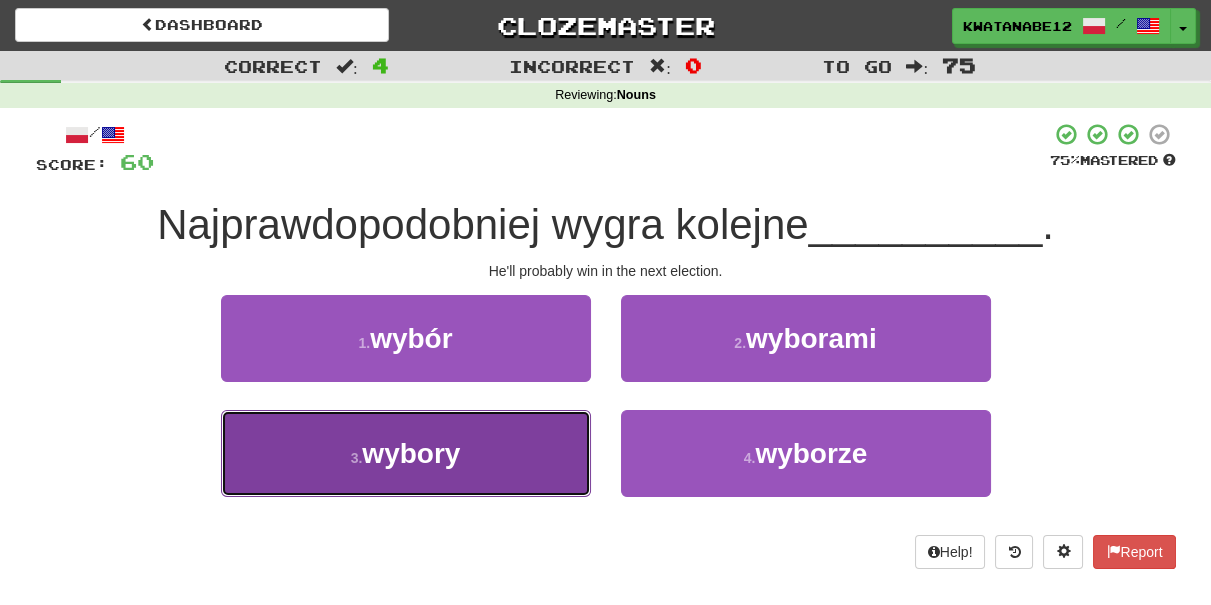 drag, startPoint x: 519, startPoint y: 440, endPoint x: 598, endPoint y: 399, distance: 89.005615 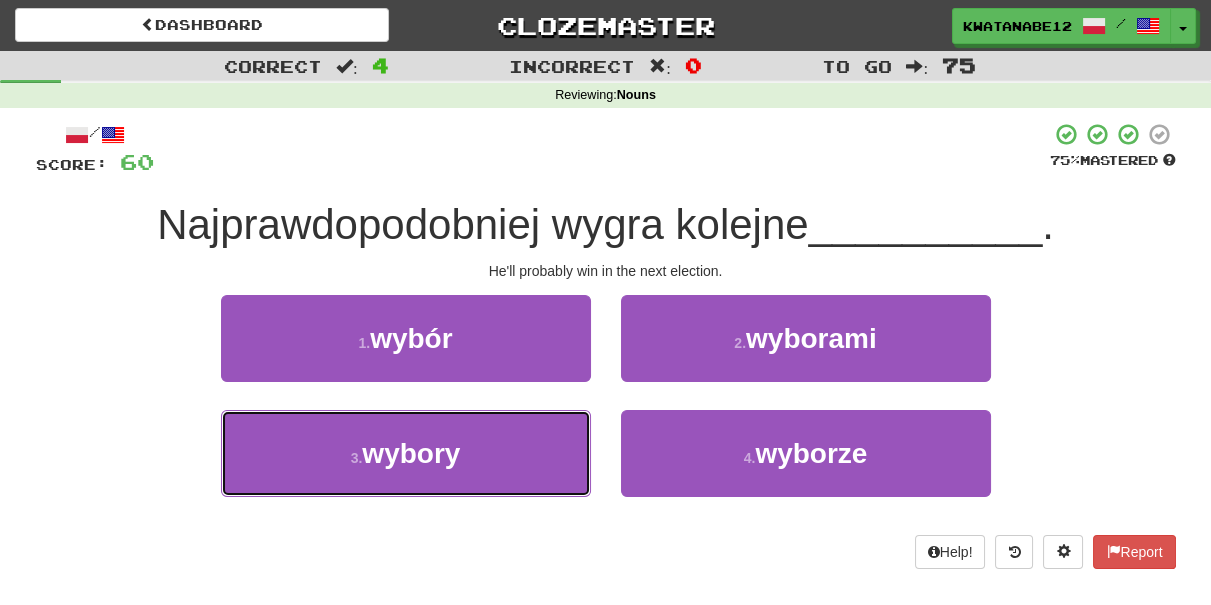 click on "3 .  wybory" at bounding box center [406, 453] 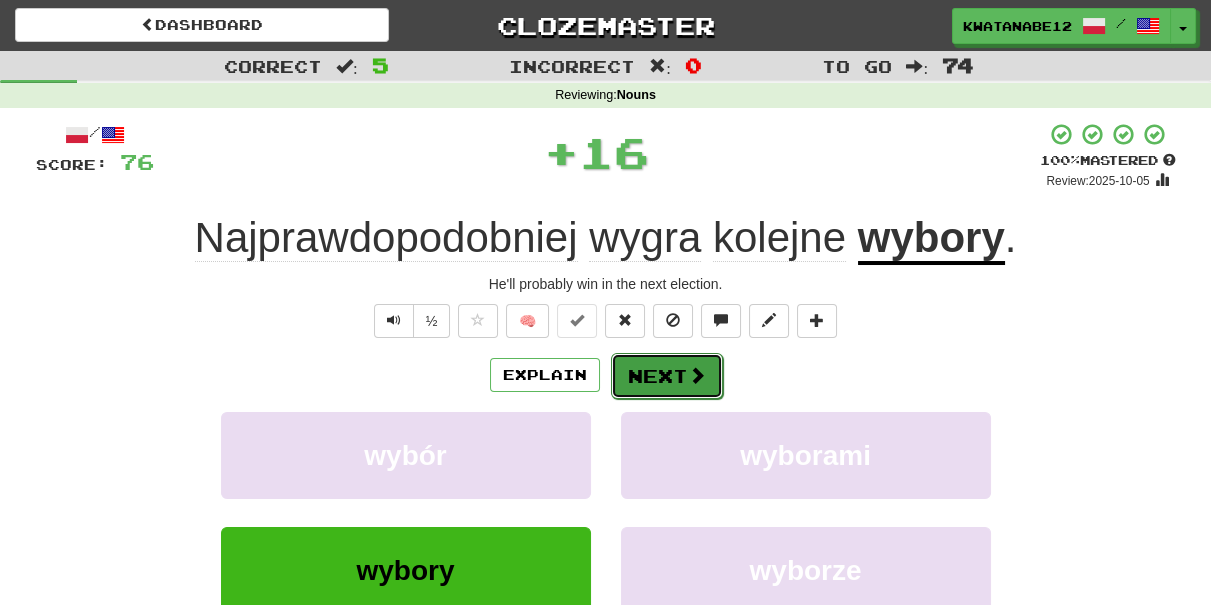 drag, startPoint x: 651, startPoint y: 364, endPoint x: 634, endPoint y: 359, distance: 17.720045 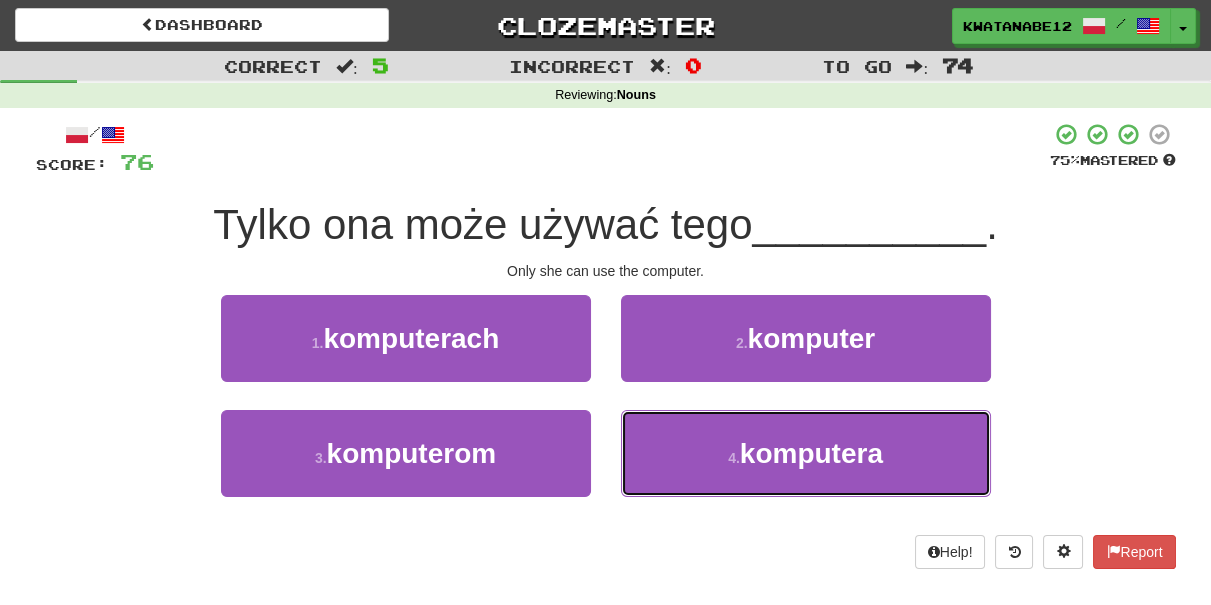 drag, startPoint x: 688, startPoint y: 426, endPoint x: 672, endPoint y: 401, distance: 29.681644 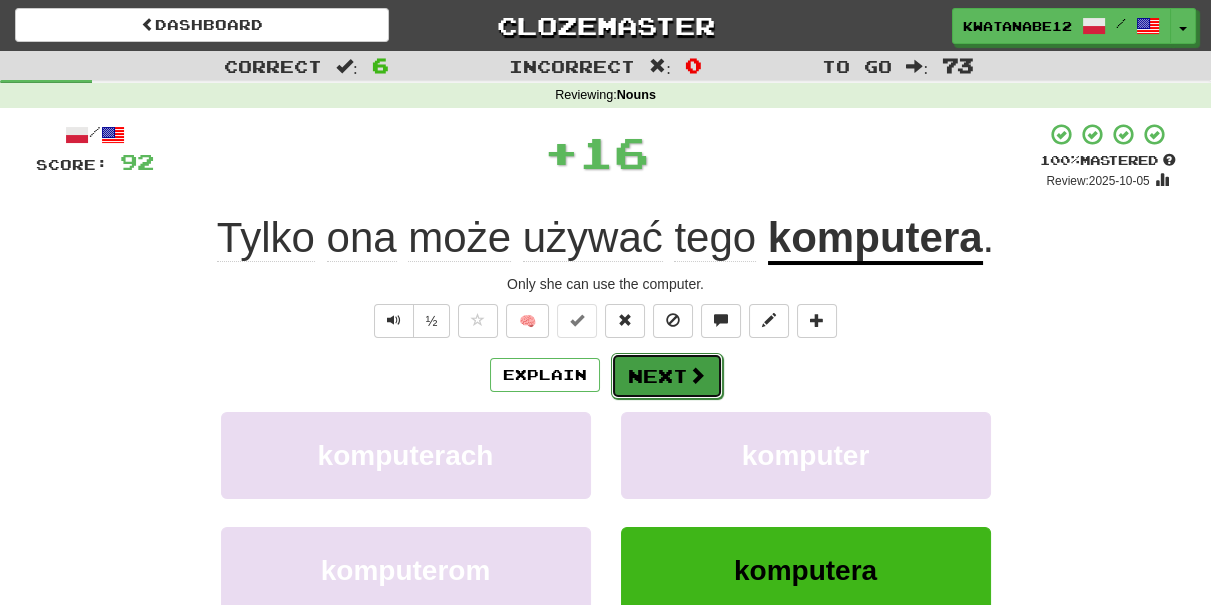 click on "Next" at bounding box center (667, 376) 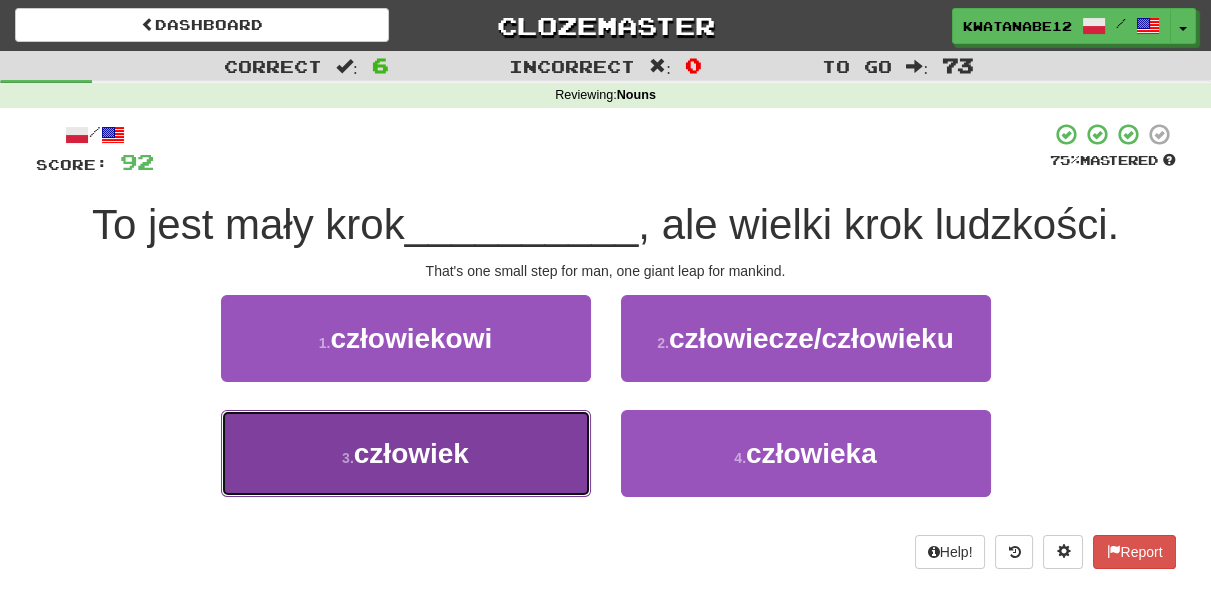 click on "3 .  człowiek" at bounding box center [406, 453] 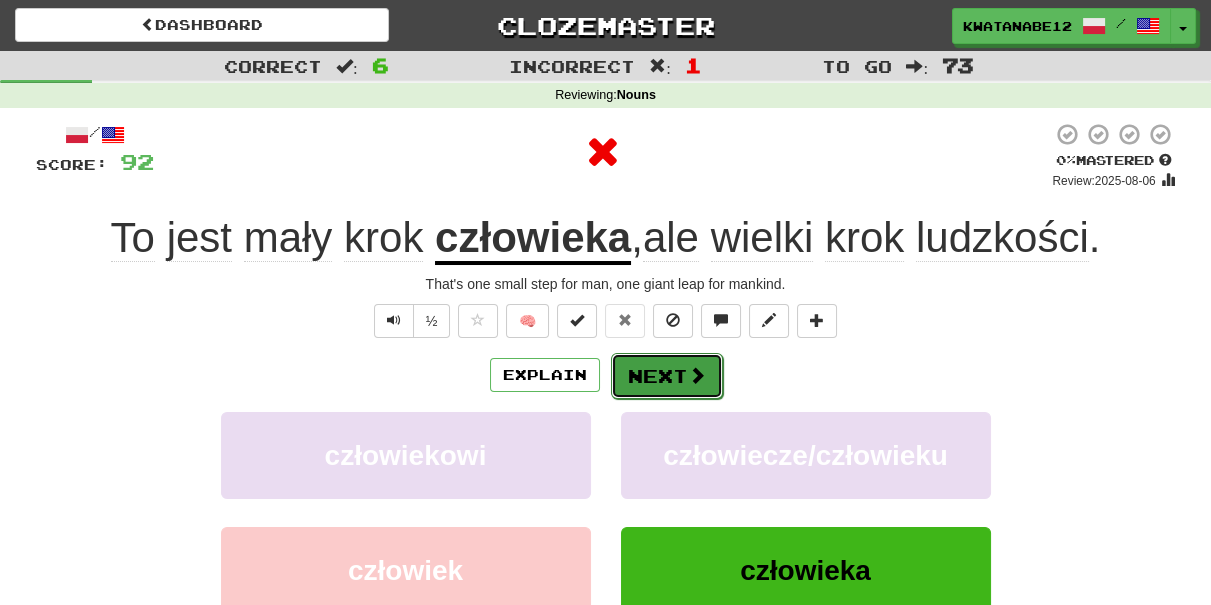 click on "Next" at bounding box center (667, 376) 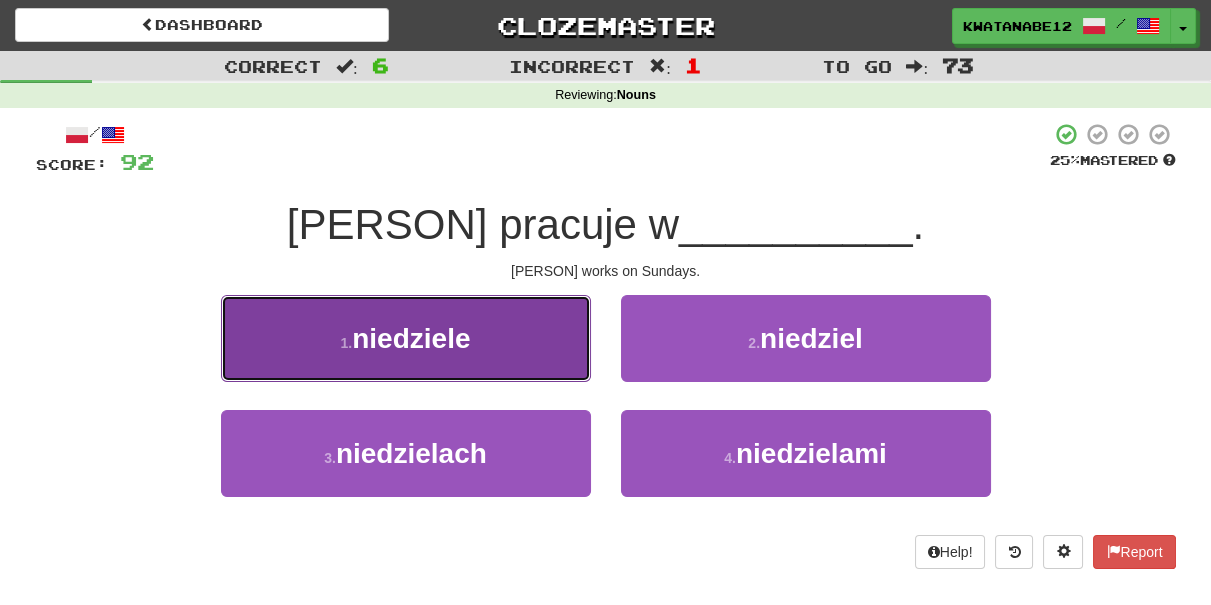 click on "1 .  niedziele" at bounding box center (406, 338) 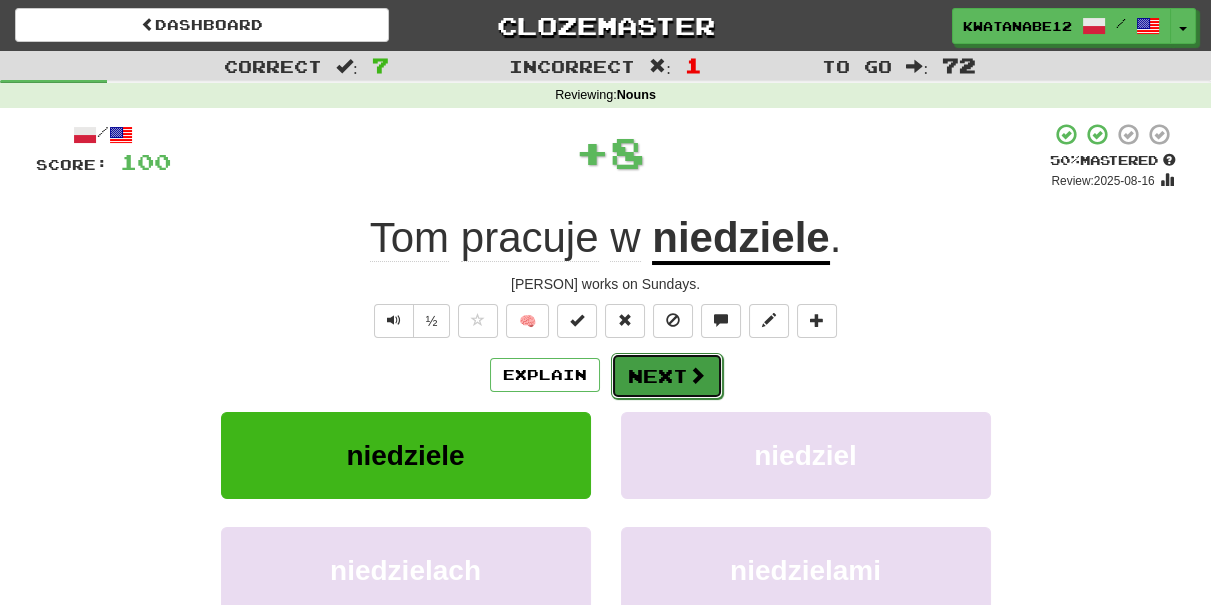 click on "Next" at bounding box center [667, 376] 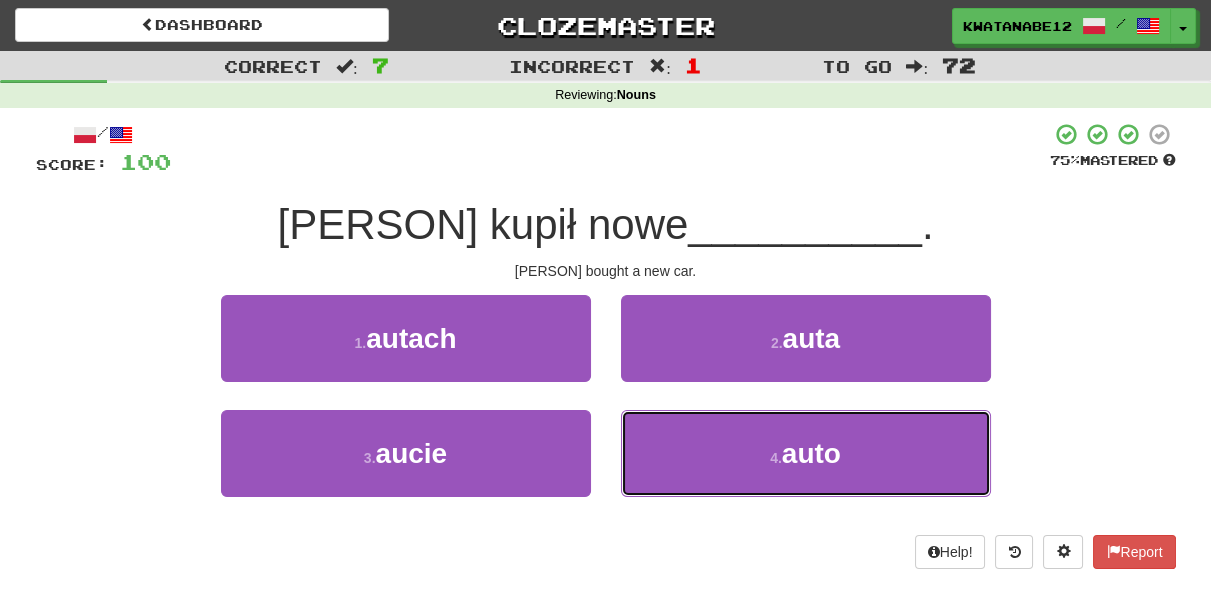 drag, startPoint x: 680, startPoint y: 455, endPoint x: 645, endPoint y: 401, distance: 64.3506 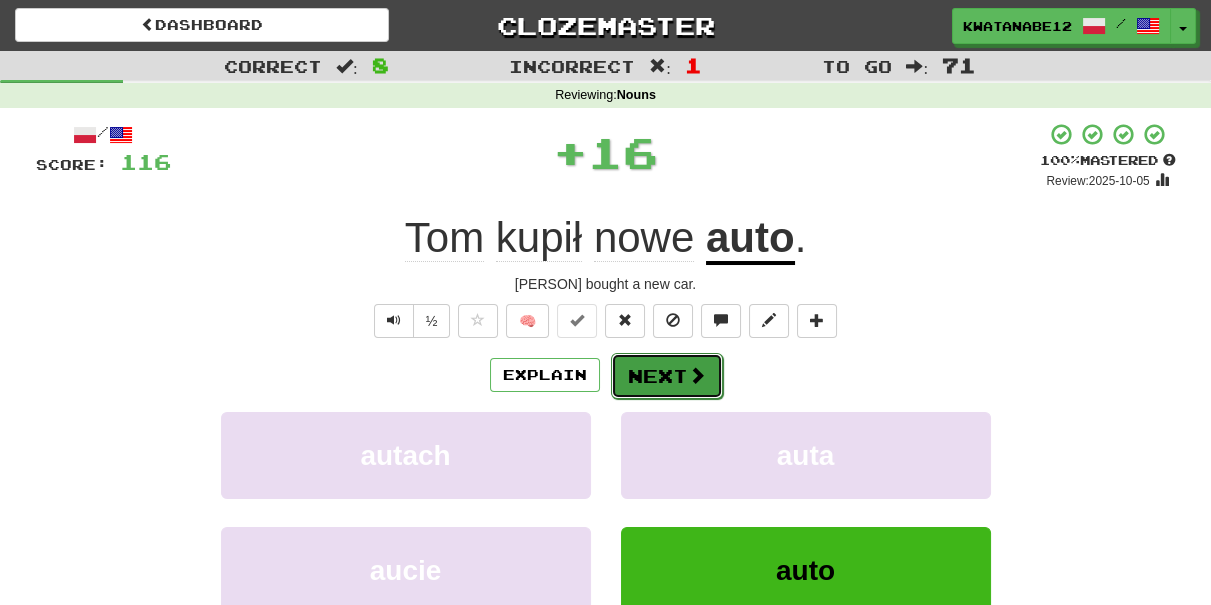 click on "Next" at bounding box center [667, 376] 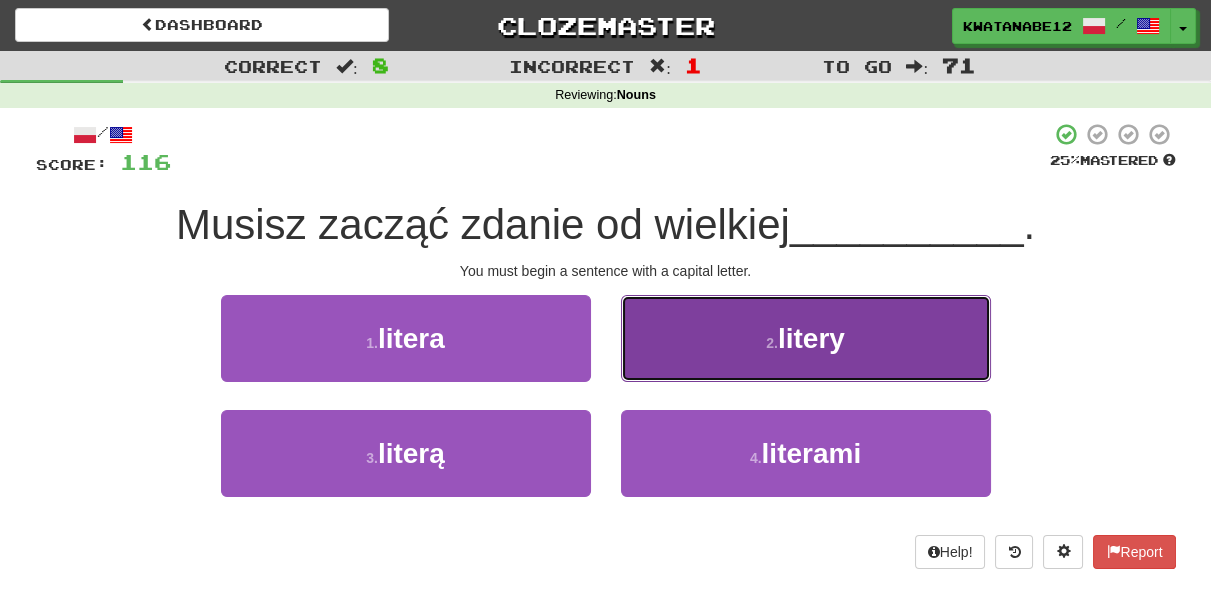 drag, startPoint x: 680, startPoint y: 360, endPoint x: 663, endPoint y: 370, distance: 19.723083 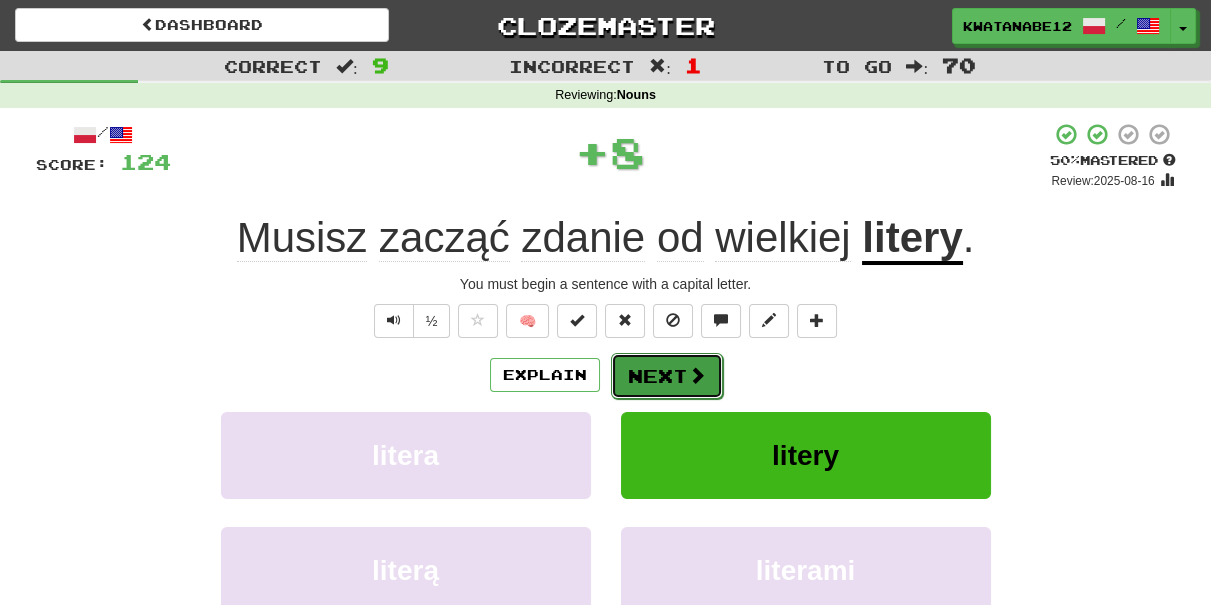click on "Next" at bounding box center (667, 376) 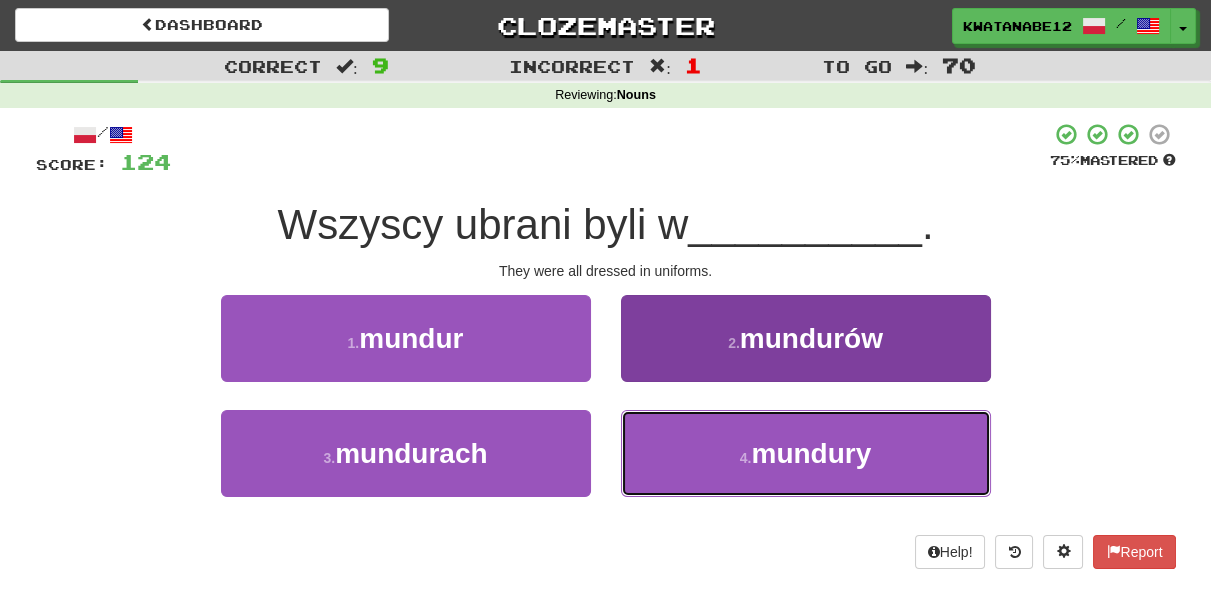 click on "4 .  mundury" at bounding box center [806, 453] 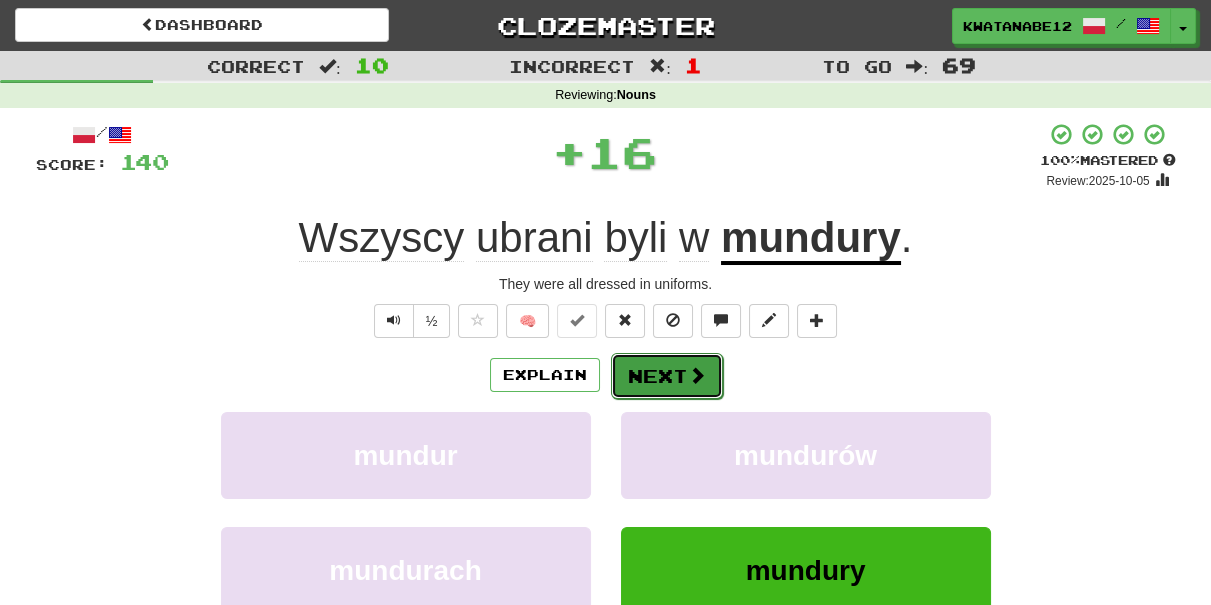 click on "Next" at bounding box center [667, 376] 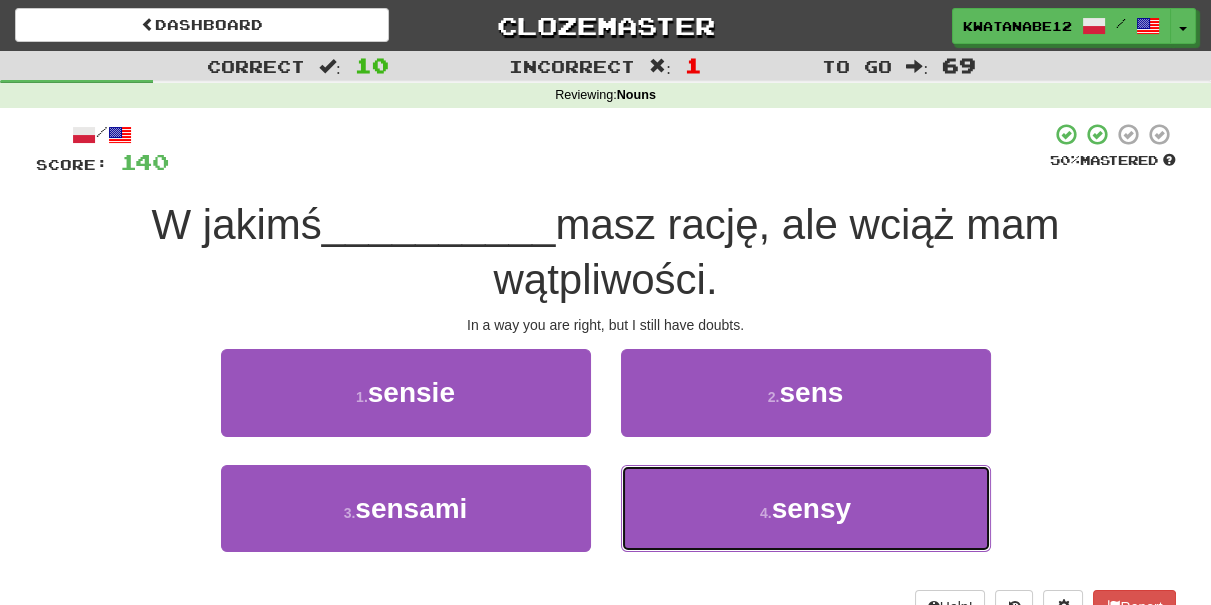 click on "1 .  sensie 2 .  sens 3 .  sensami 4 .  sensy" at bounding box center (606, 464) 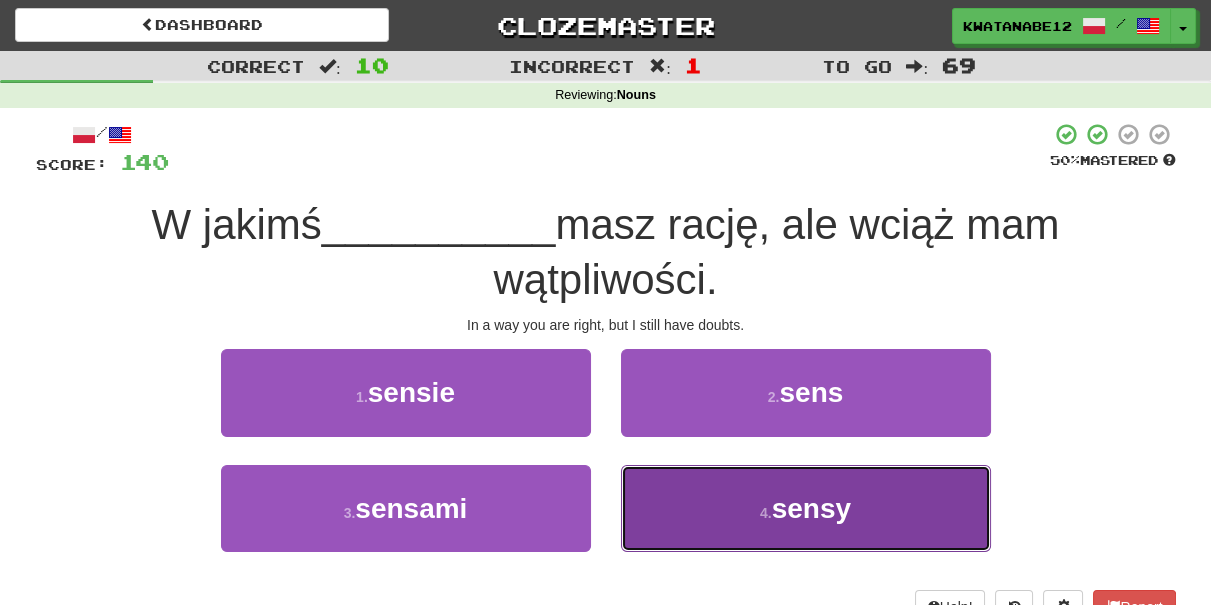 click on "4 .  sensy" at bounding box center [806, 508] 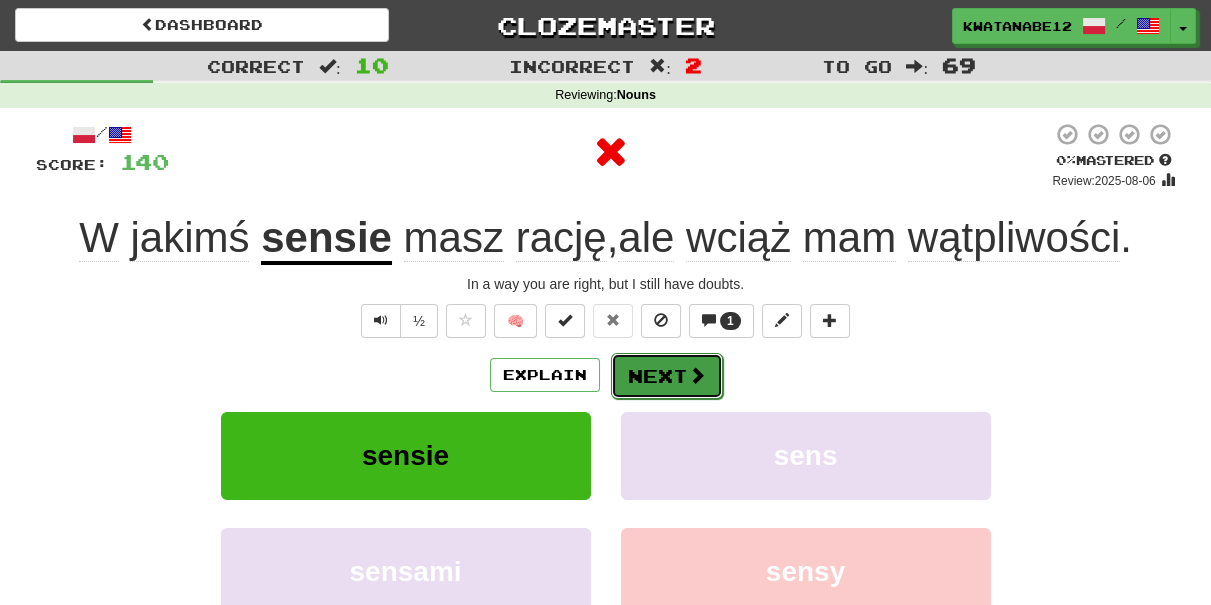 drag, startPoint x: 659, startPoint y: 395, endPoint x: 664, endPoint y: 384, distance: 12.083046 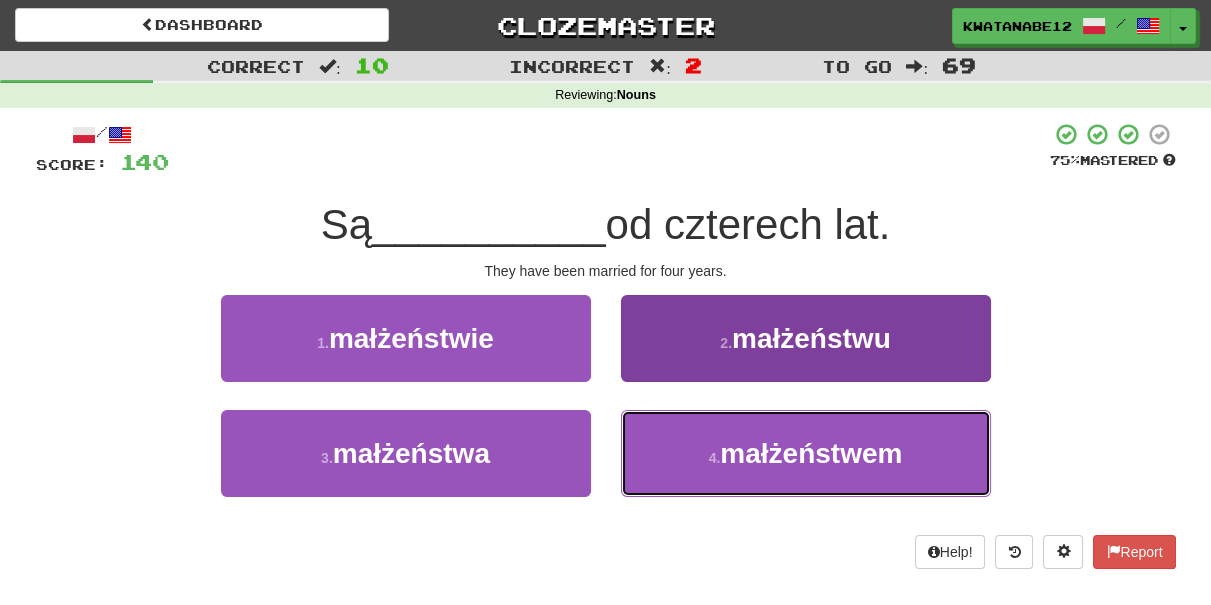 drag, startPoint x: 652, startPoint y: 434, endPoint x: 640, endPoint y: 410, distance: 26.832815 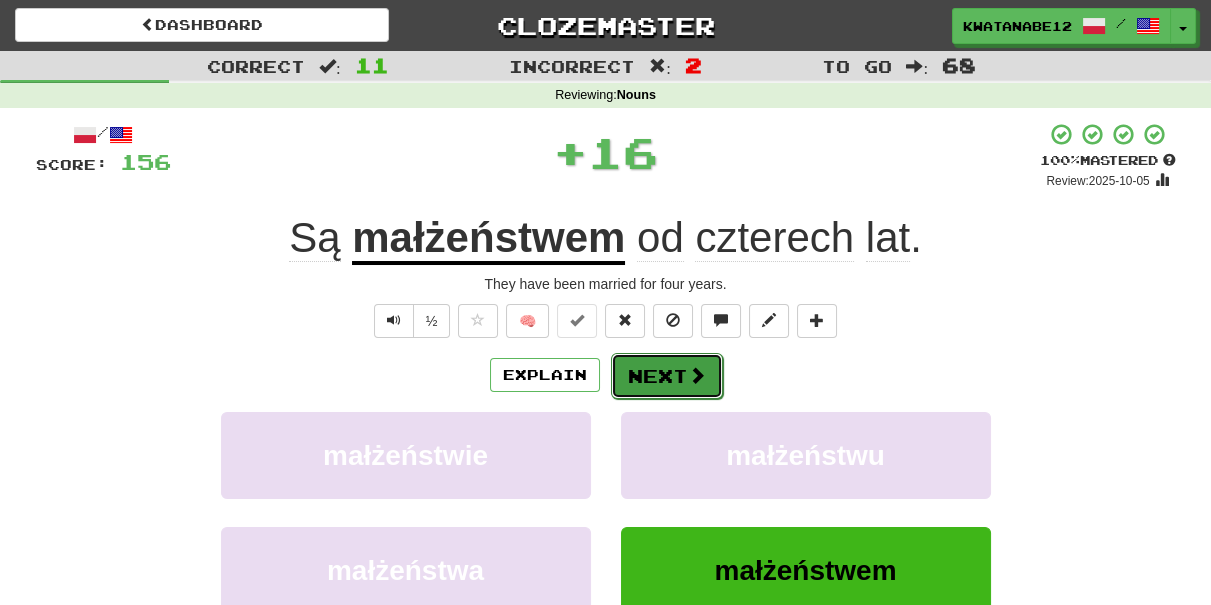 click on "Next" at bounding box center [667, 376] 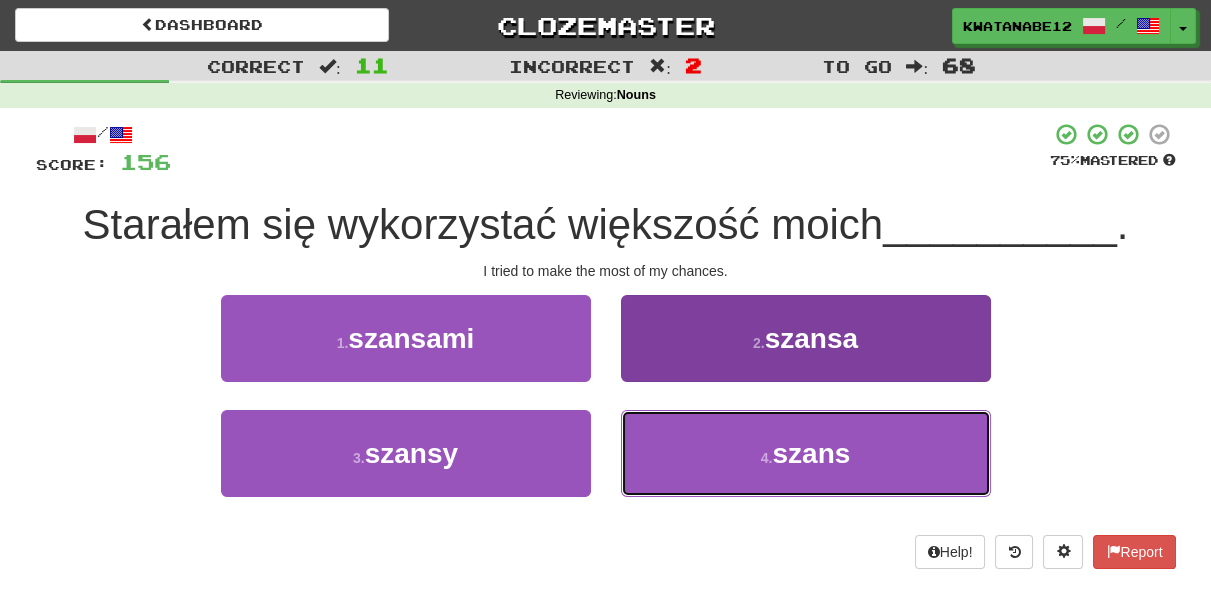 click on "4 .  szans" at bounding box center (806, 453) 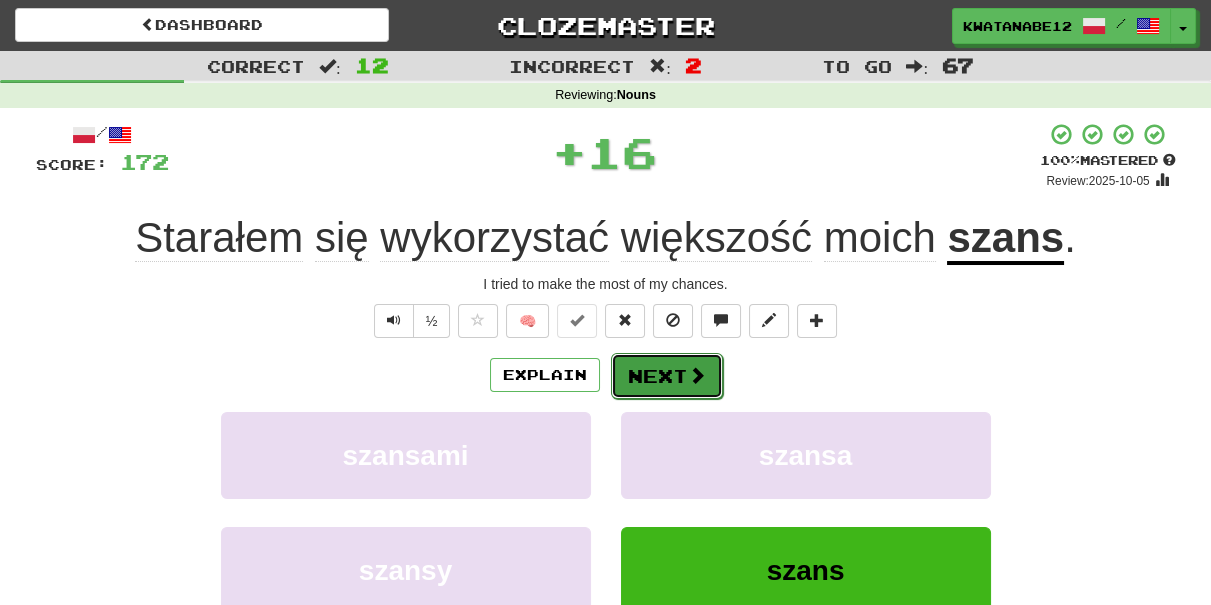 click on "Next" at bounding box center (667, 376) 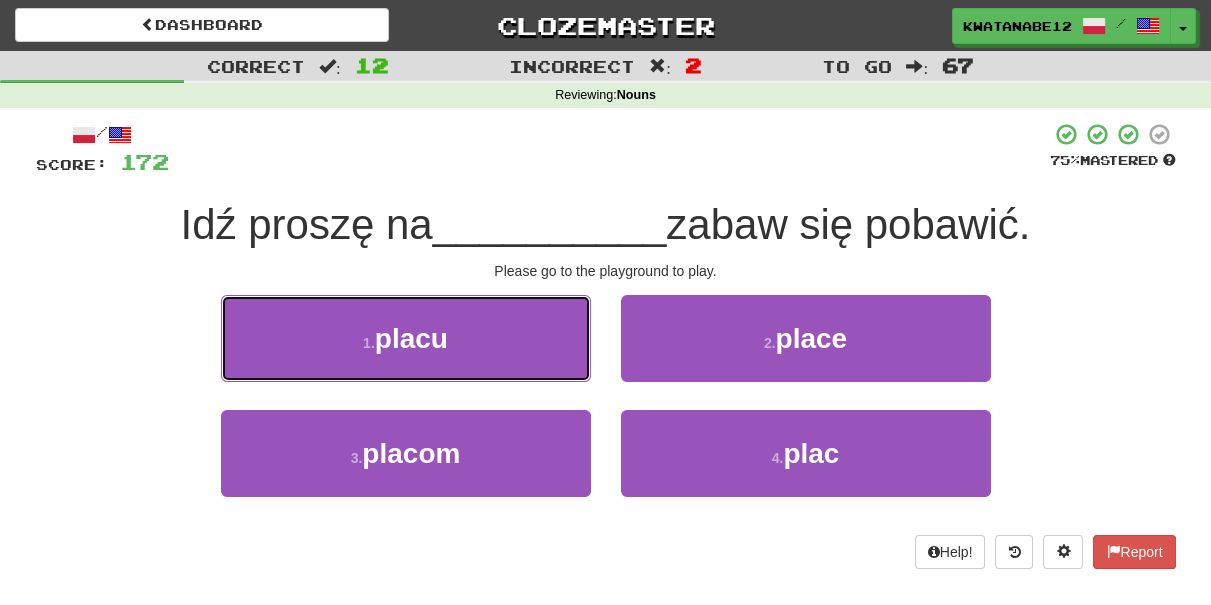 drag, startPoint x: 512, startPoint y: 330, endPoint x: 608, endPoint y: 346, distance: 97.3242 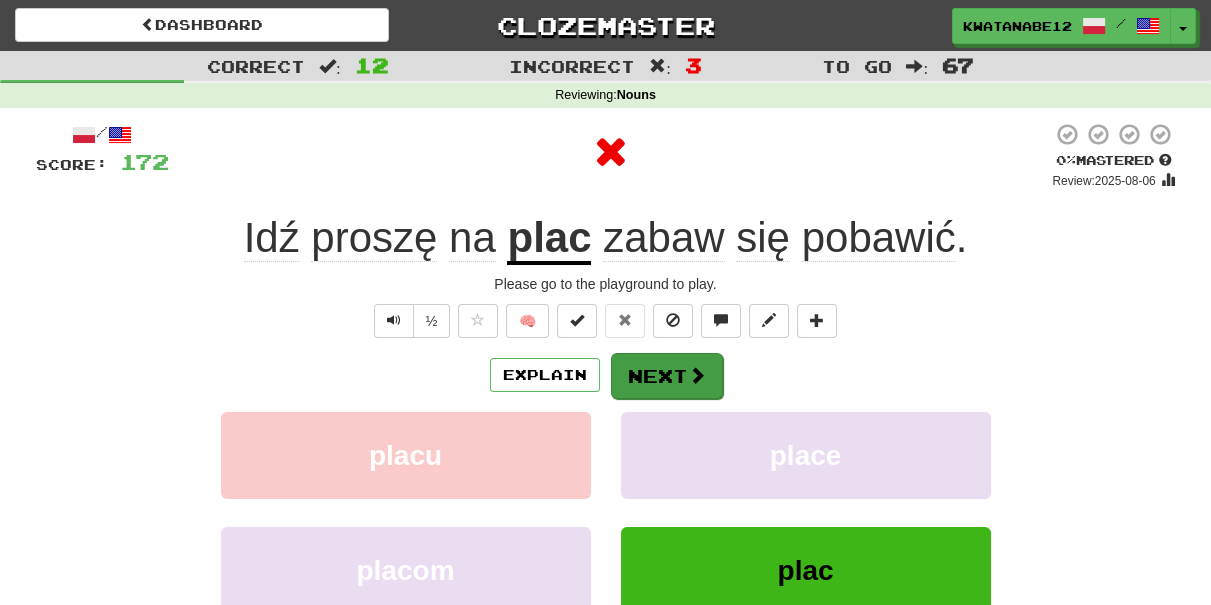 click on "/  Score:   172 0 %  Mastered Review:  2025-08-06 Idź   proszę   na   plac   zabaw   się   pobawić . Please go to the playground to play. ½ 🧠 Explain Next placu place placom plac Learn more: placu place placom plac  Help!  Report Sentence Source" at bounding box center [606, 435] 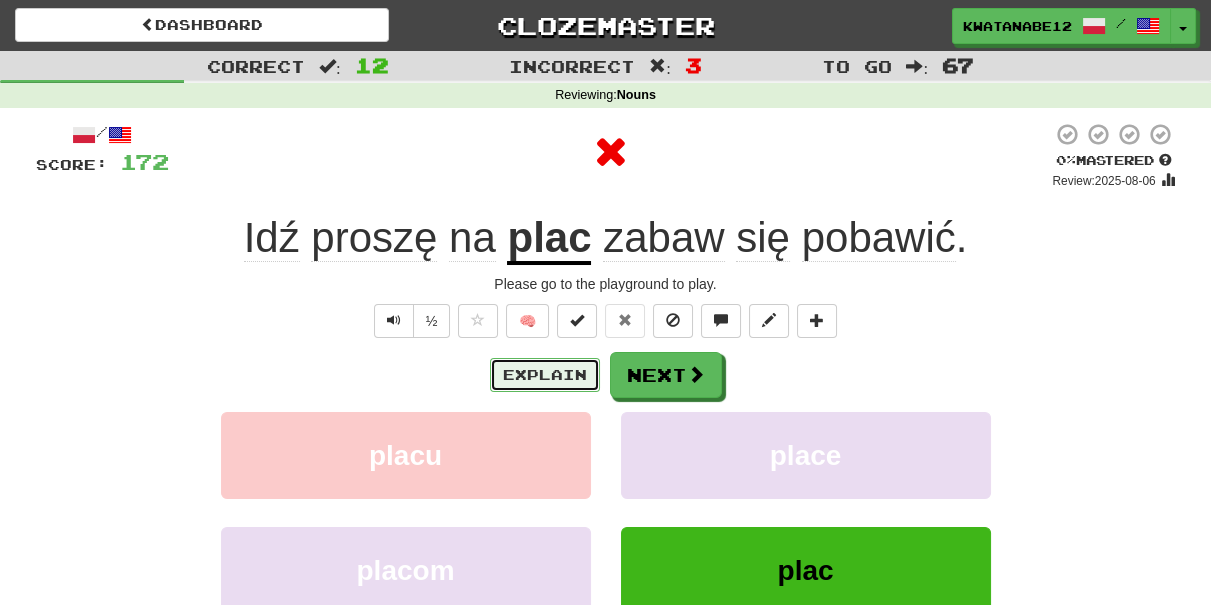 click on "Explain" at bounding box center [545, 375] 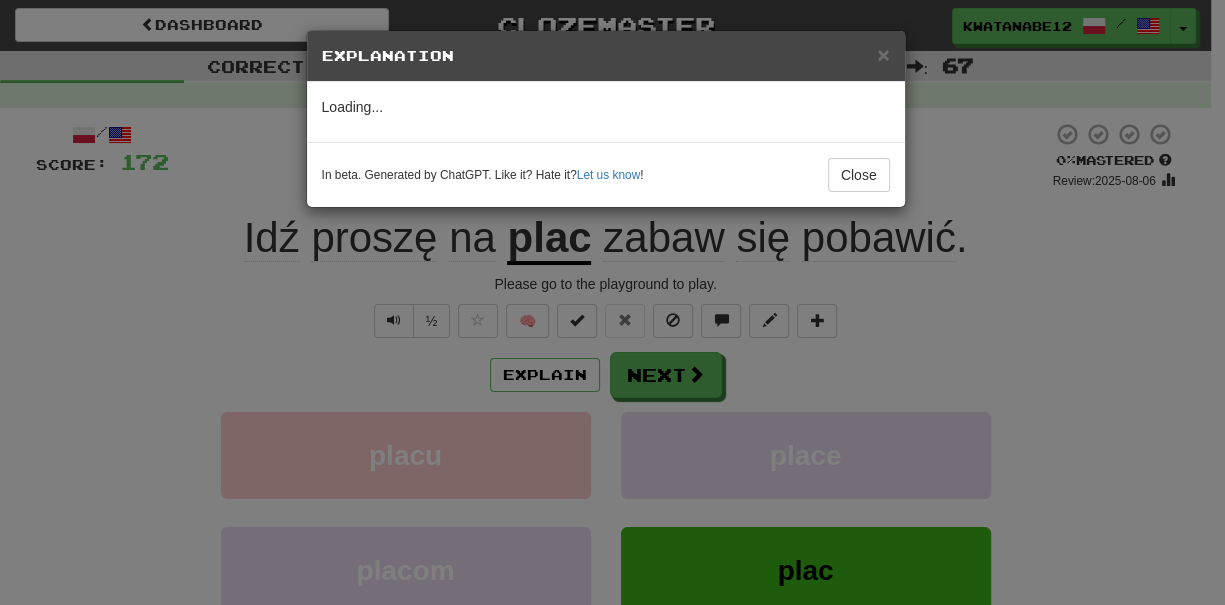 click on "× Explanation Loading... In beta. Generated by ChatGPT. Like it? Hate it?  Let us know ! Close" at bounding box center (612, 302) 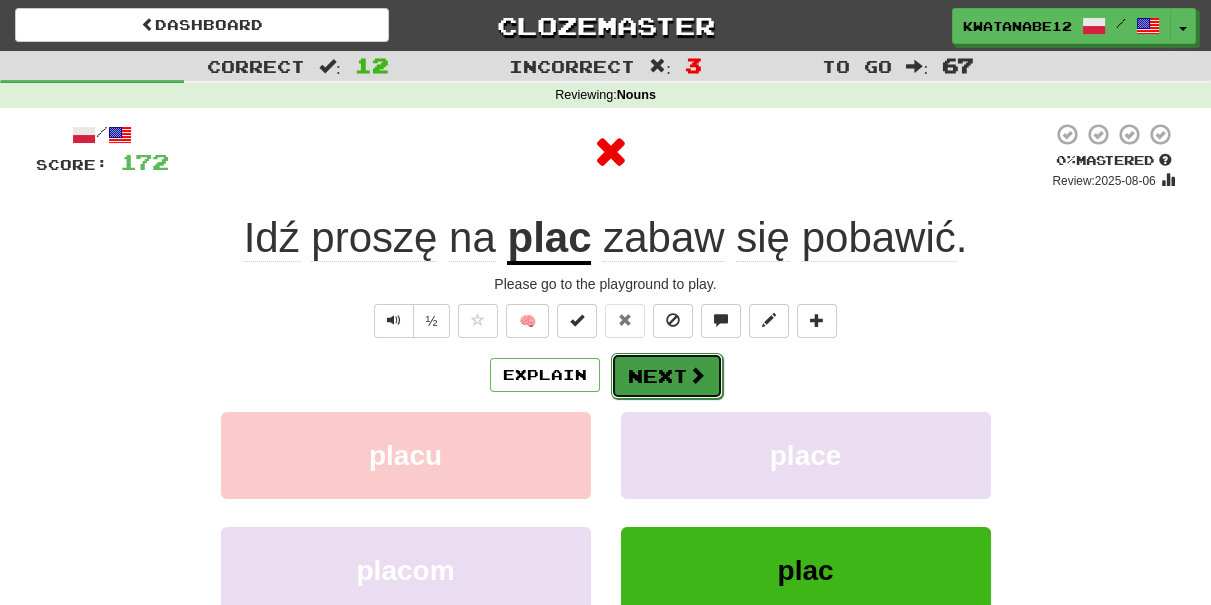 click on "Next" at bounding box center (667, 376) 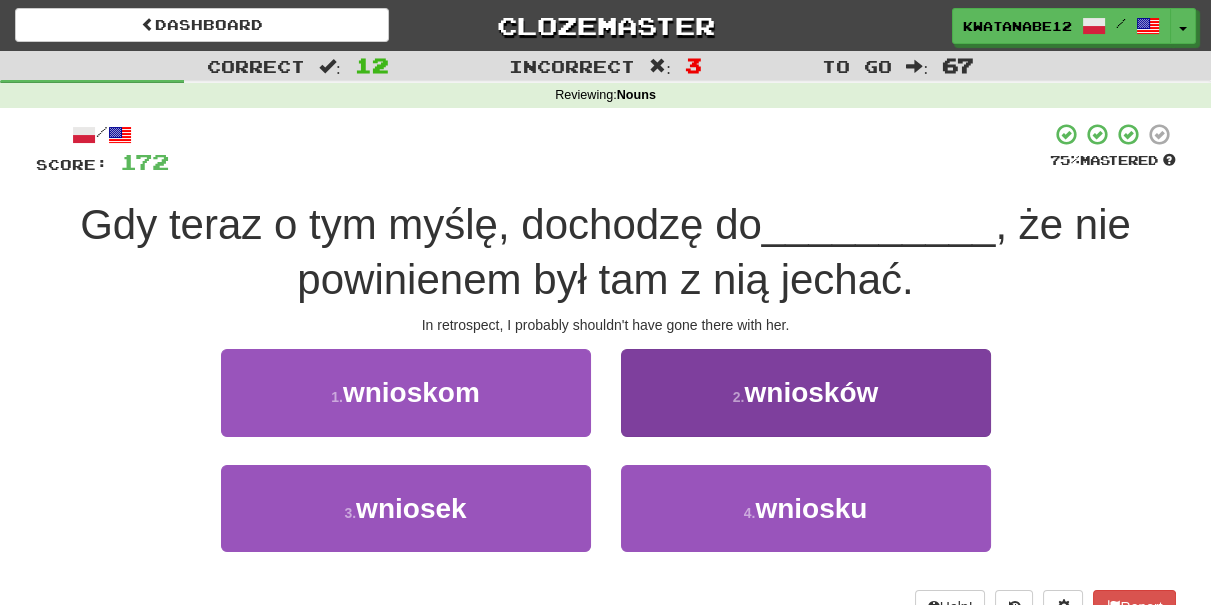 drag, startPoint x: 691, startPoint y: 454, endPoint x: 661, endPoint y: 406, distance: 56.603886 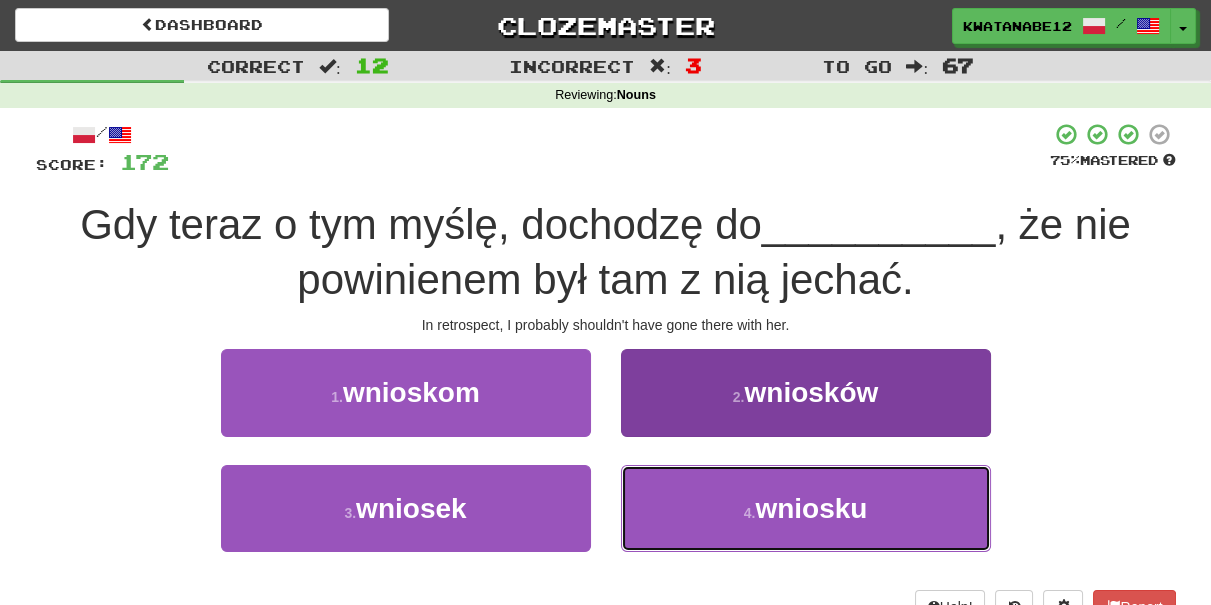 click on "4 .  wniosku" at bounding box center [806, 508] 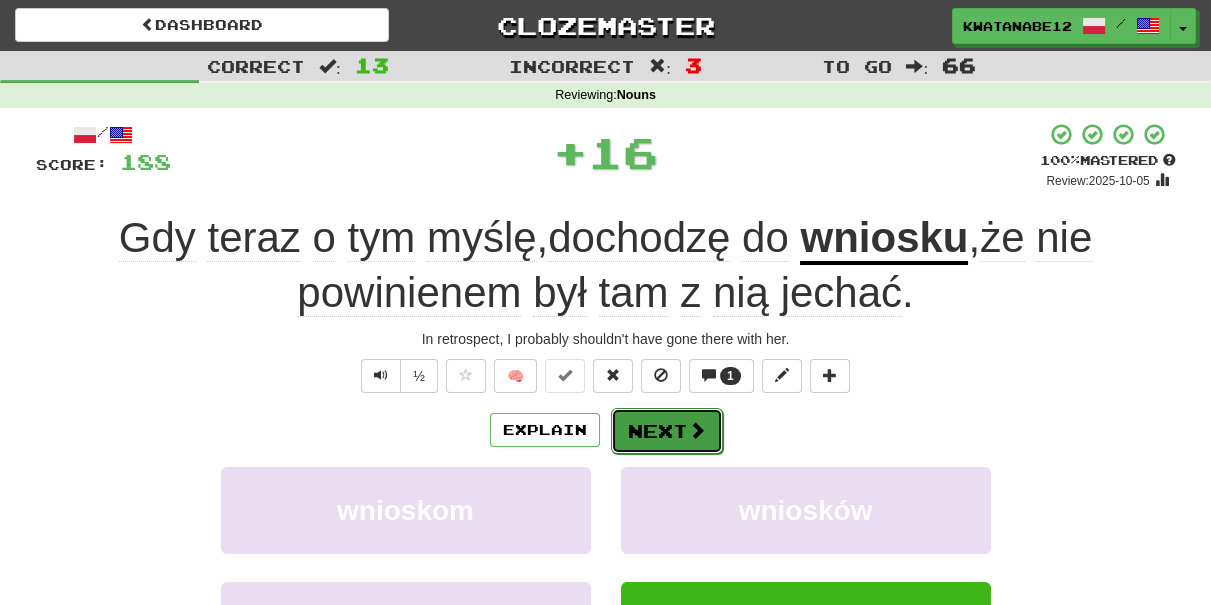 click on "Next" at bounding box center [667, 431] 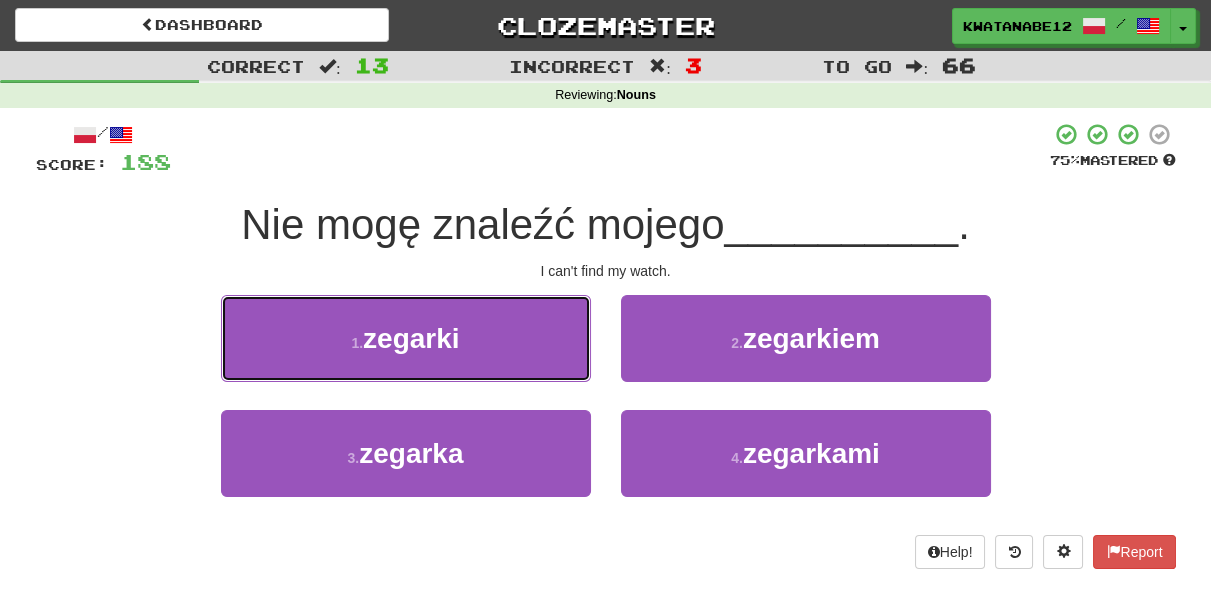 drag, startPoint x: 489, startPoint y: 333, endPoint x: 572, endPoint y: 346, distance: 84.0119 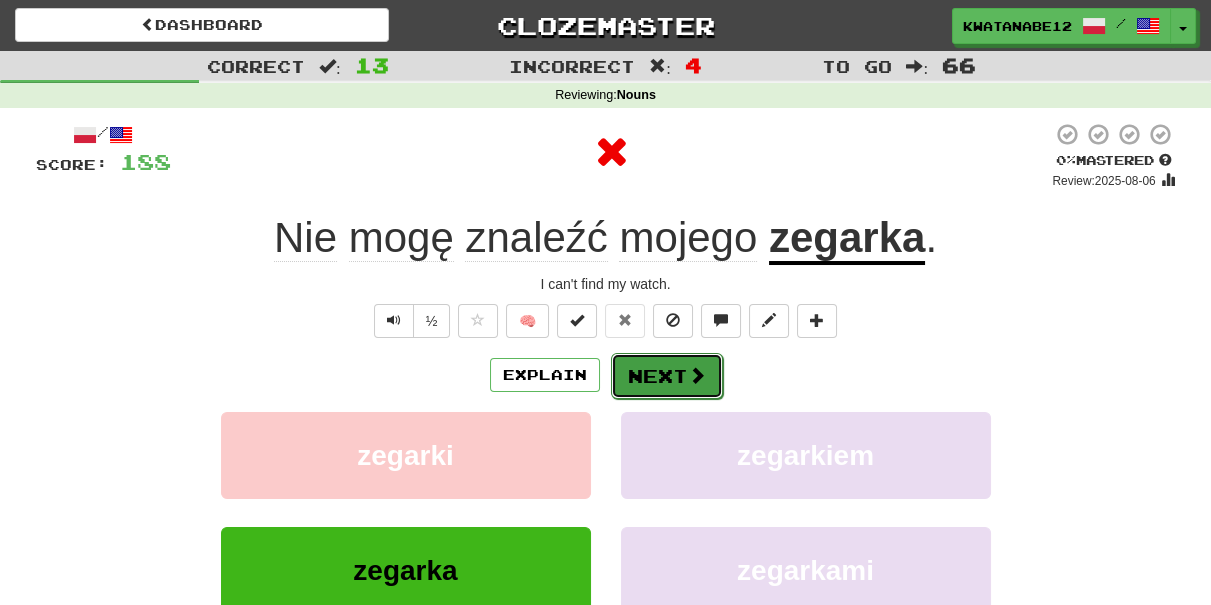 click on "Next" at bounding box center [667, 376] 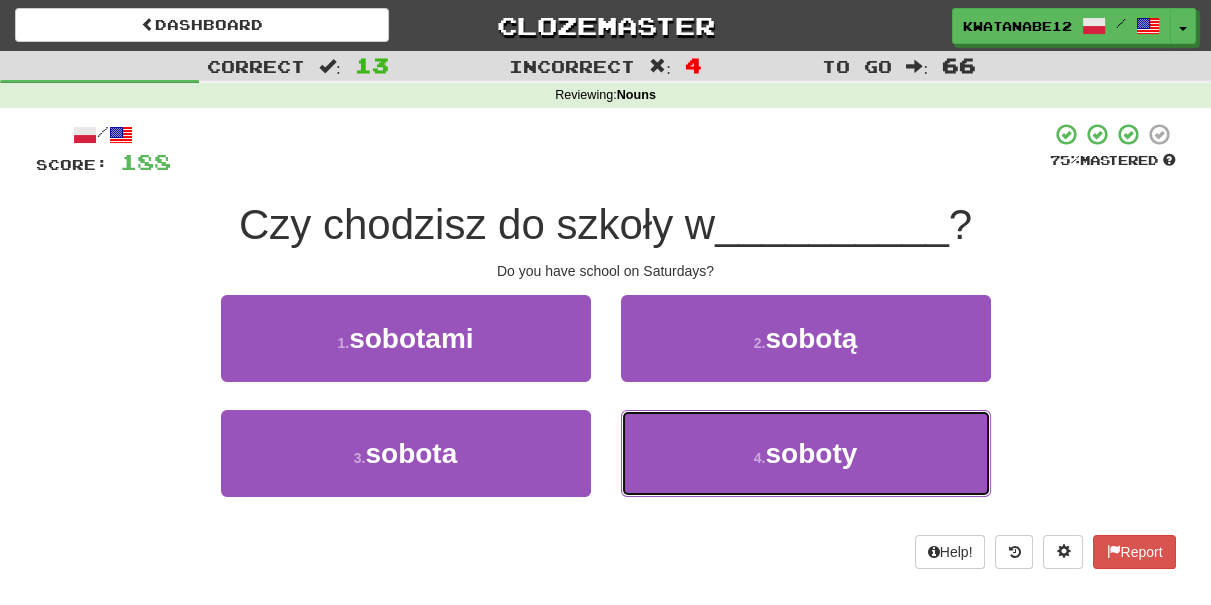 drag, startPoint x: 650, startPoint y: 431, endPoint x: 640, endPoint y: 399, distance: 33.526108 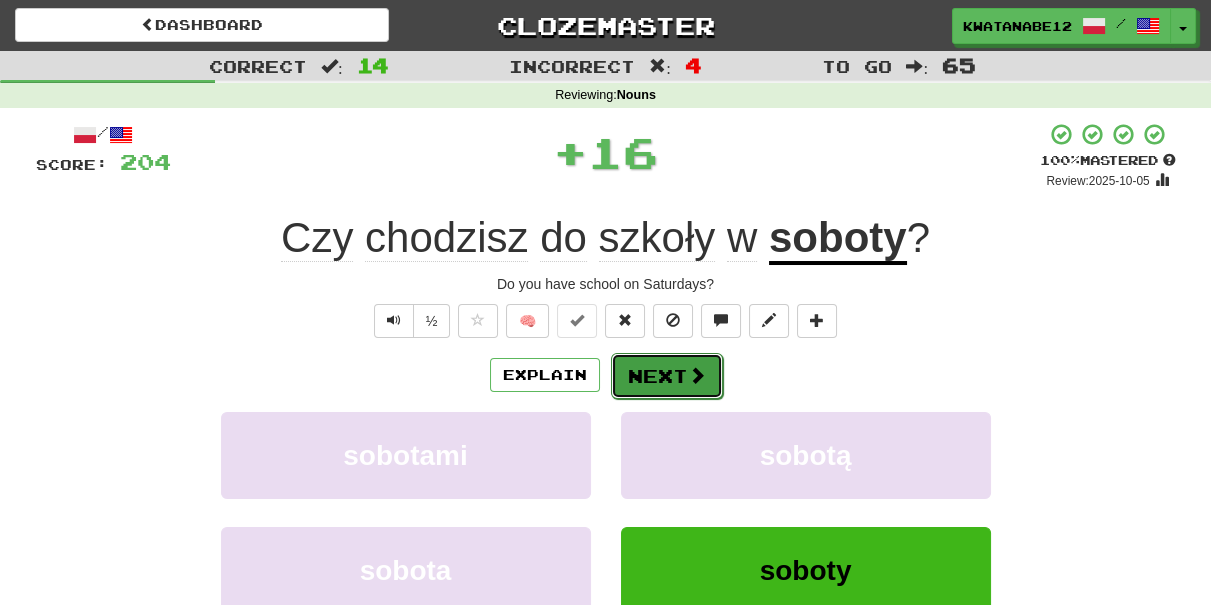 click on "Next" at bounding box center [667, 376] 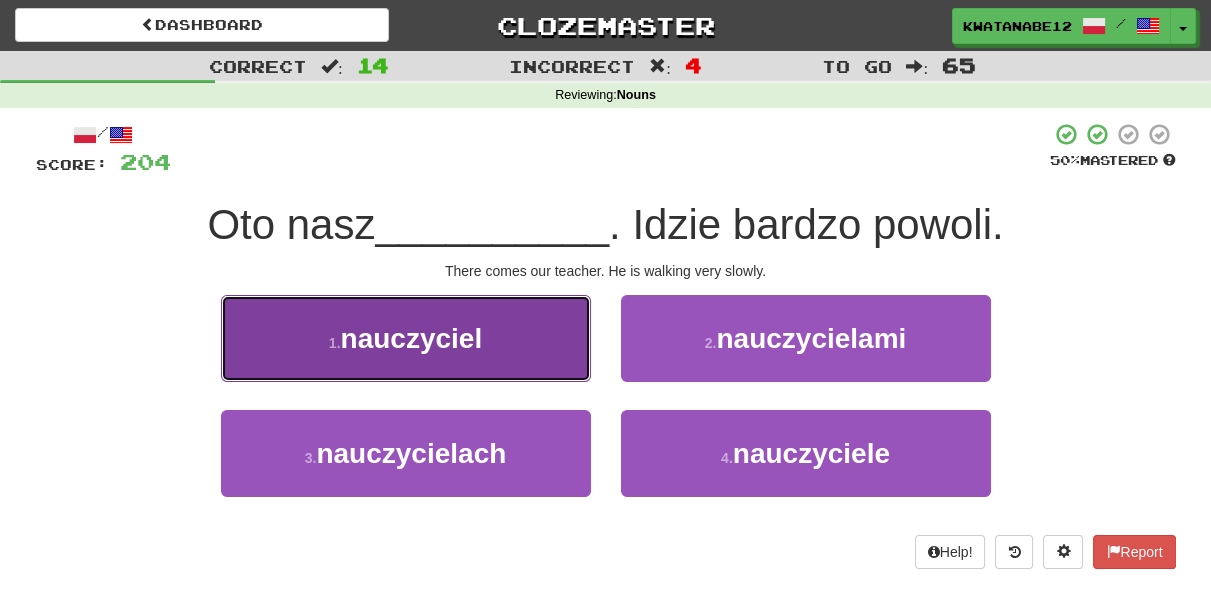click on "1 .  nauczyciel" at bounding box center [406, 338] 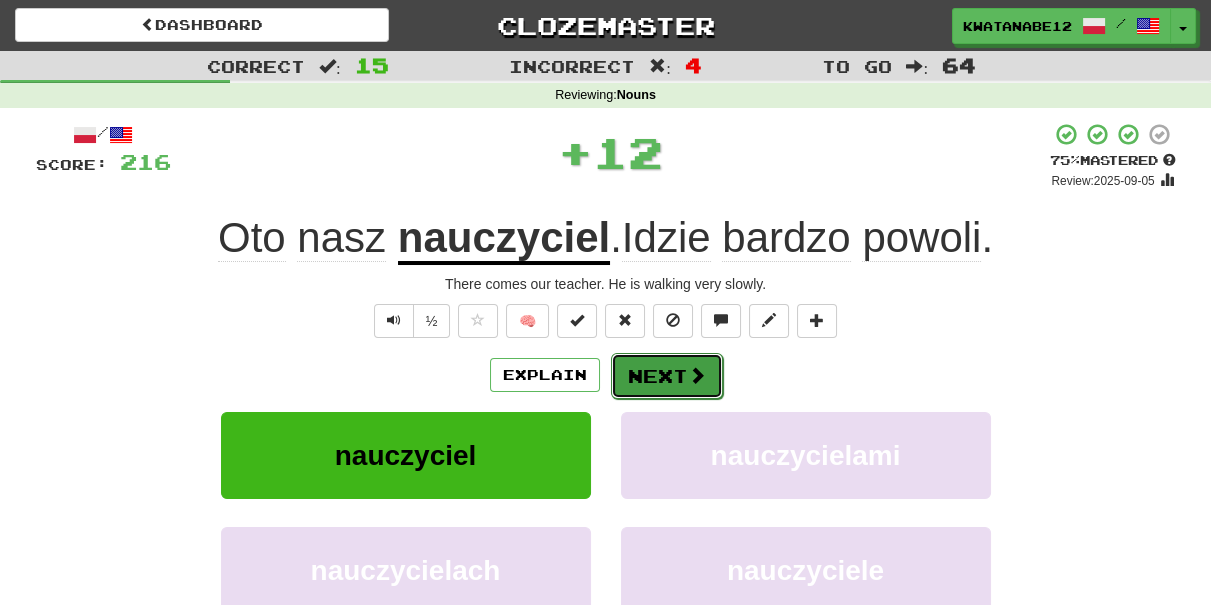click on "Next" at bounding box center (667, 376) 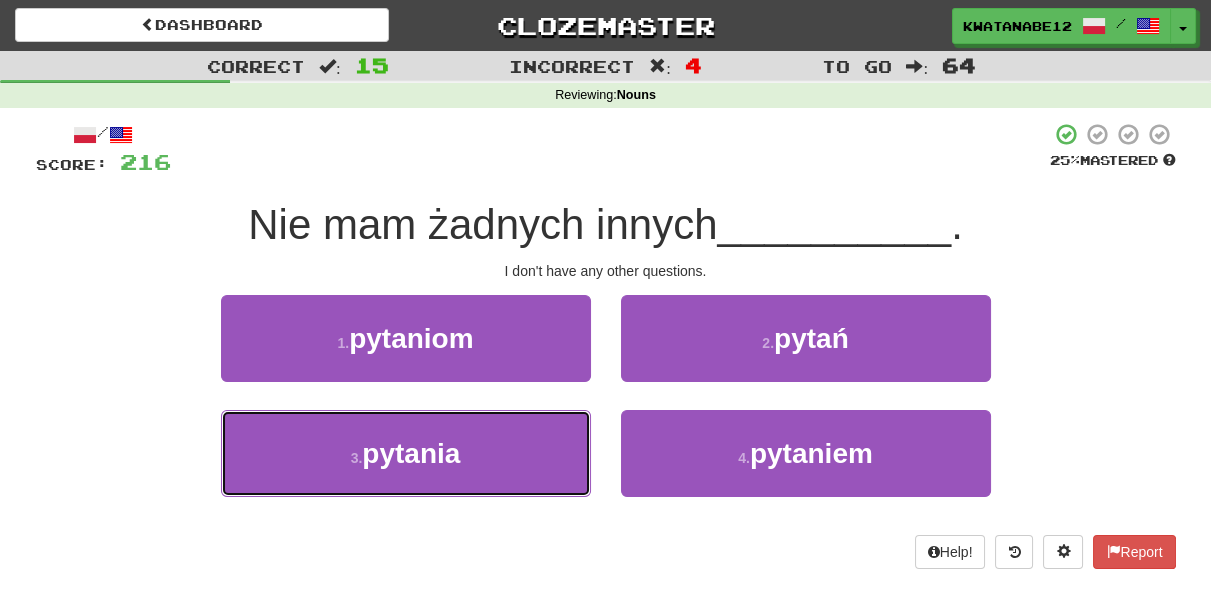 drag, startPoint x: 548, startPoint y: 432, endPoint x: 570, endPoint y: 406, distance: 34.058773 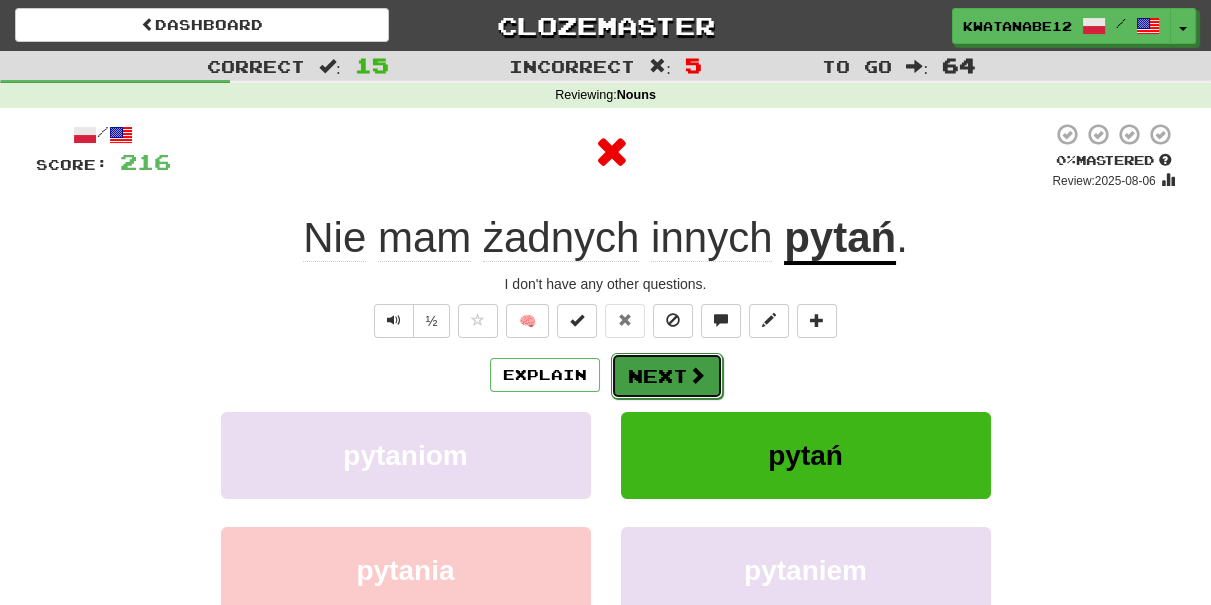click on "Next" at bounding box center [667, 376] 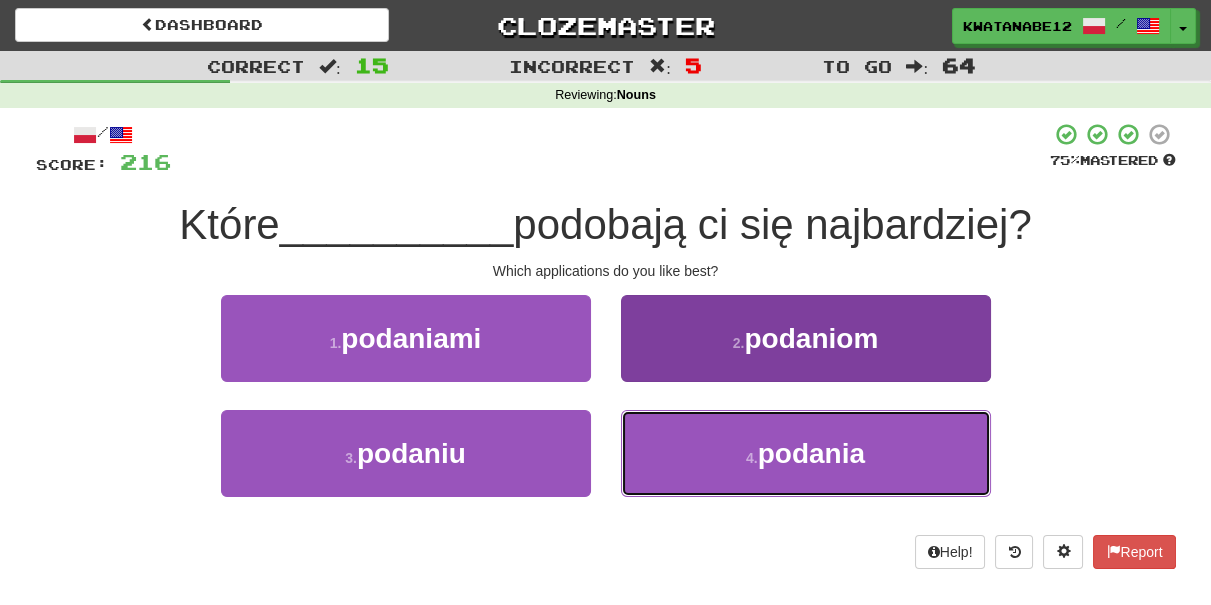 drag, startPoint x: 668, startPoint y: 438, endPoint x: 647, endPoint y: 412, distance: 33.42155 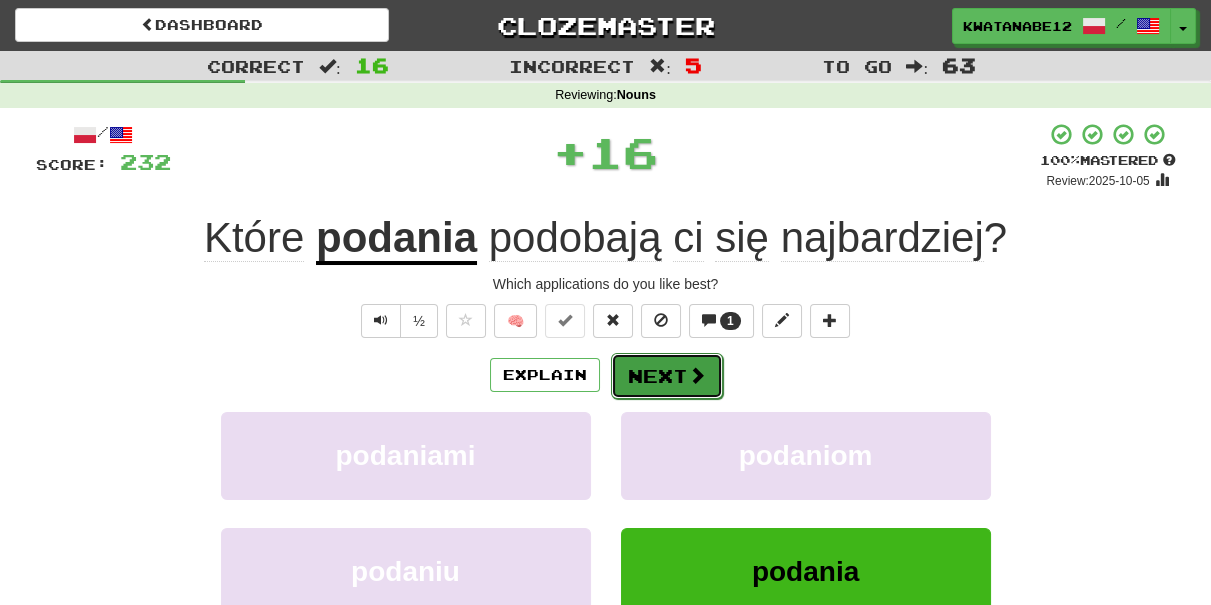click on "Next" at bounding box center (667, 376) 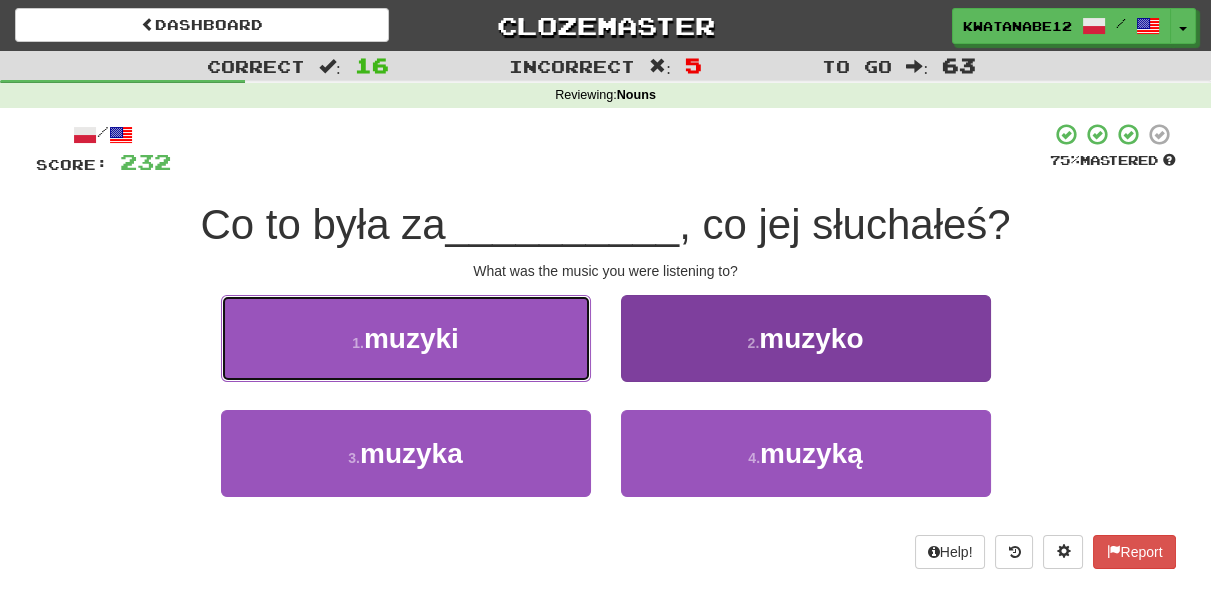 drag, startPoint x: 554, startPoint y: 334, endPoint x: 641, endPoint y: 354, distance: 89.26926 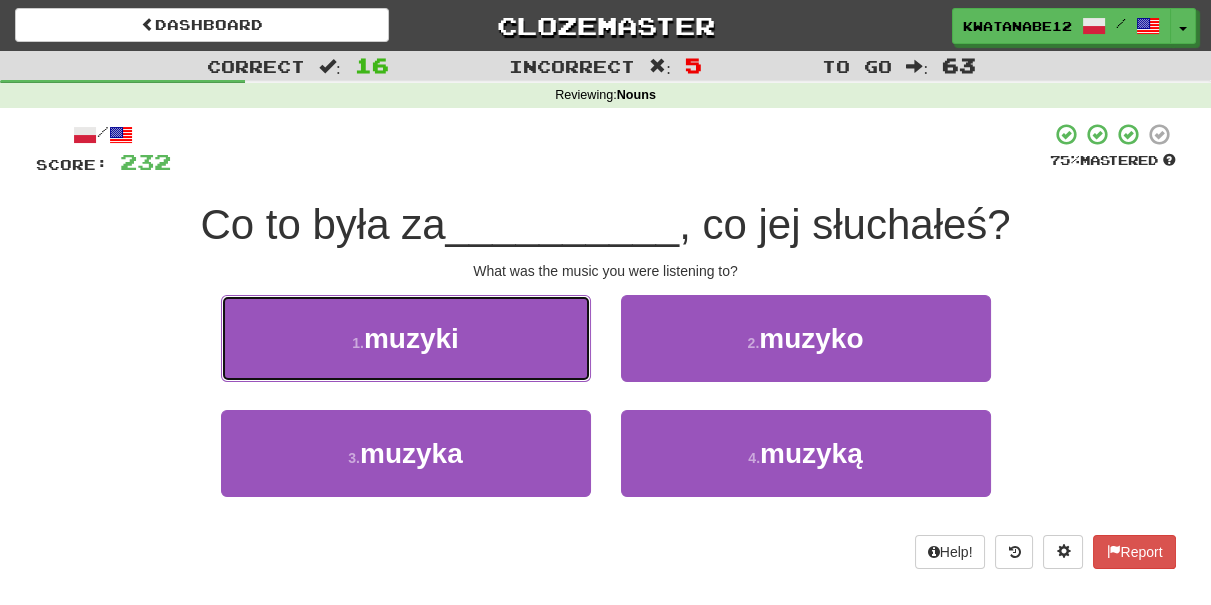 drag, startPoint x: 528, startPoint y: 345, endPoint x: 549, endPoint y: 348, distance: 21.213203 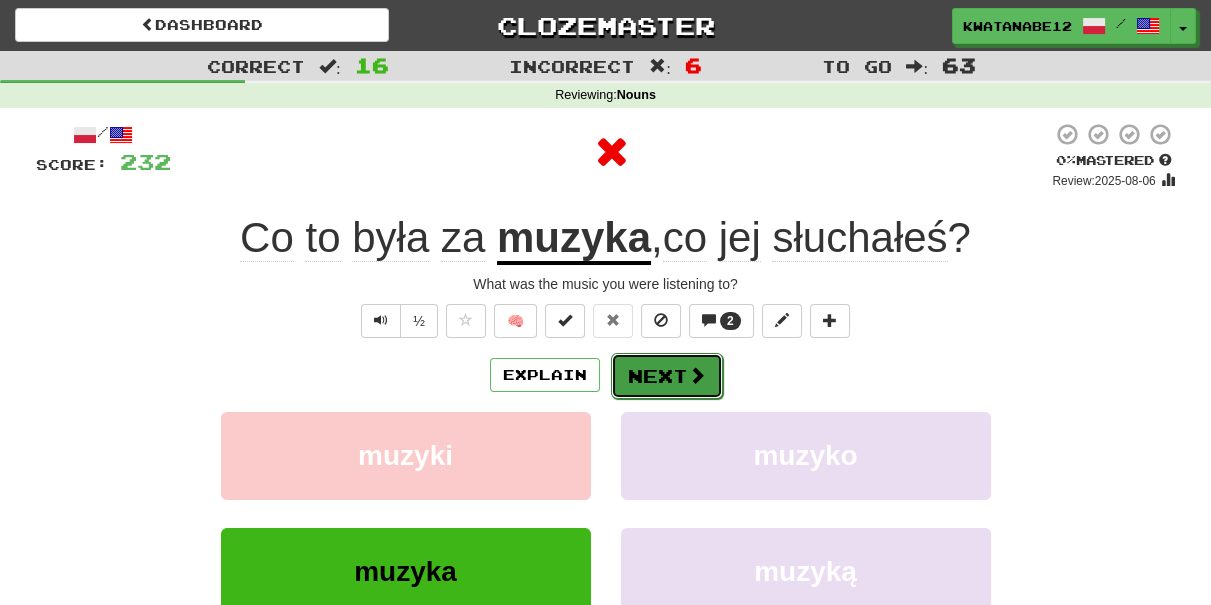 click on "Next" at bounding box center [667, 376] 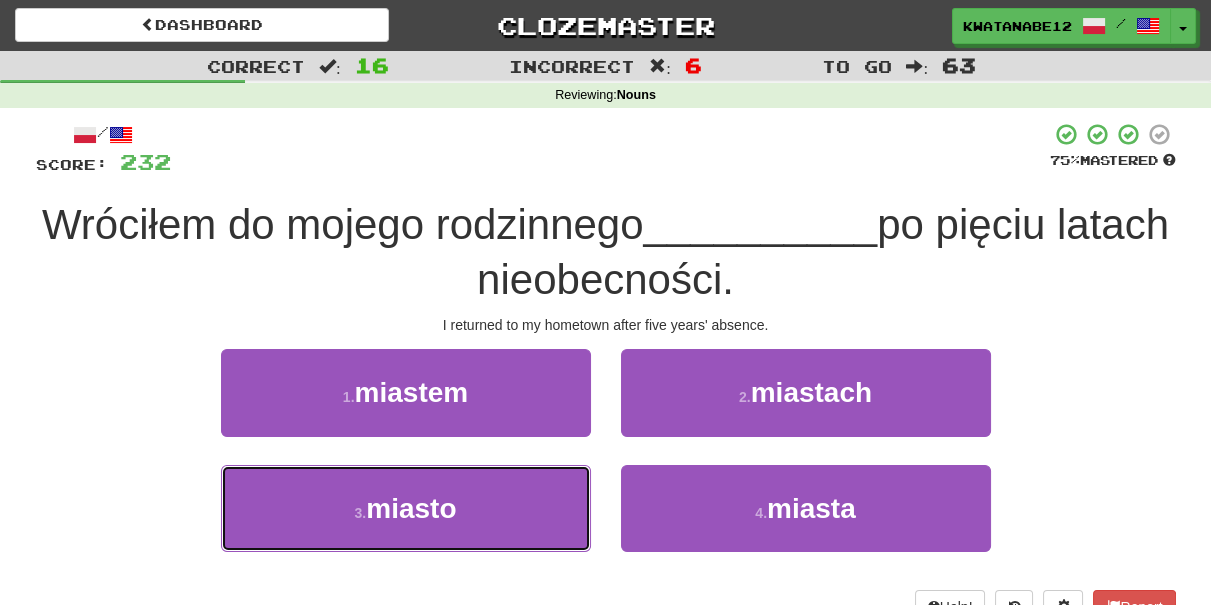 drag, startPoint x: 531, startPoint y: 479, endPoint x: 576, endPoint y: 463, distance: 47.759815 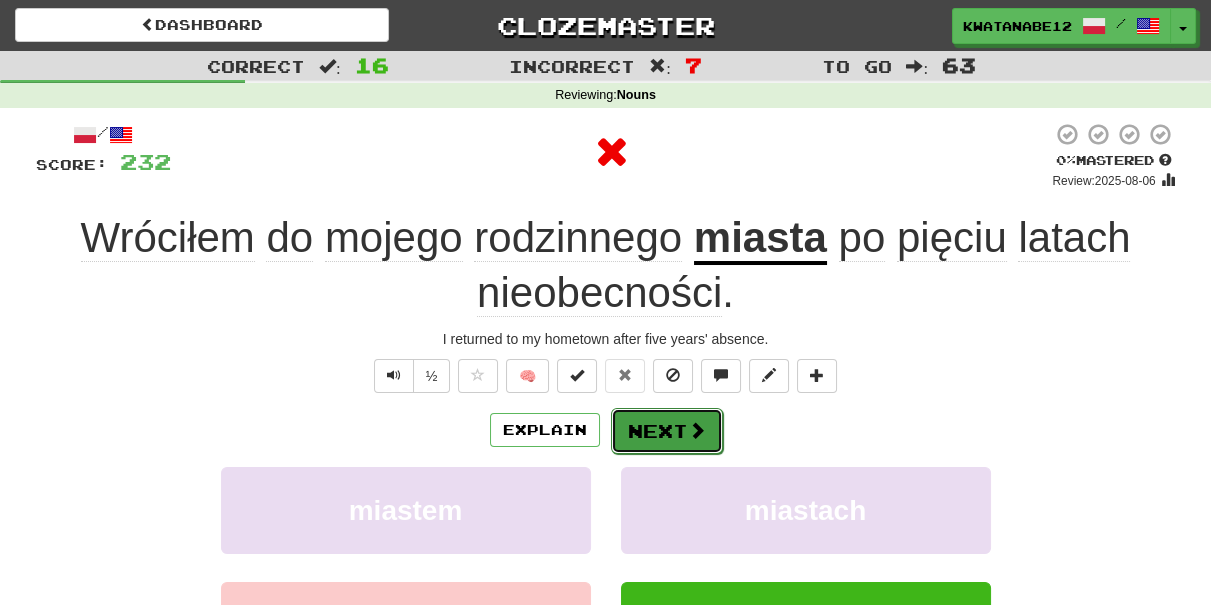 click on "Next" at bounding box center [667, 431] 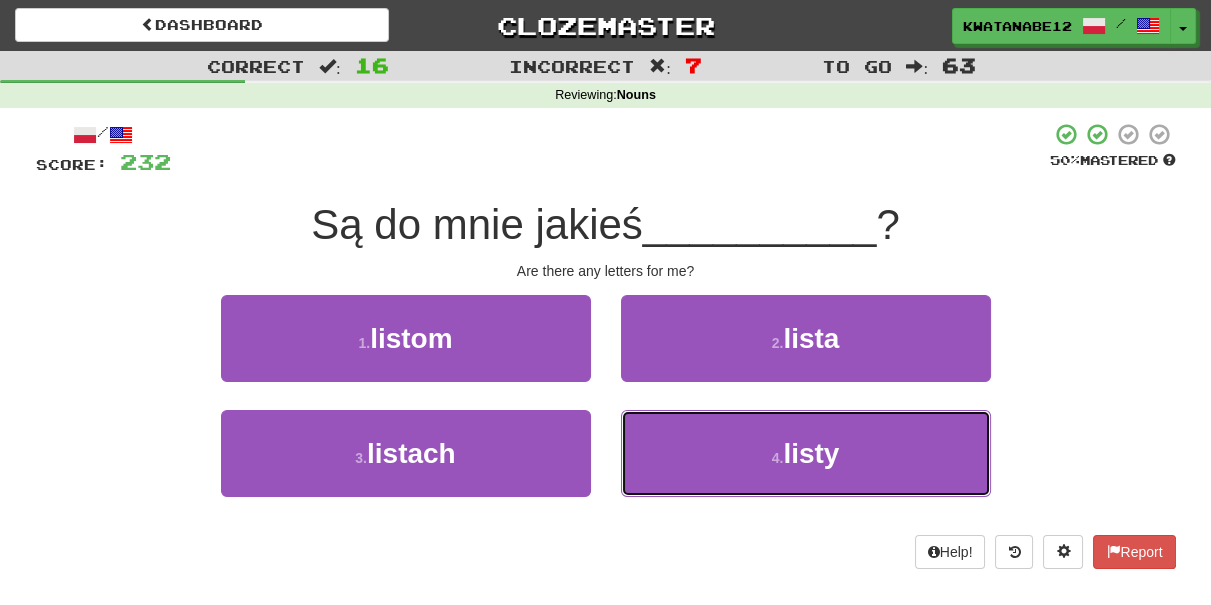 drag, startPoint x: 710, startPoint y: 435, endPoint x: 688, endPoint y: 384, distance: 55.542778 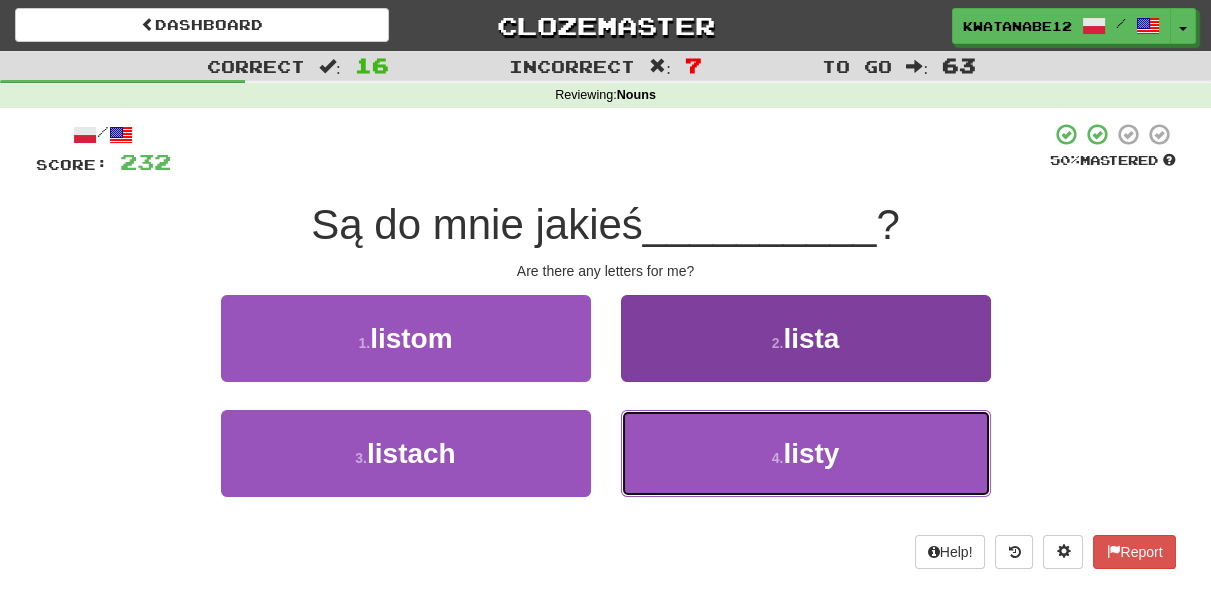 click on "4 .  listy" at bounding box center [806, 453] 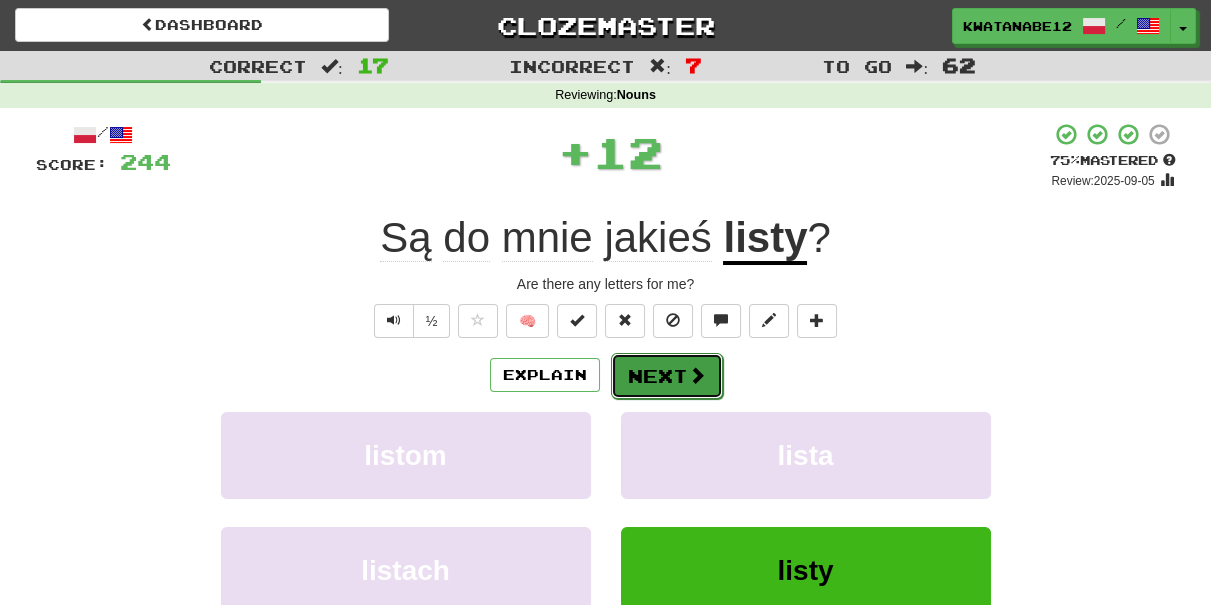 click on "Next" at bounding box center [667, 376] 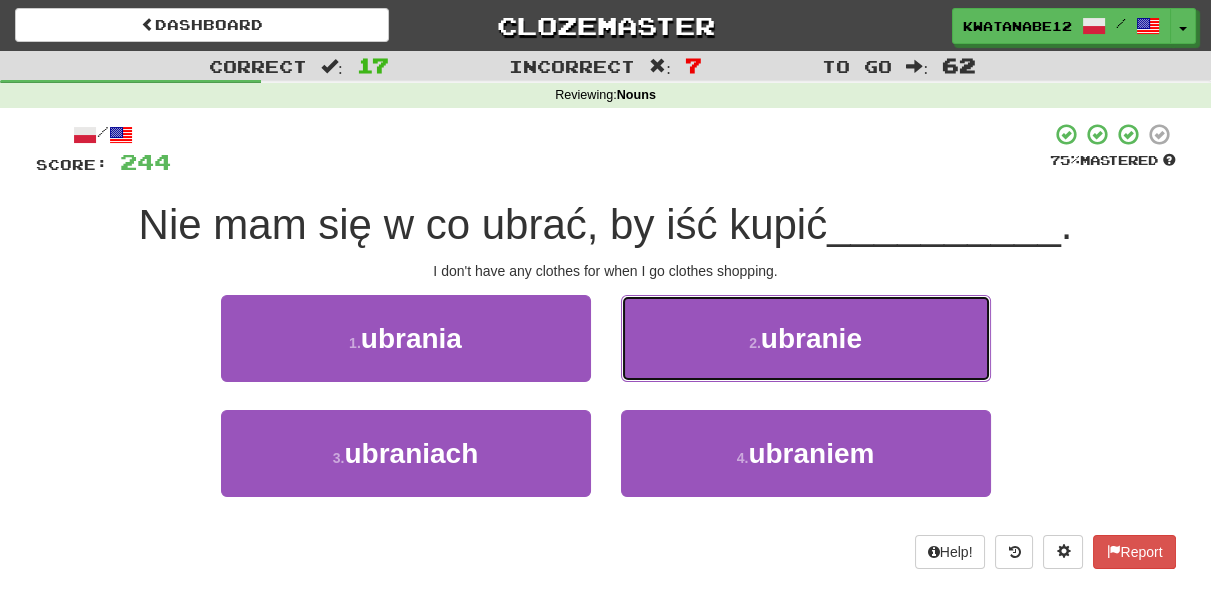 drag, startPoint x: 658, startPoint y: 318, endPoint x: 645, endPoint y: 346, distance: 30.870699 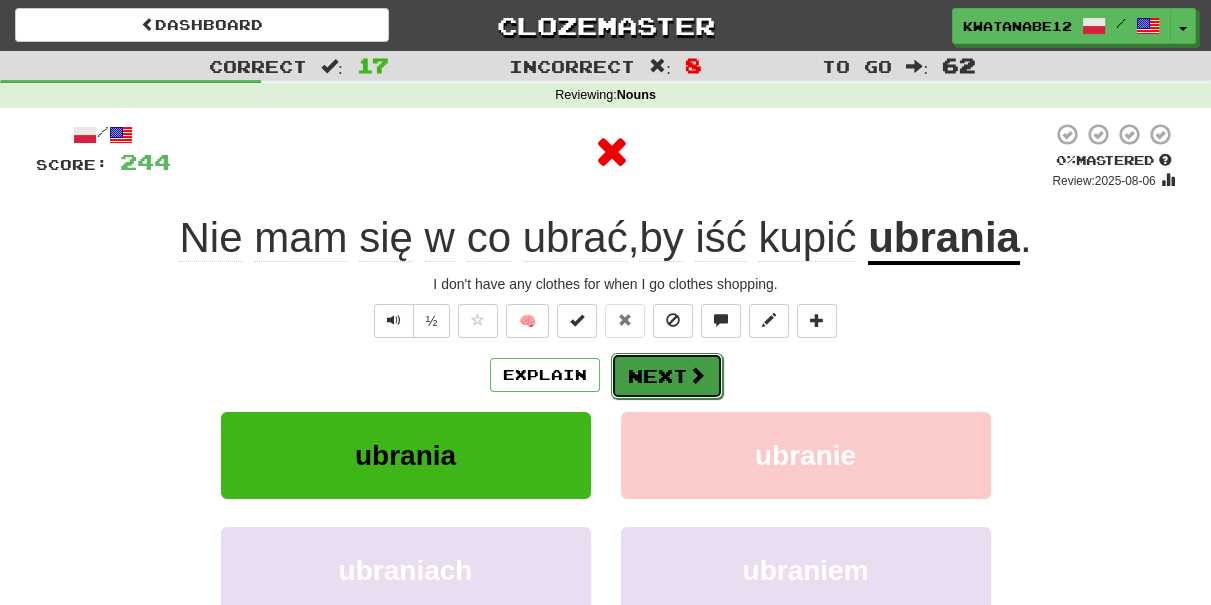 click on "Next" at bounding box center (667, 376) 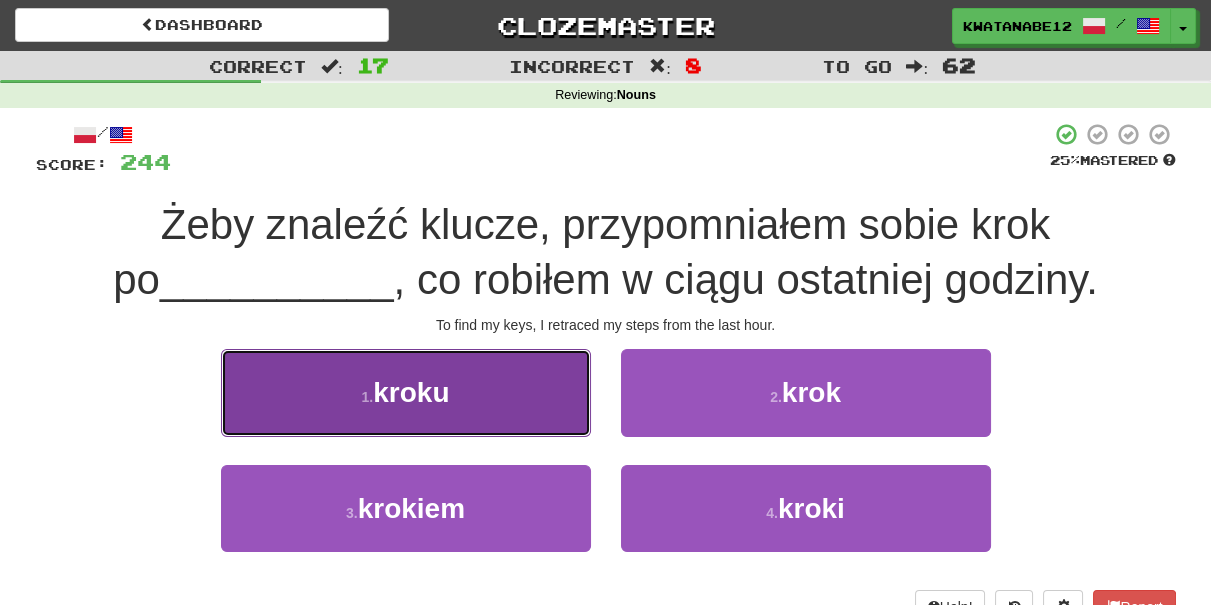 click on "1 .  kroku" at bounding box center (406, 392) 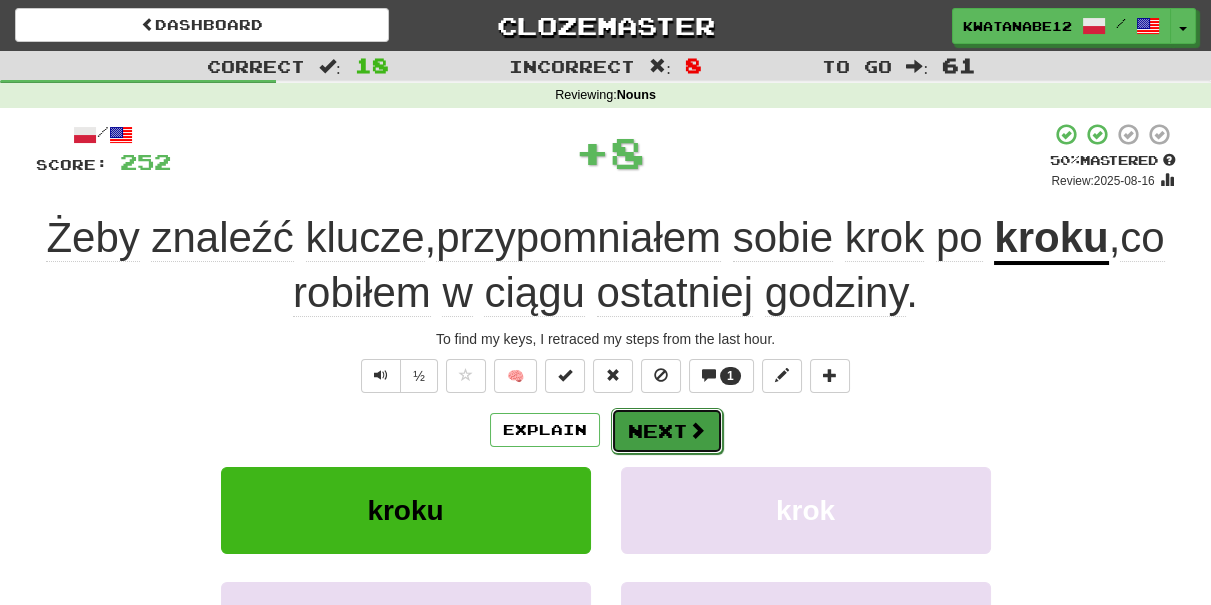 click on "Next" at bounding box center [667, 431] 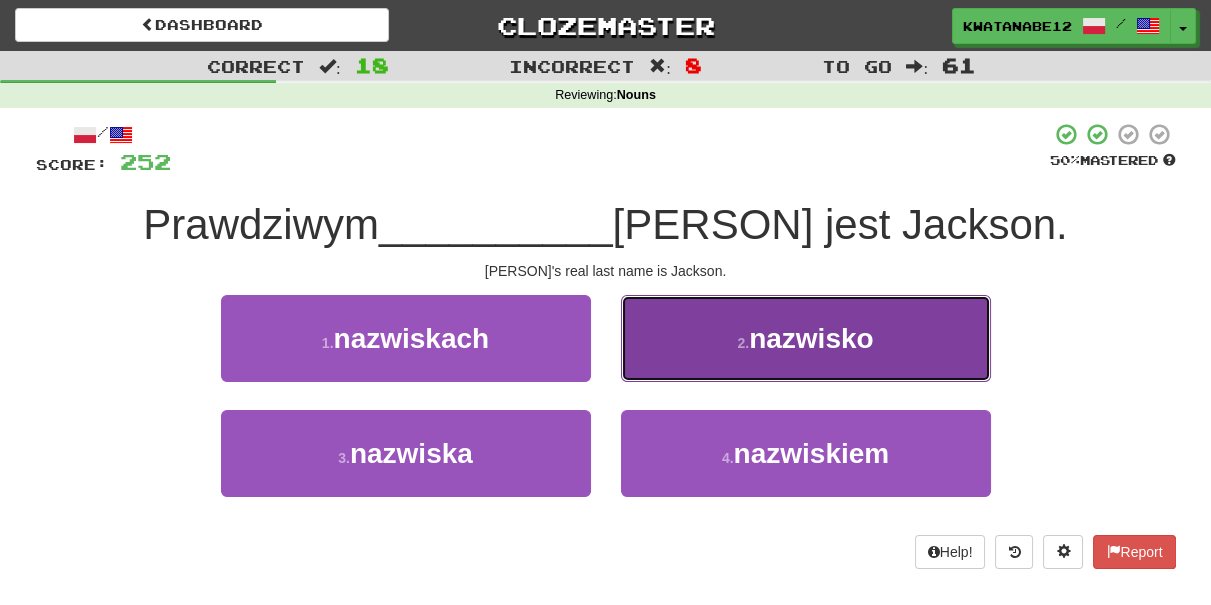 click on "2 .  nazwisko" at bounding box center (806, 338) 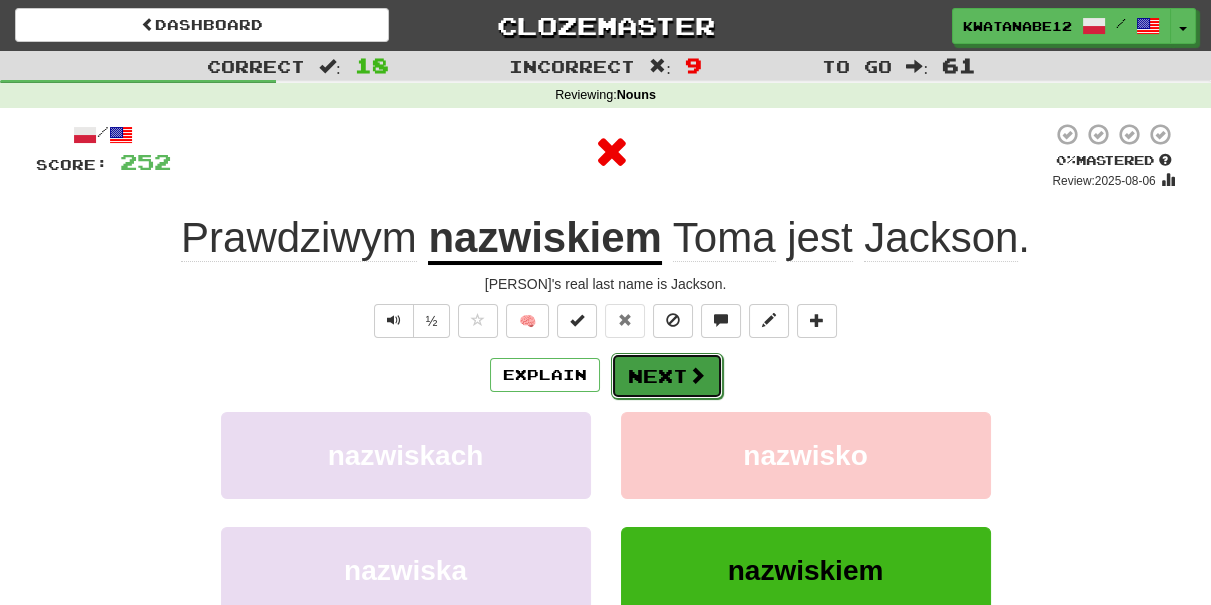click on "Next" at bounding box center [667, 376] 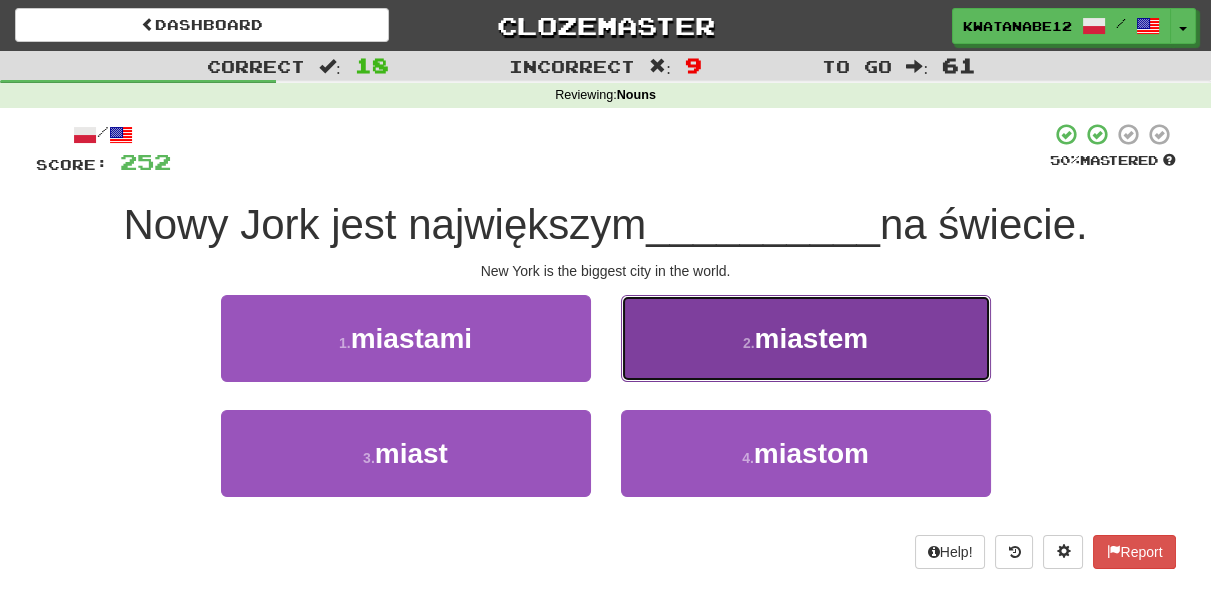 click on "2 .  miastem" at bounding box center [806, 338] 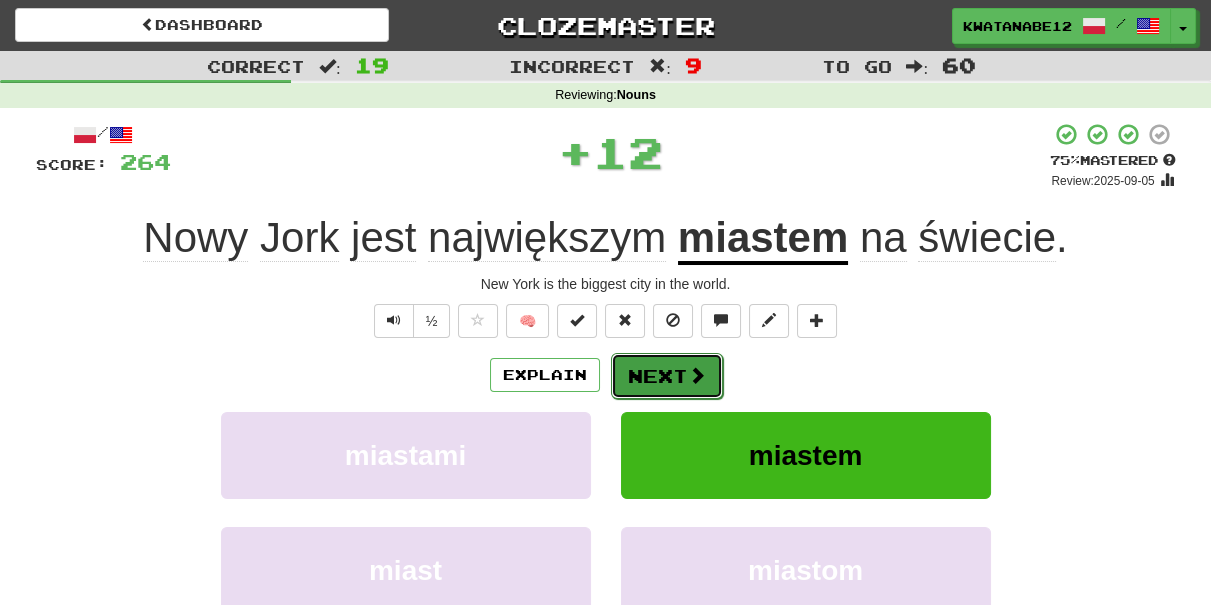 click on "Next" at bounding box center [667, 376] 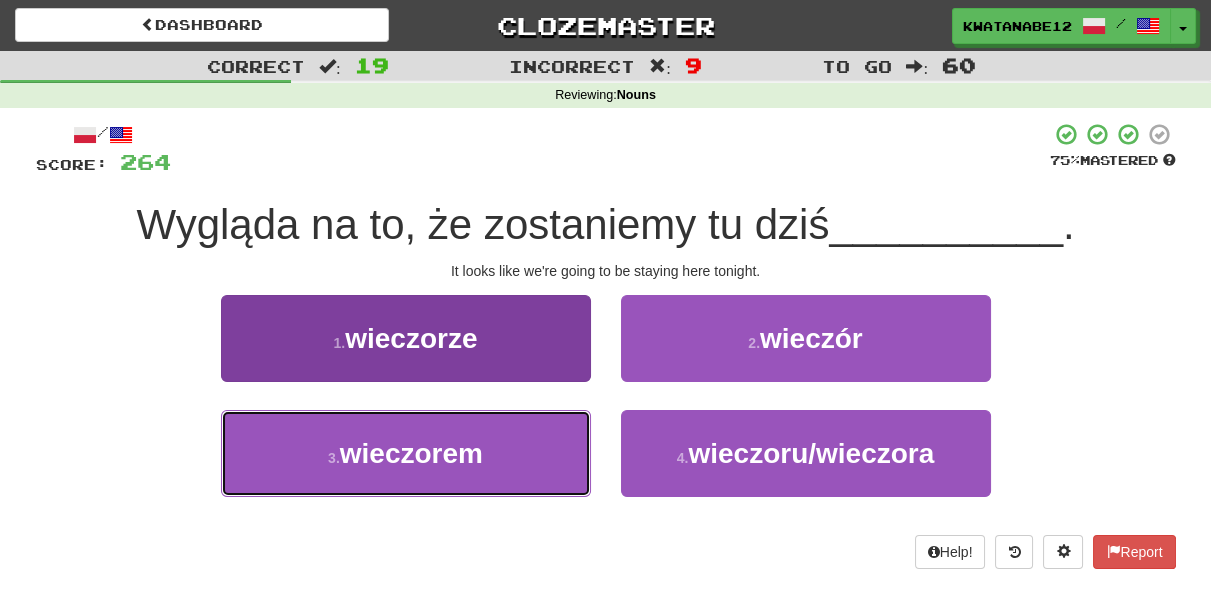 click on "3 .  wieczorem" at bounding box center (406, 453) 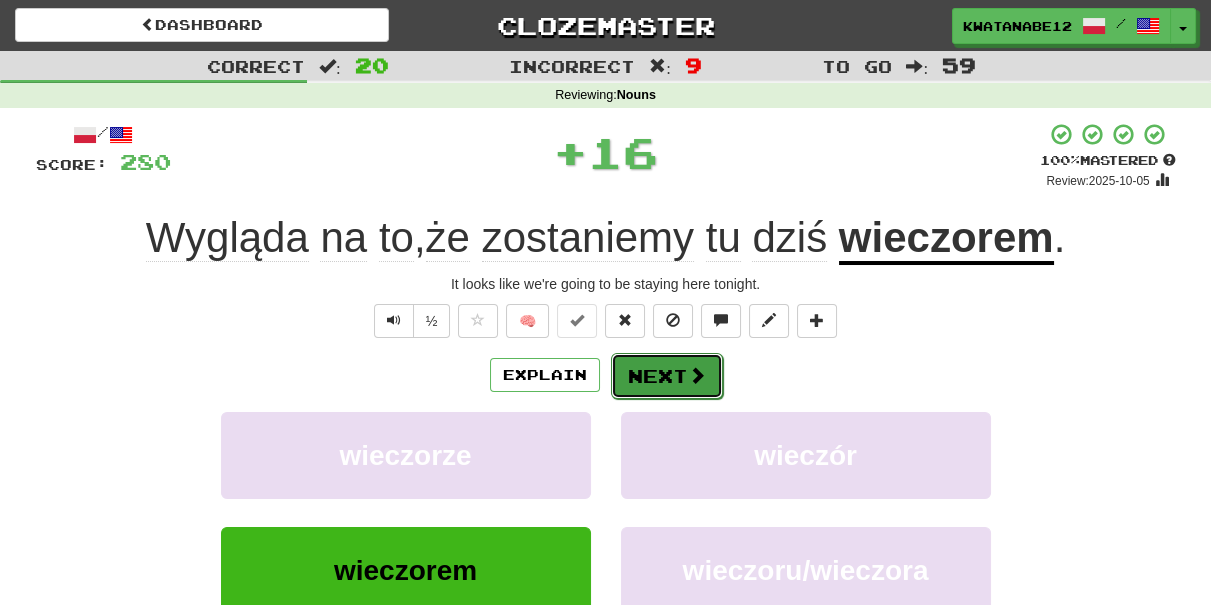 drag, startPoint x: 641, startPoint y: 384, endPoint x: 614, endPoint y: 378, distance: 27.658634 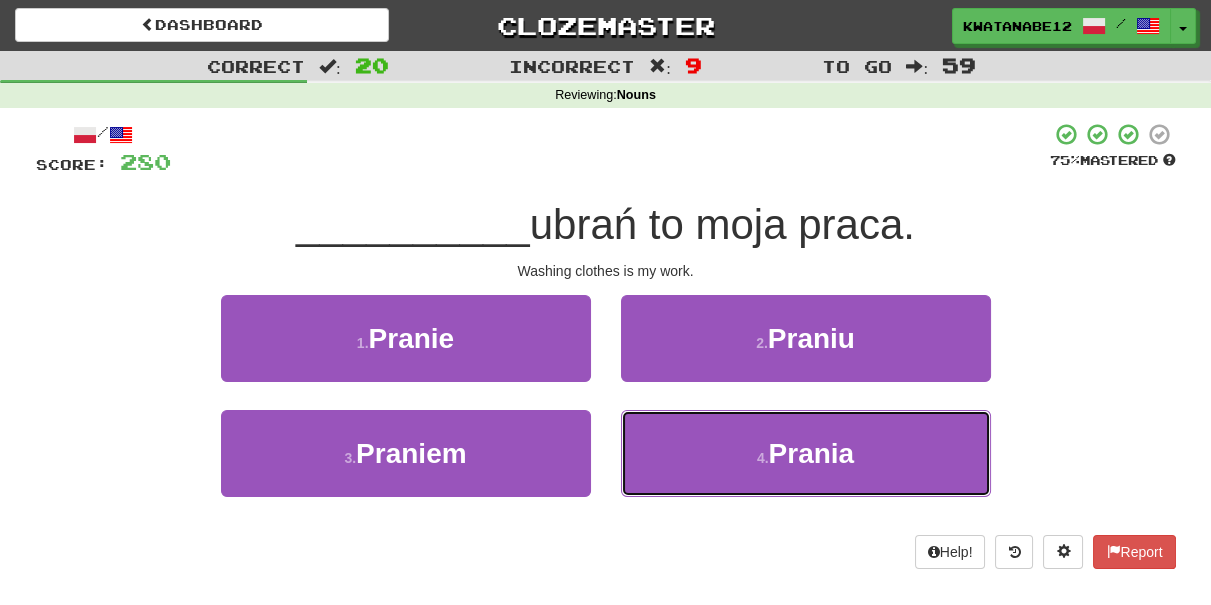 drag, startPoint x: 685, startPoint y: 446, endPoint x: 658, endPoint y: 404, distance: 49.92995 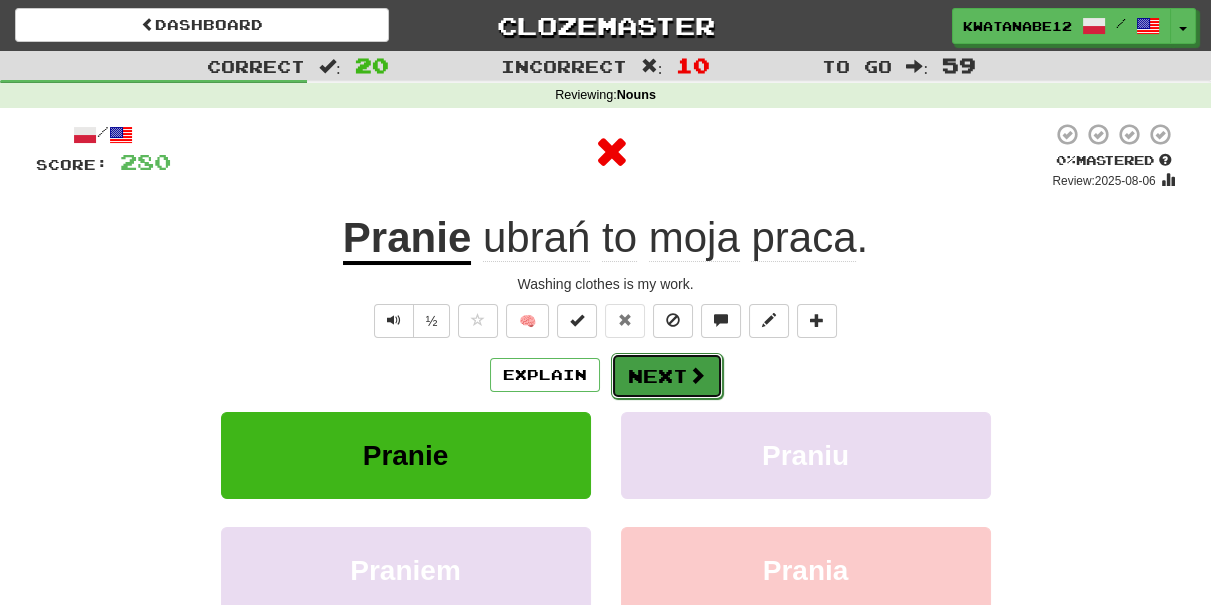 drag, startPoint x: 637, startPoint y: 369, endPoint x: 623, endPoint y: 354, distance: 20.518284 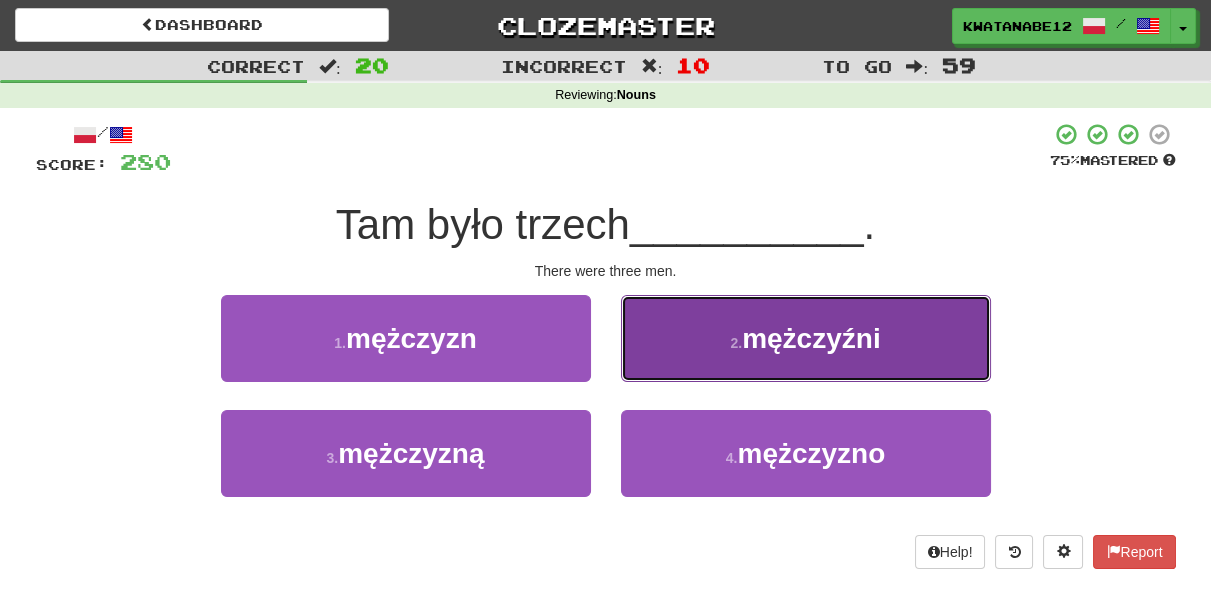 click on "2 .  mężczyźni" at bounding box center [806, 338] 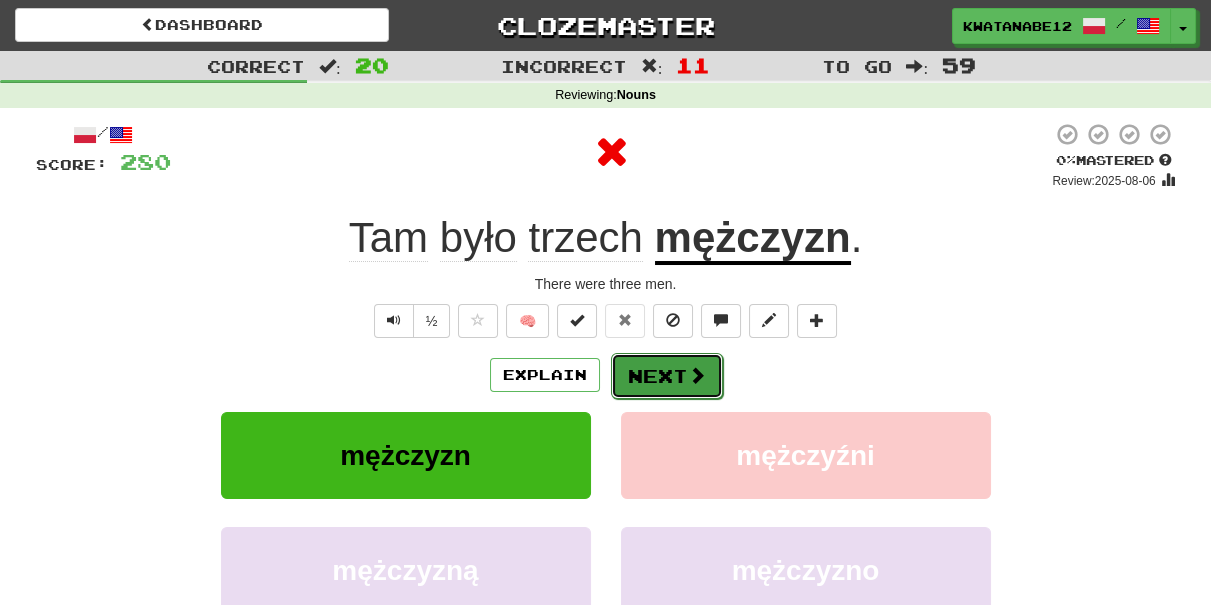 click on "Next" at bounding box center [667, 376] 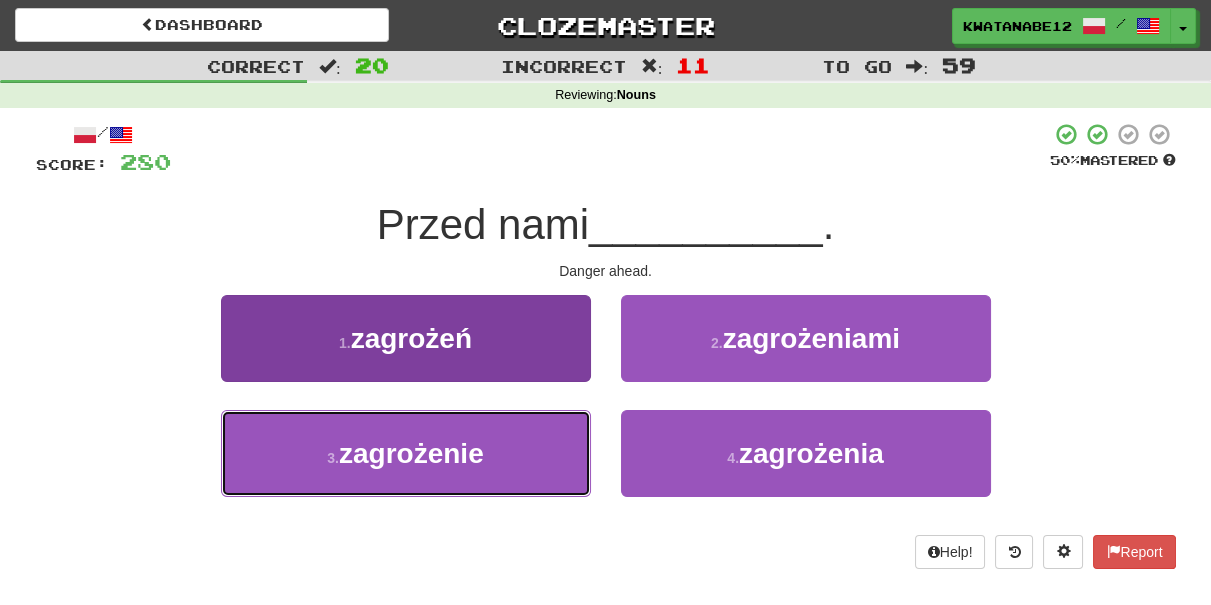 drag, startPoint x: 543, startPoint y: 466, endPoint x: 550, endPoint y: 443, distance: 24.04163 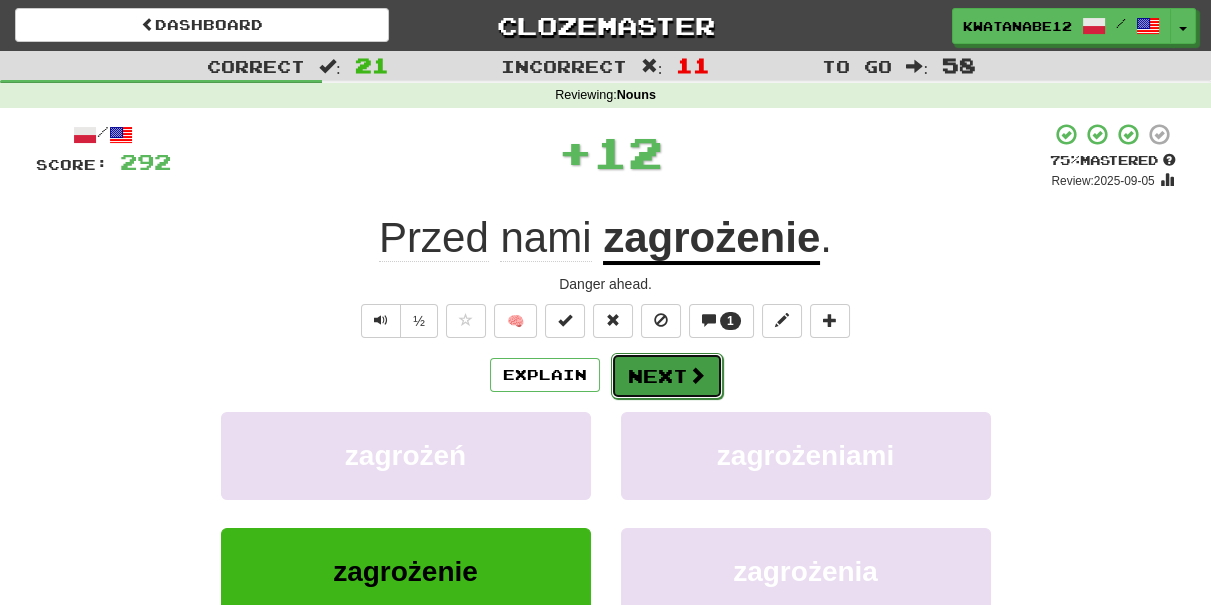 click on "Next" at bounding box center (667, 376) 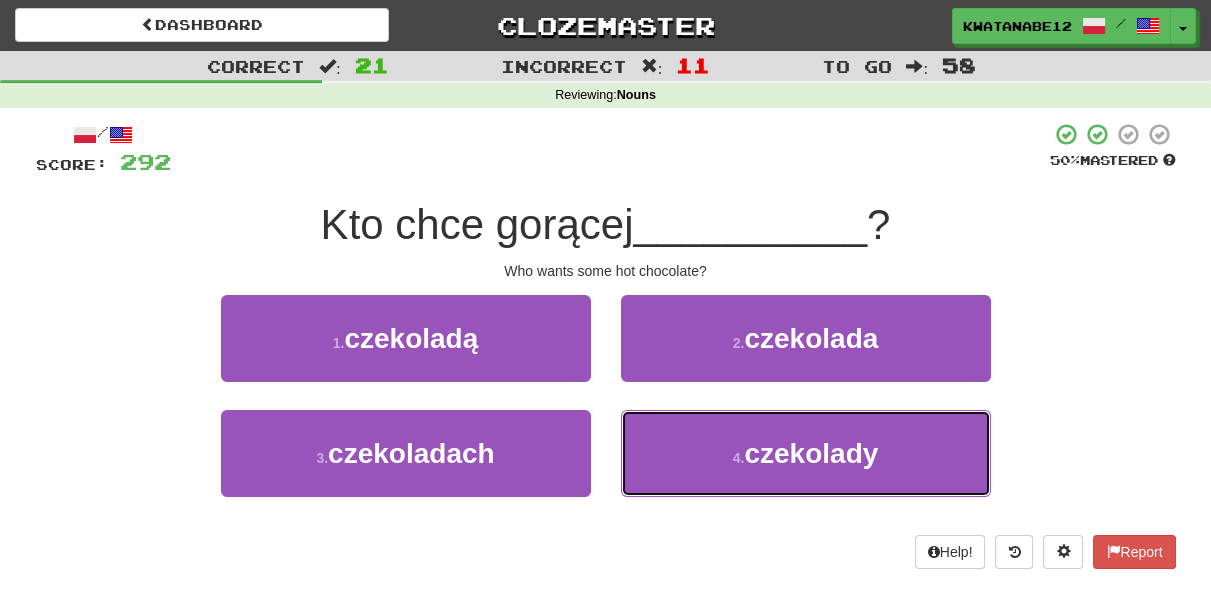 drag, startPoint x: 668, startPoint y: 431, endPoint x: 650, endPoint y: 403, distance: 33.286633 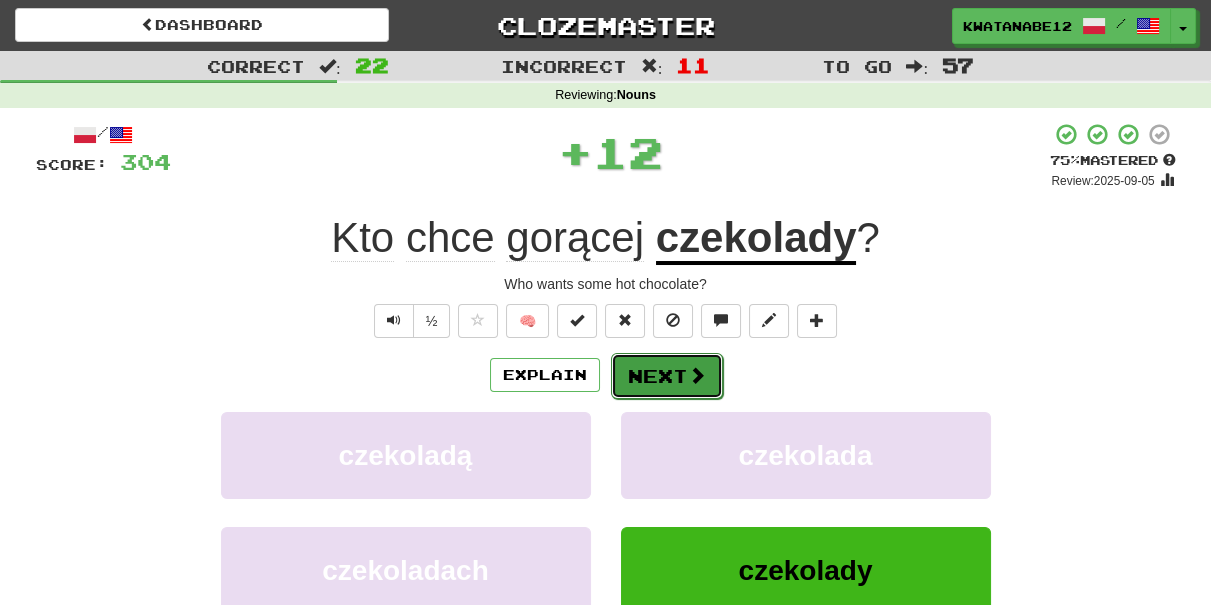click on "Next" at bounding box center (667, 376) 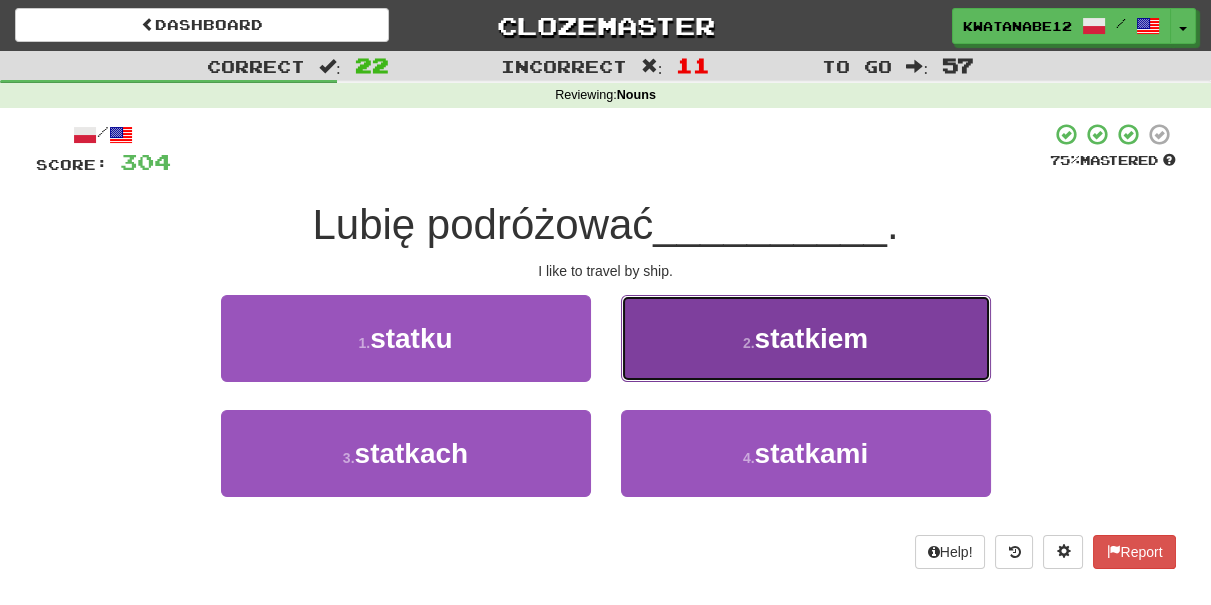 click on "2 .  statkiem" at bounding box center [806, 338] 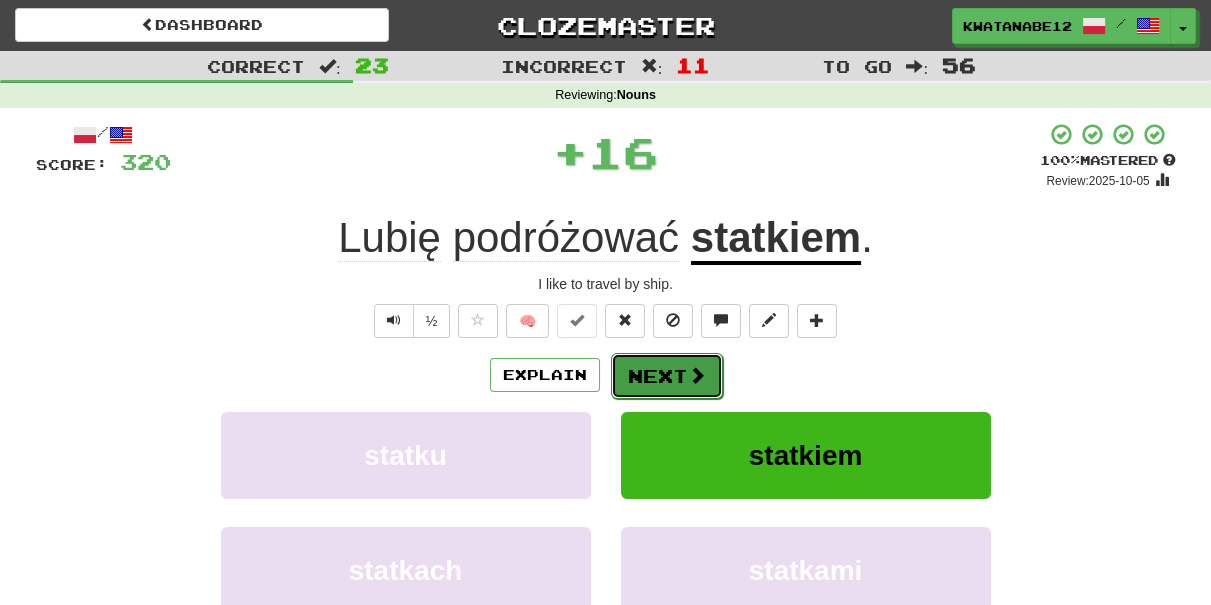 click on "Next" at bounding box center [667, 376] 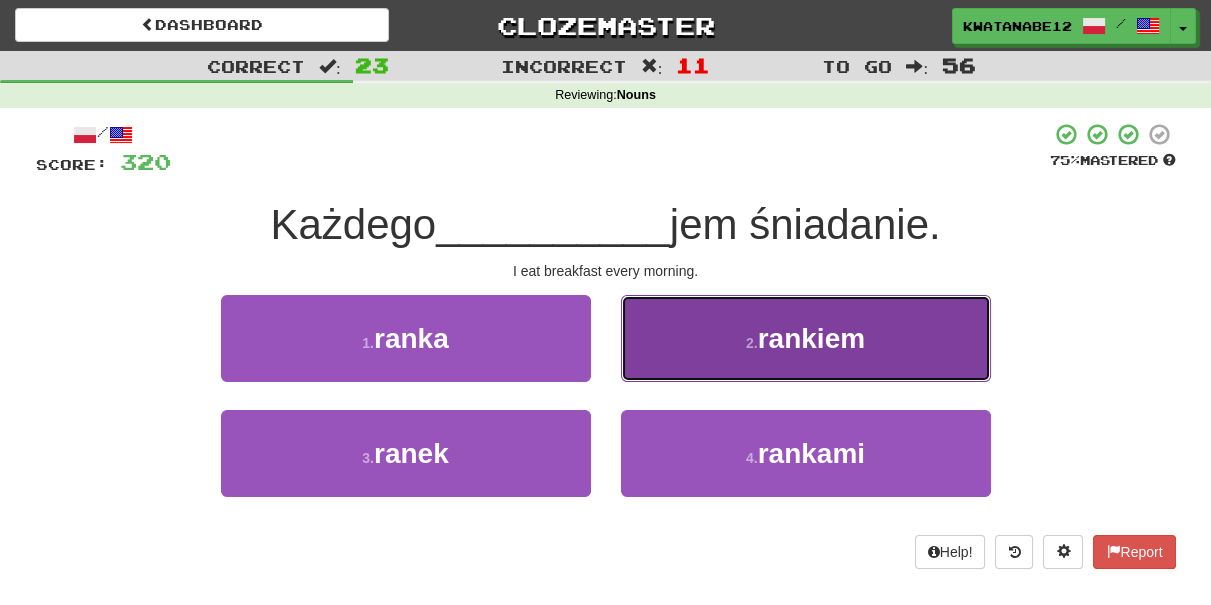 drag, startPoint x: 691, startPoint y: 353, endPoint x: 677, endPoint y: 359, distance: 15.231546 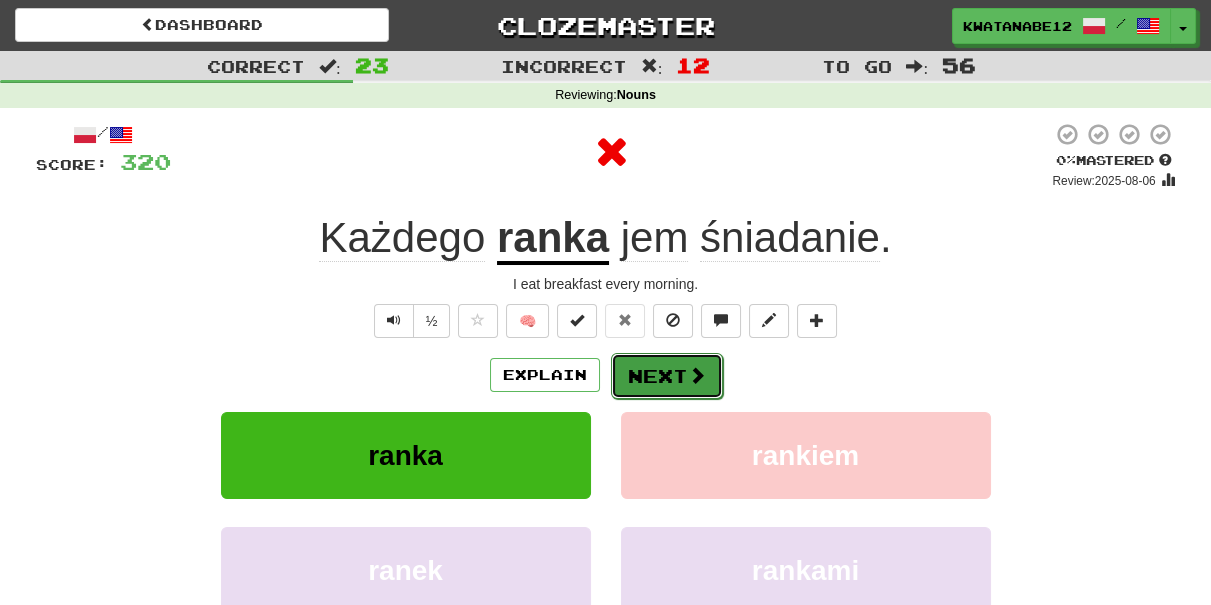 click on "Next" at bounding box center (667, 376) 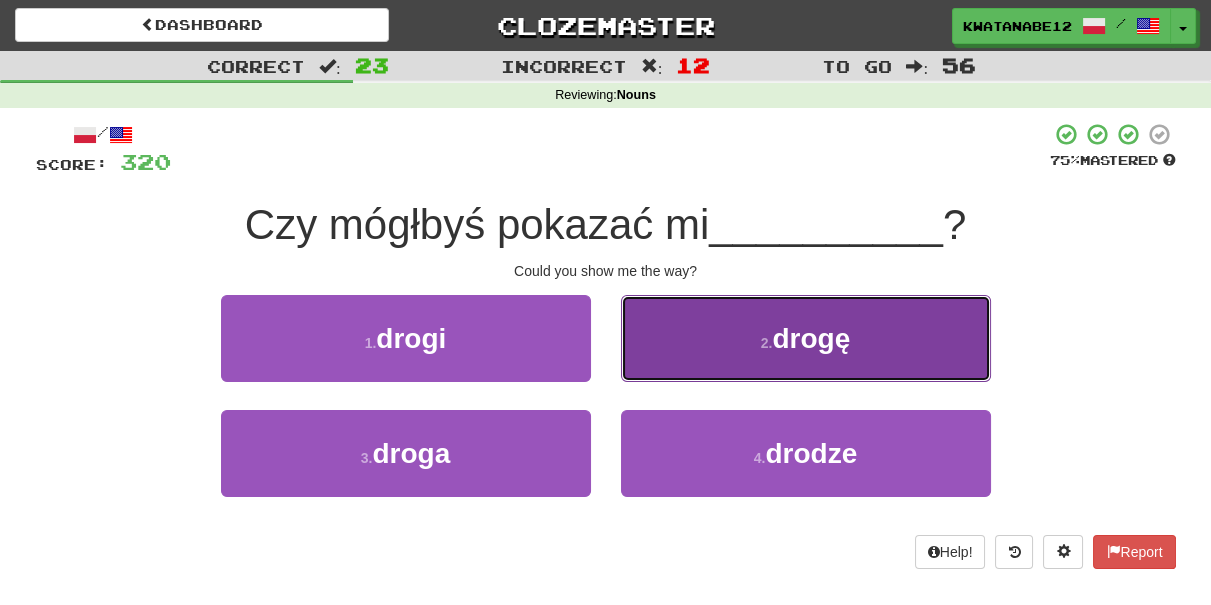 click on "2 .  drogę" at bounding box center [806, 338] 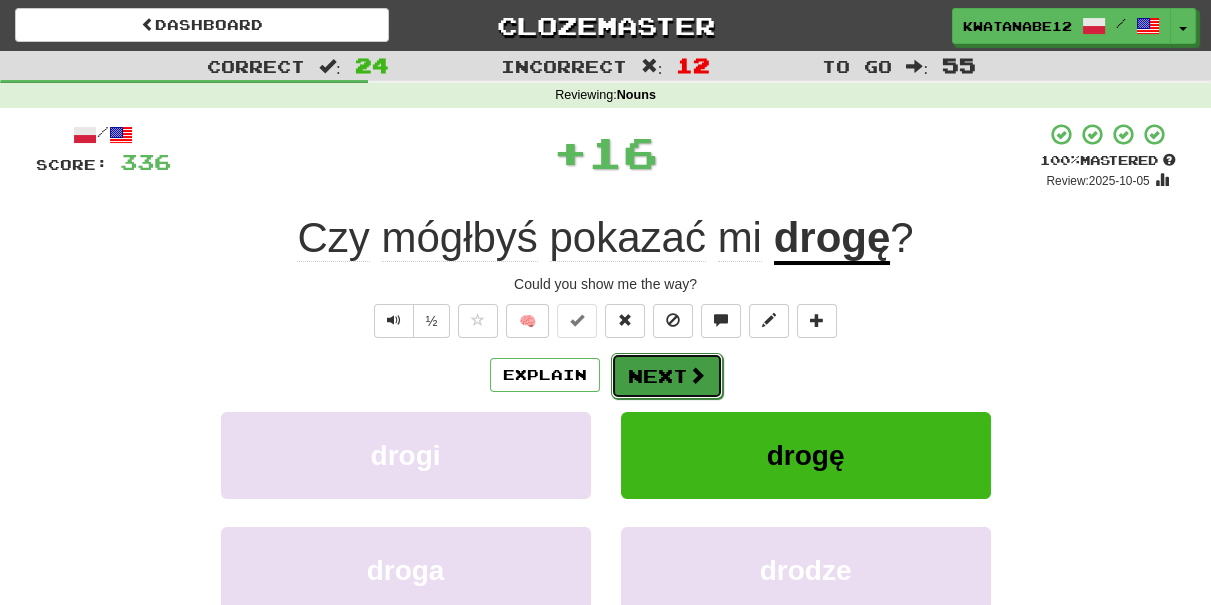 click on "Next" at bounding box center (667, 376) 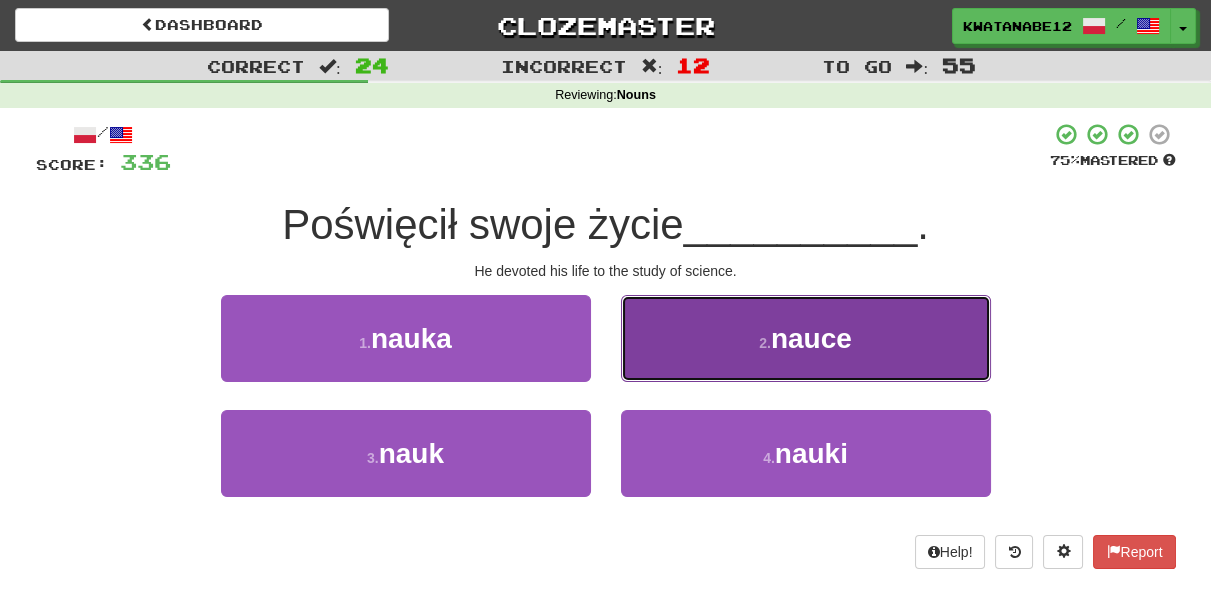 click on "2 .  nauce" at bounding box center [806, 338] 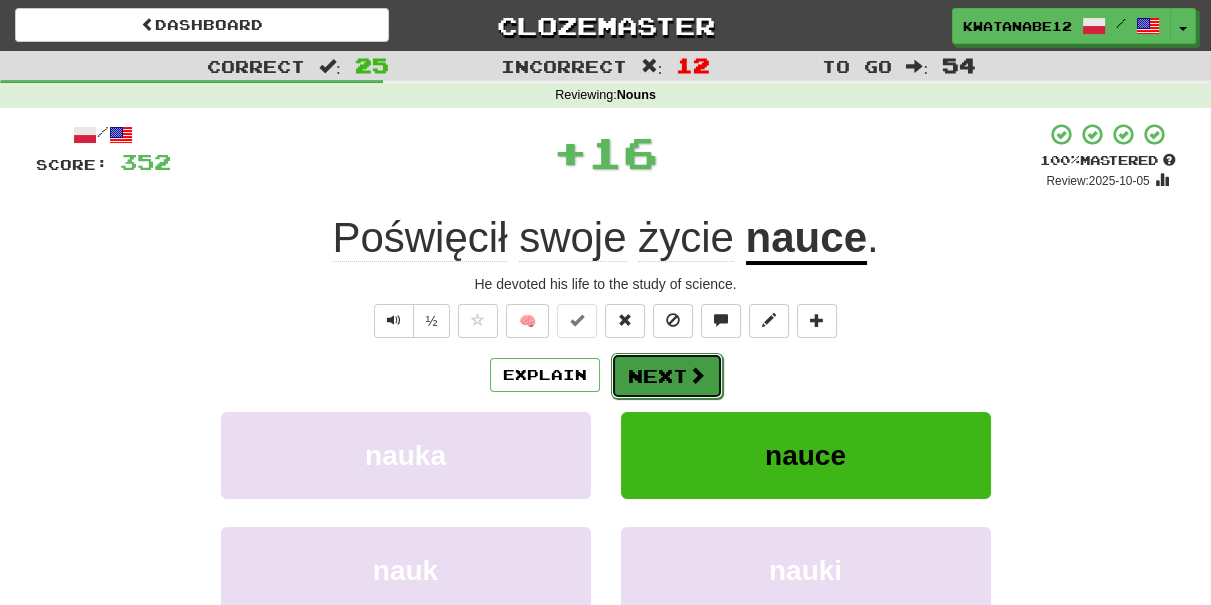 drag, startPoint x: 629, startPoint y: 373, endPoint x: 612, endPoint y: 371, distance: 17.117243 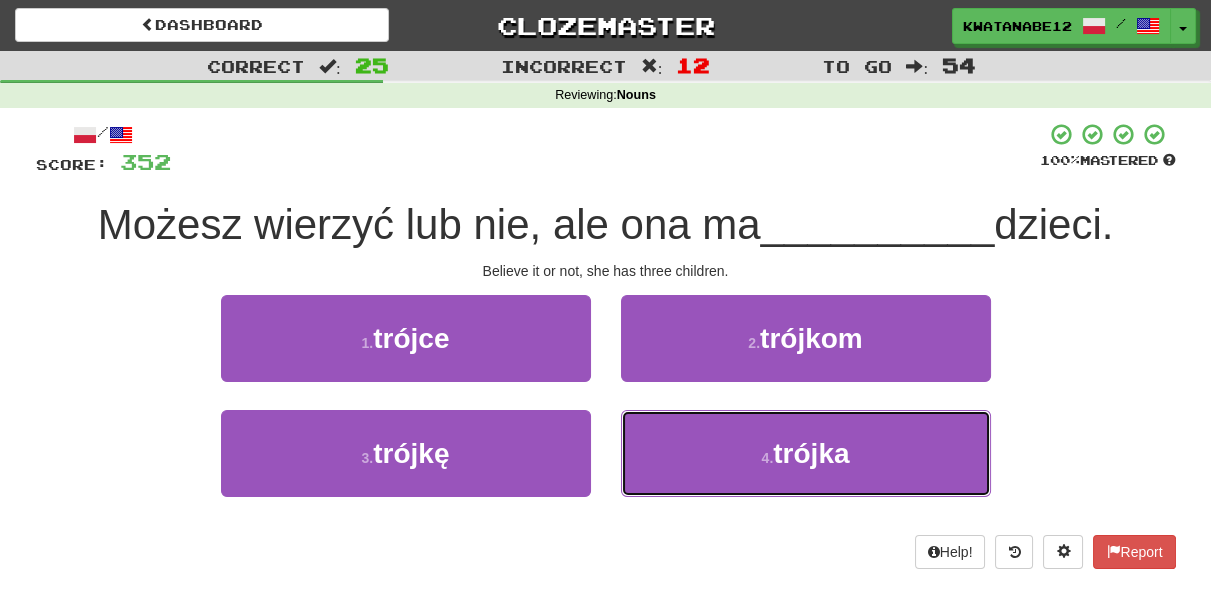 drag, startPoint x: 666, startPoint y: 450, endPoint x: 648, endPoint y: 410, distance: 43.863426 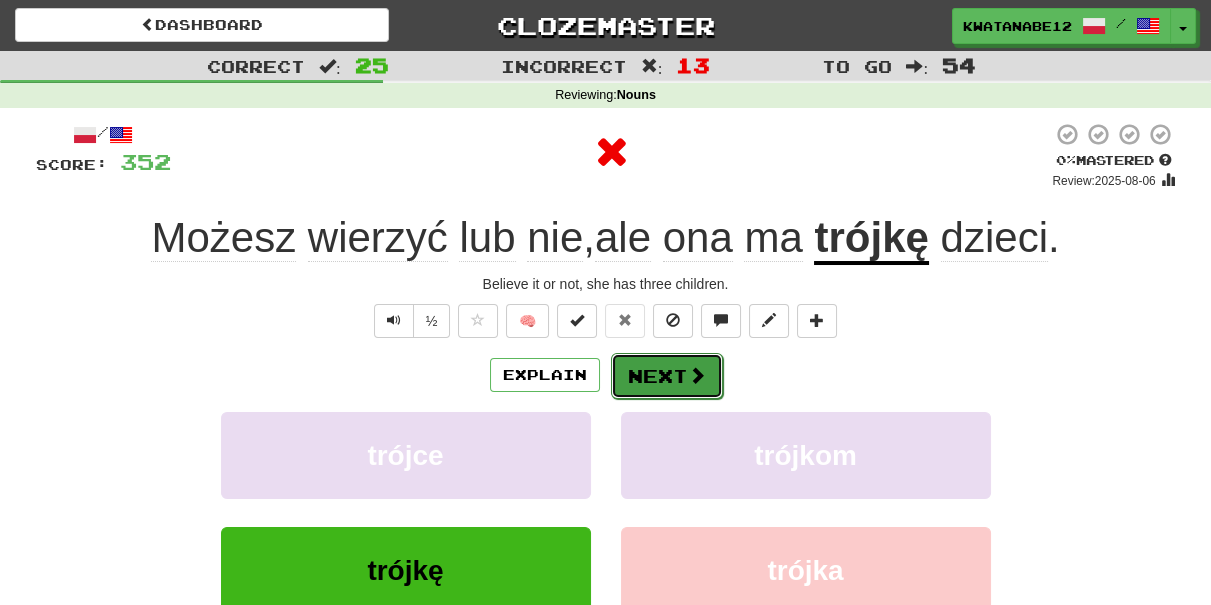 click on "Next" at bounding box center (667, 376) 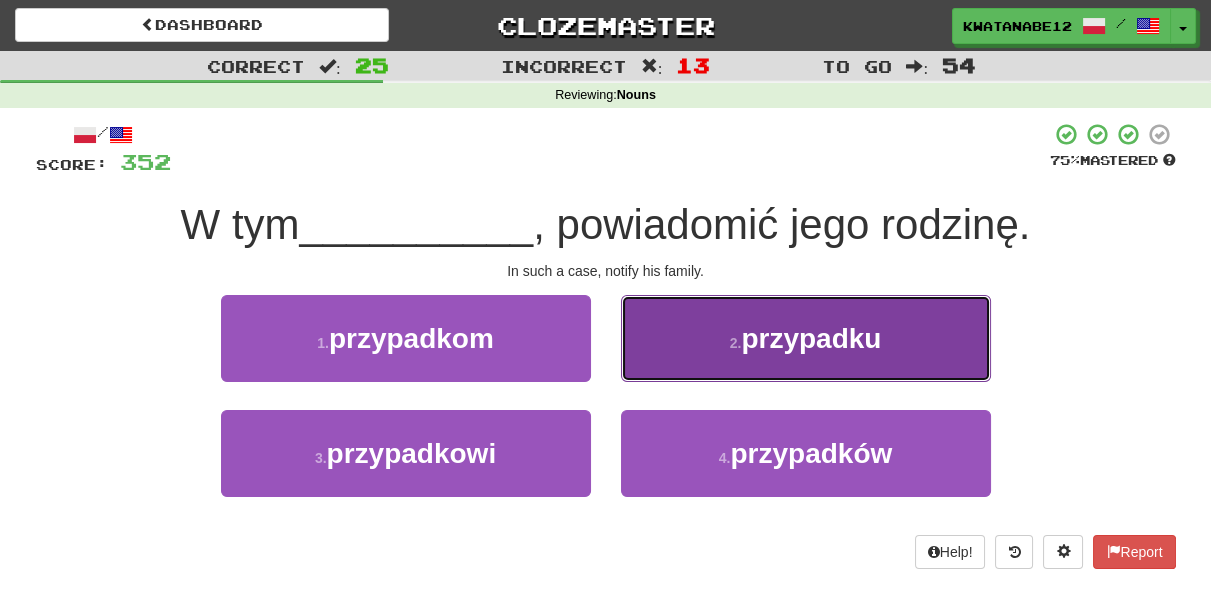 drag, startPoint x: 709, startPoint y: 366, endPoint x: 683, endPoint y: 377, distance: 28.231188 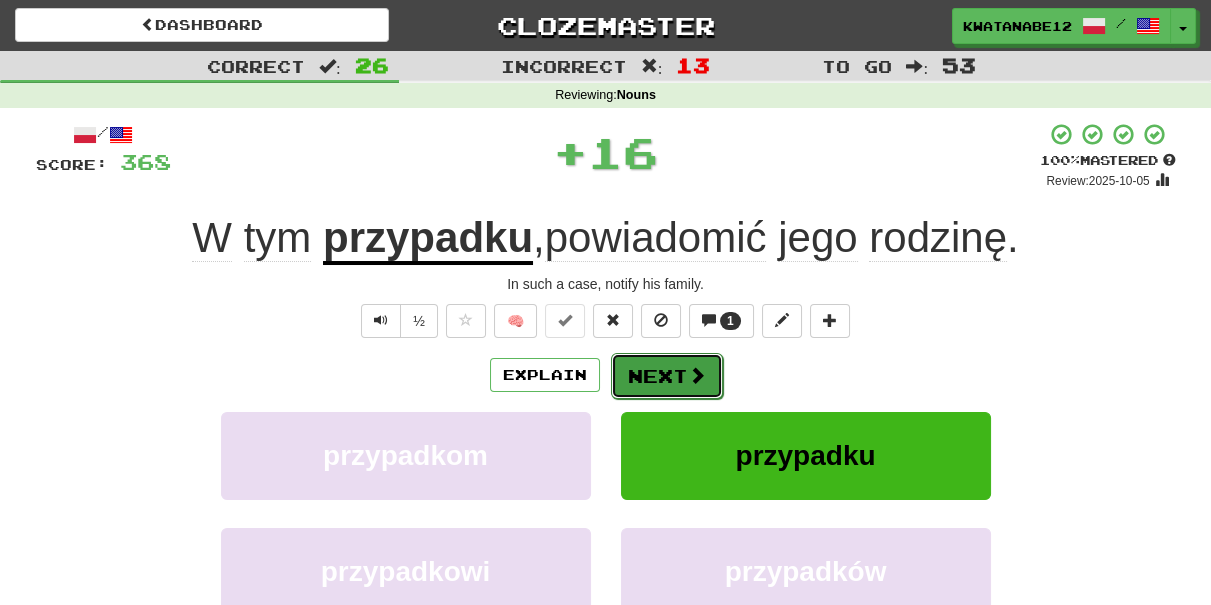 click on "Next" at bounding box center [667, 376] 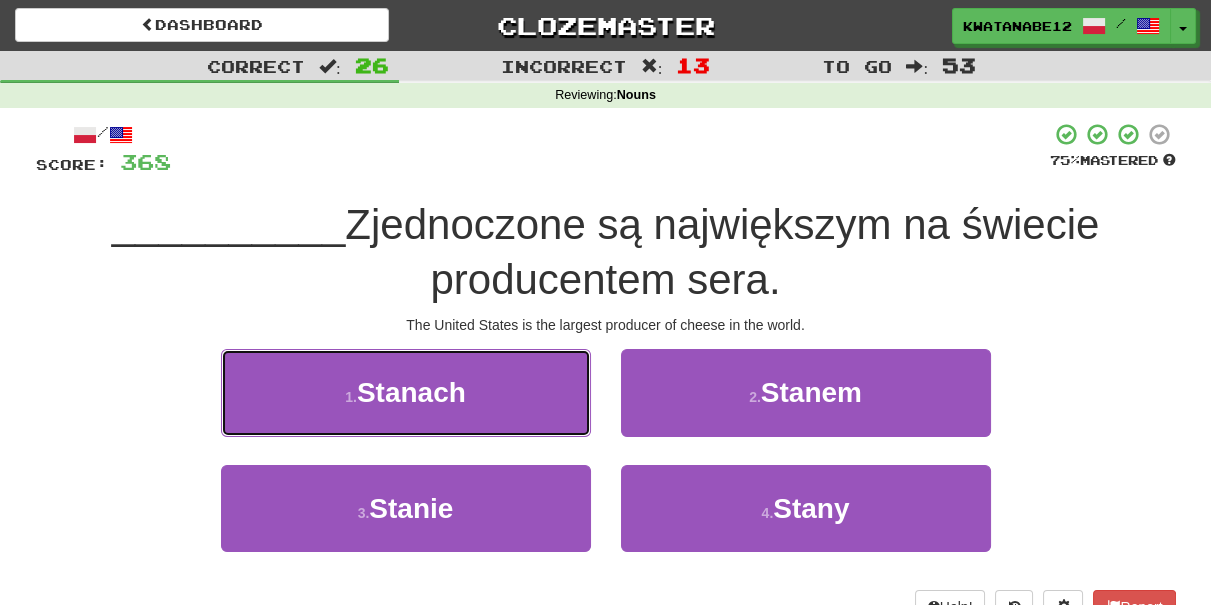 drag, startPoint x: 525, startPoint y: 385, endPoint x: 573, endPoint y: 402, distance: 50.92151 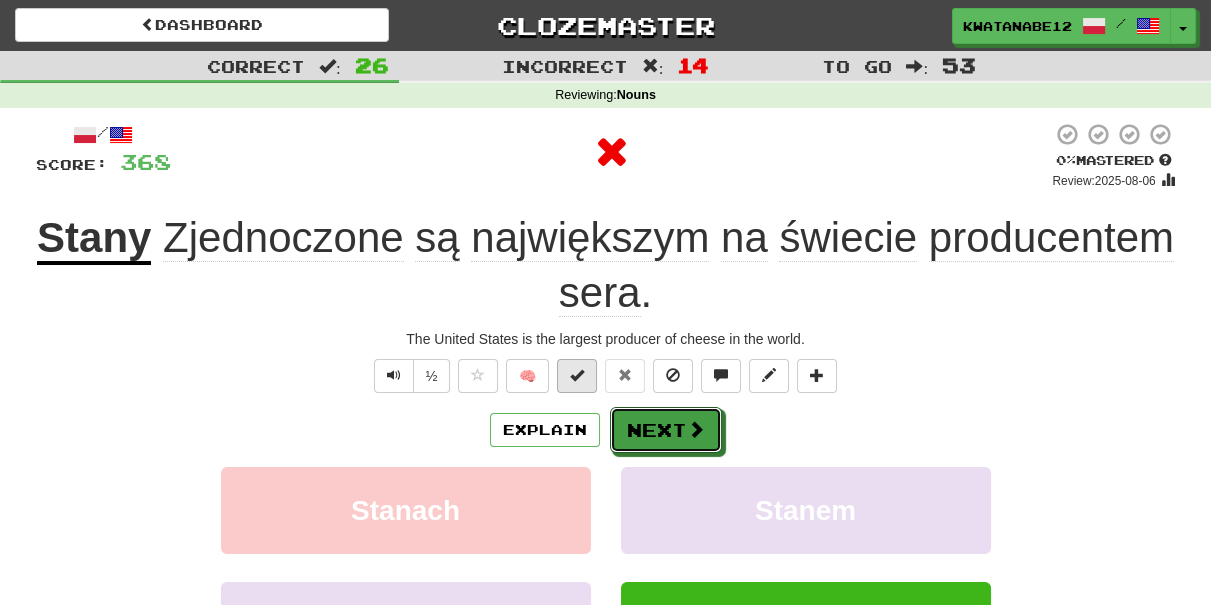 drag, startPoint x: 640, startPoint y: 424, endPoint x: 569, endPoint y: 384, distance: 81.49233 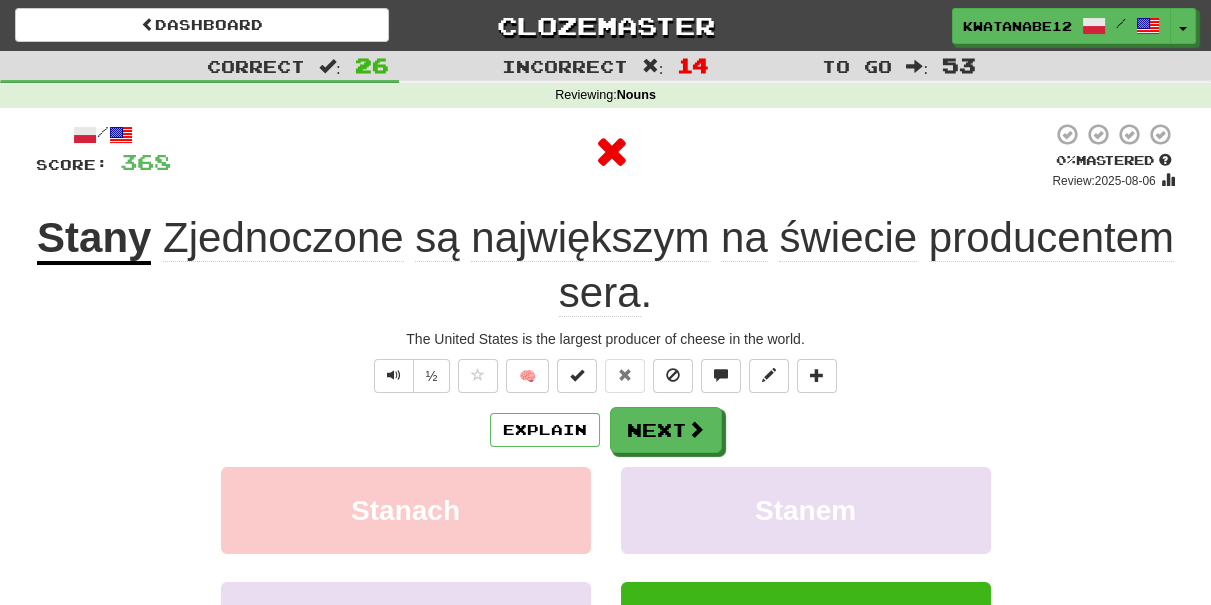 click on "/  Score:   368 0 %  Mastered Review:  2025-08-06 Stany   Zjednoczone   są   największym   na   świecie   producentem   sera . The United States is the largest producer of cheese in the world. ½ 🧠 Explain Next Stanach Stanem Stanie Stany Learn more: Stanach Stanem Stanie Stany  Help!  Report Sentence Source" at bounding box center [606, 462] 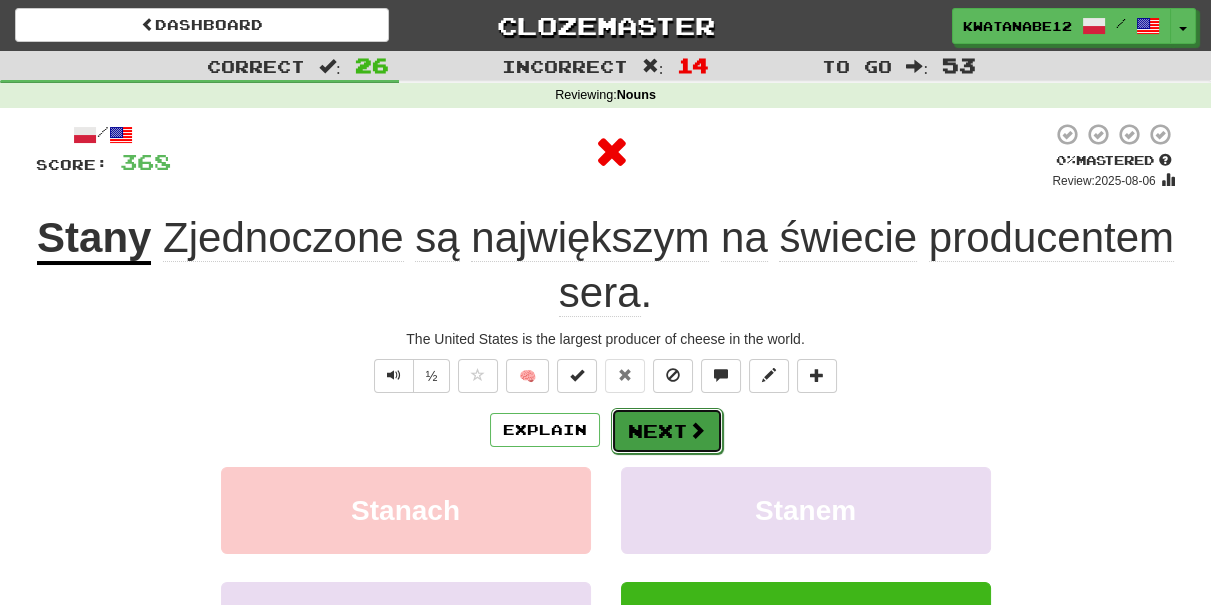 click at bounding box center [697, 430] 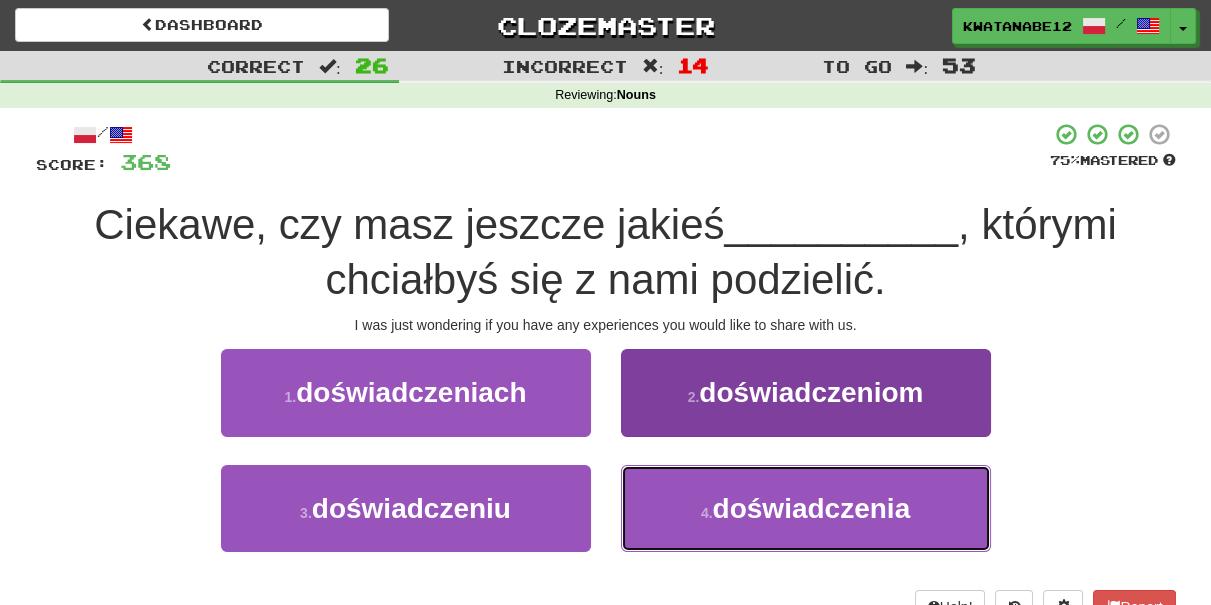 click on "4 .  doświadczenia" at bounding box center (806, 508) 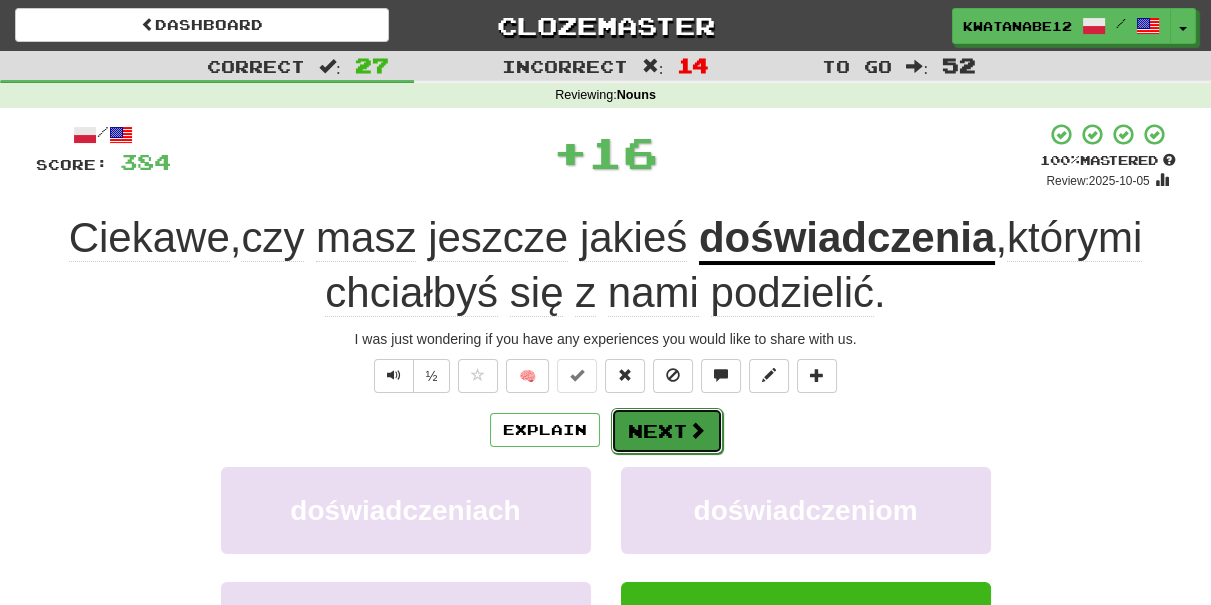 drag, startPoint x: 661, startPoint y: 447, endPoint x: 653, endPoint y: 439, distance: 11.313708 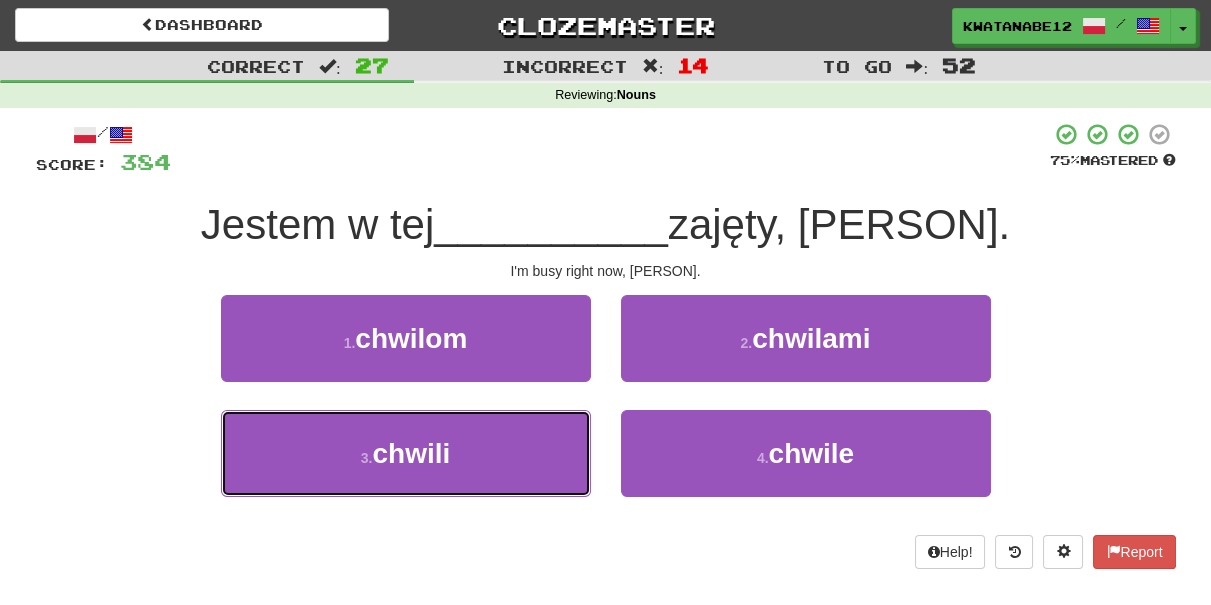 drag, startPoint x: 499, startPoint y: 467, endPoint x: 576, endPoint y: 404, distance: 99.48869 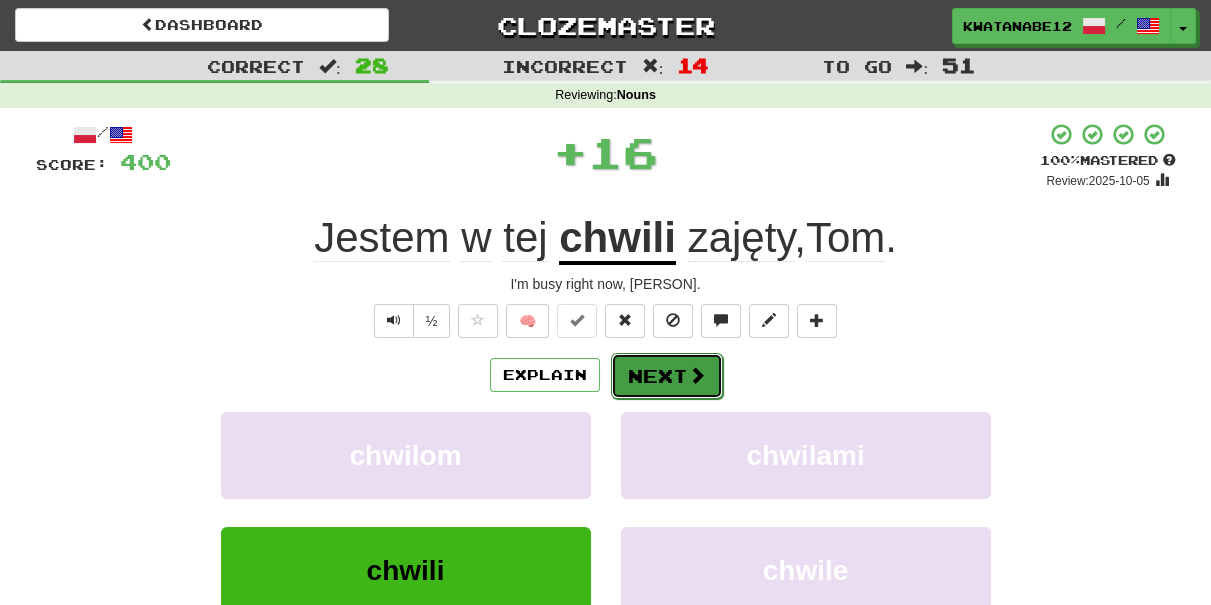 click on "Next" at bounding box center [667, 376] 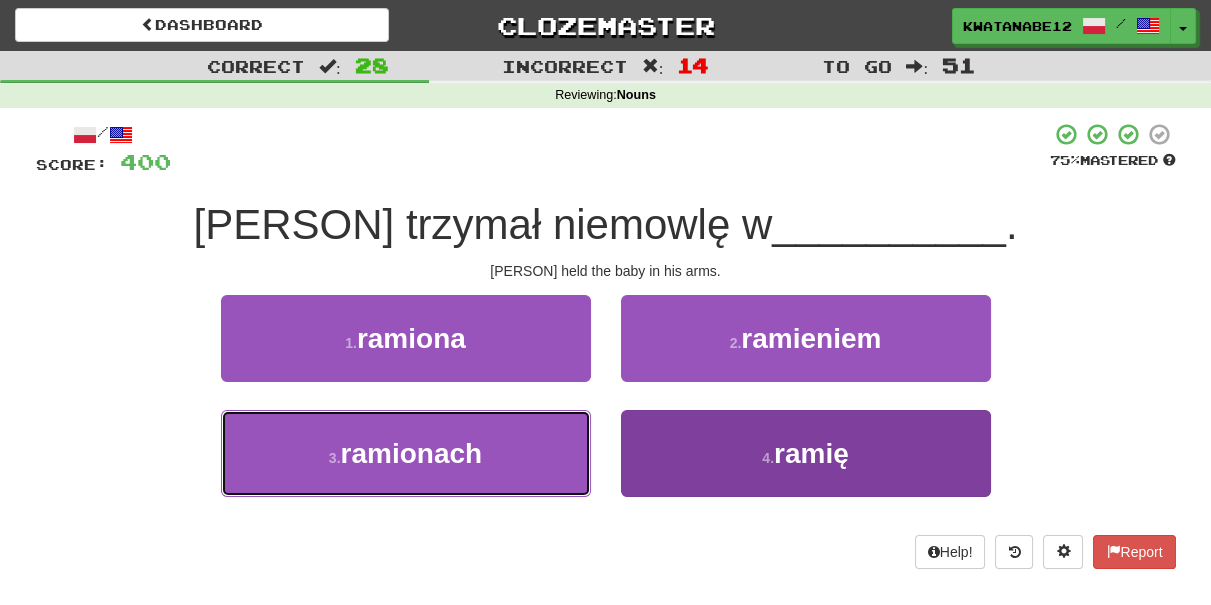 drag, startPoint x: 535, startPoint y: 450, endPoint x: 624, endPoint y: 409, distance: 97.98979 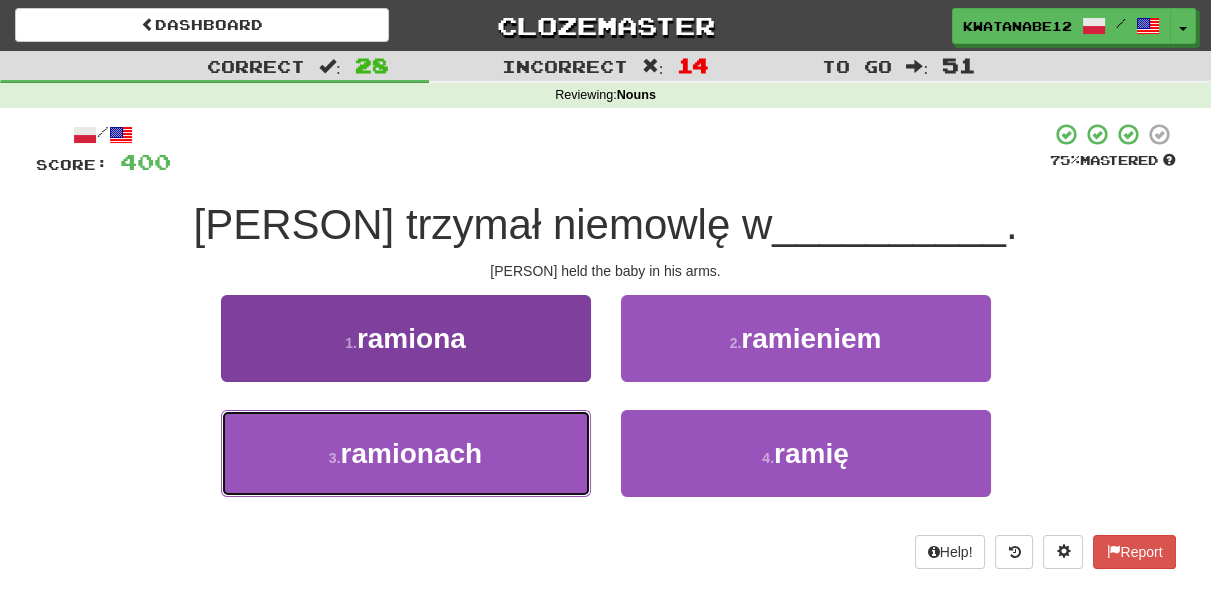 drag, startPoint x: 491, startPoint y: 455, endPoint x: 589, endPoint y: 426, distance: 102.20078 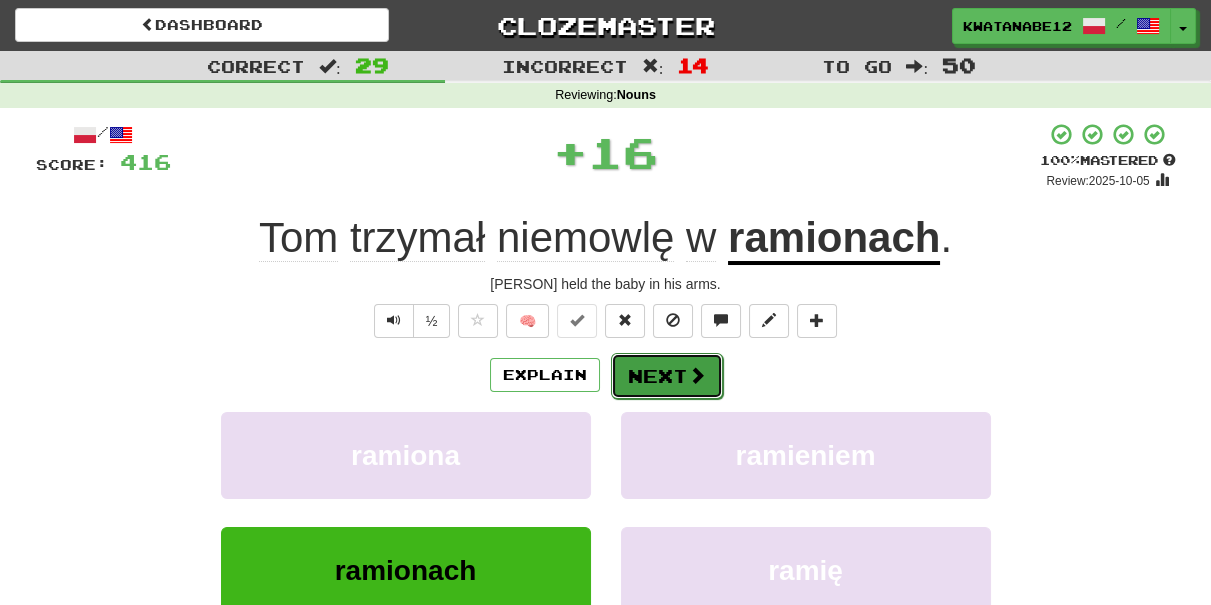 click on "Next" at bounding box center (667, 376) 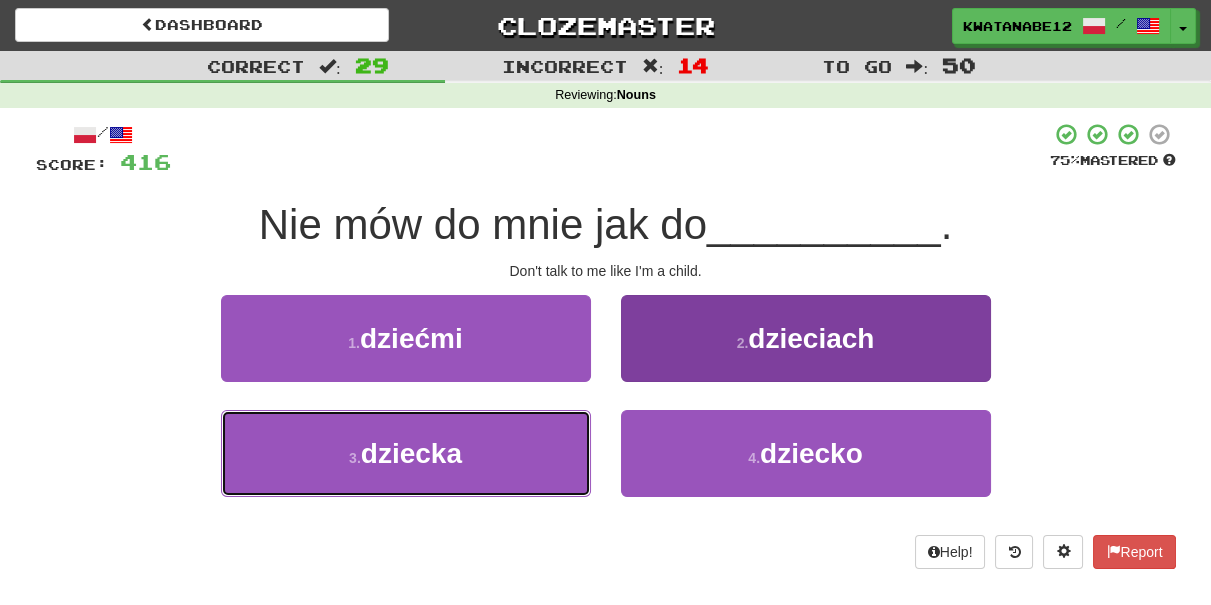drag, startPoint x: 519, startPoint y: 443, endPoint x: 626, endPoint y: 412, distance: 111.40018 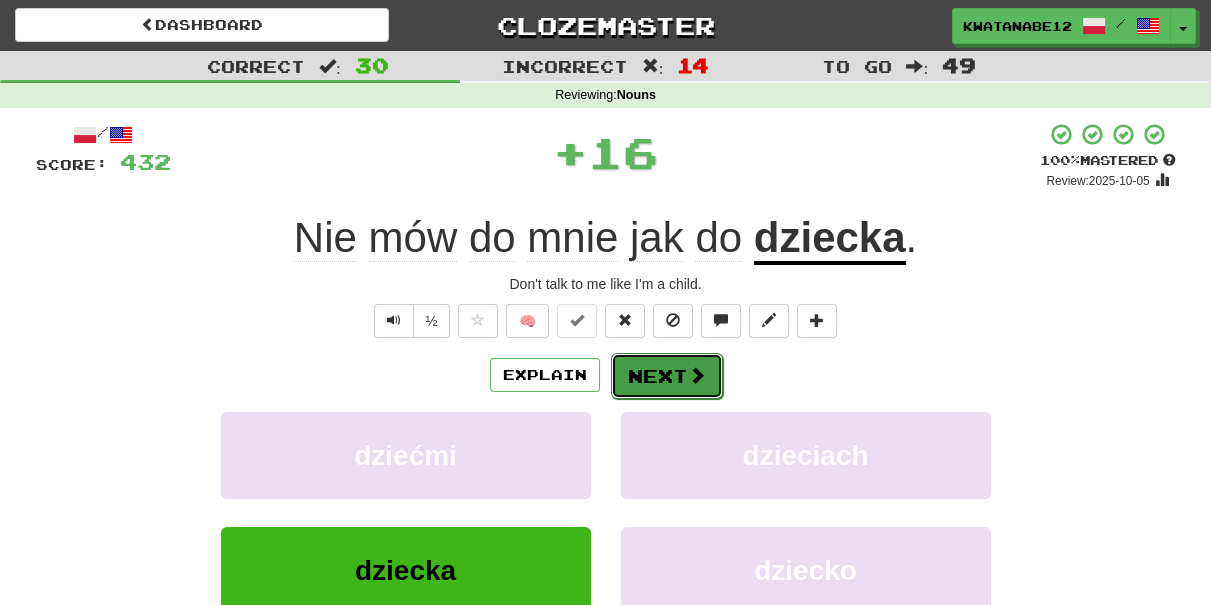 drag, startPoint x: 680, startPoint y: 362, endPoint x: 662, endPoint y: 358, distance: 18.439089 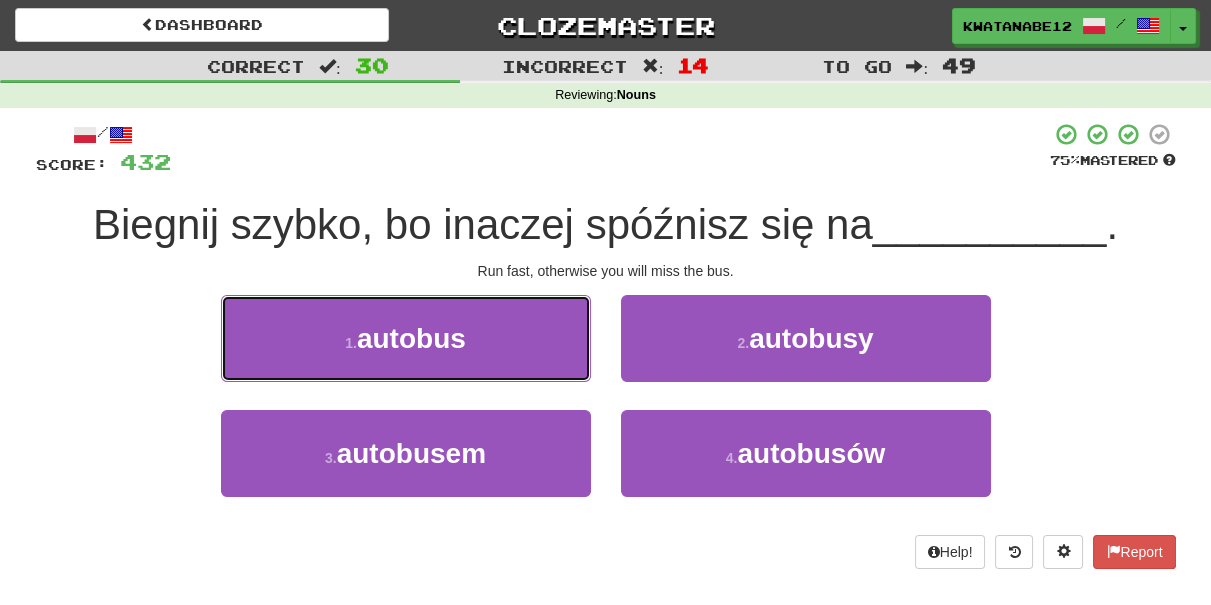 click on "1 .  autobus" at bounding box center [406, 338] 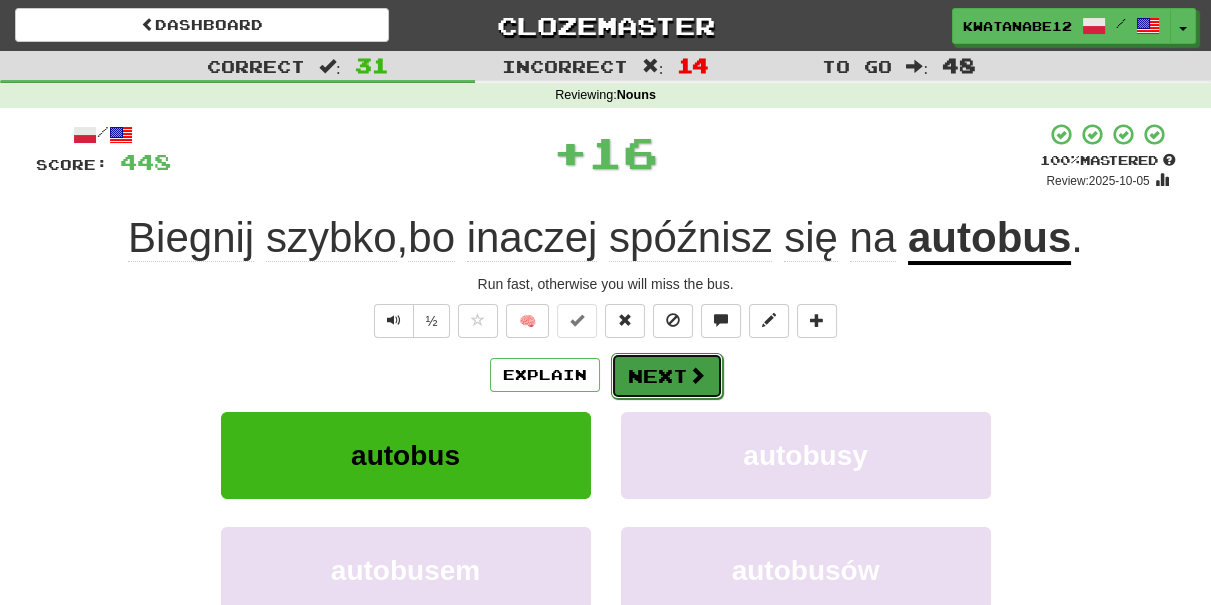 click on "Next" at bounding box center [667, 376] 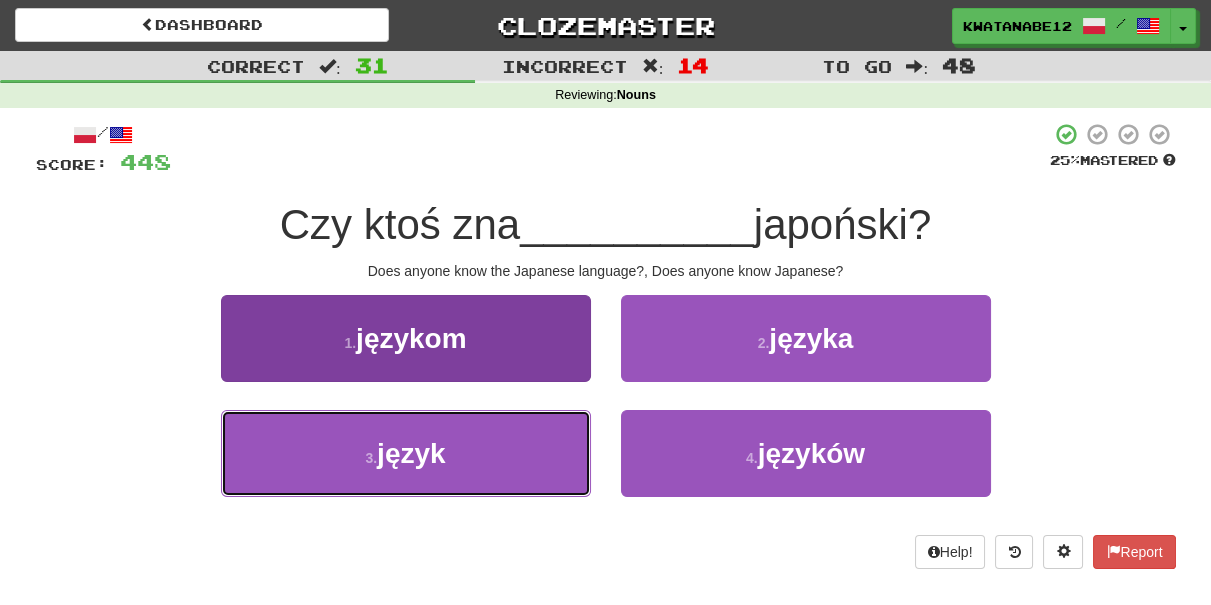 drag, startPoint x: 522, startPoint y: 456, endPoint x: 582, endPoint y: 413, distance: 73.817345 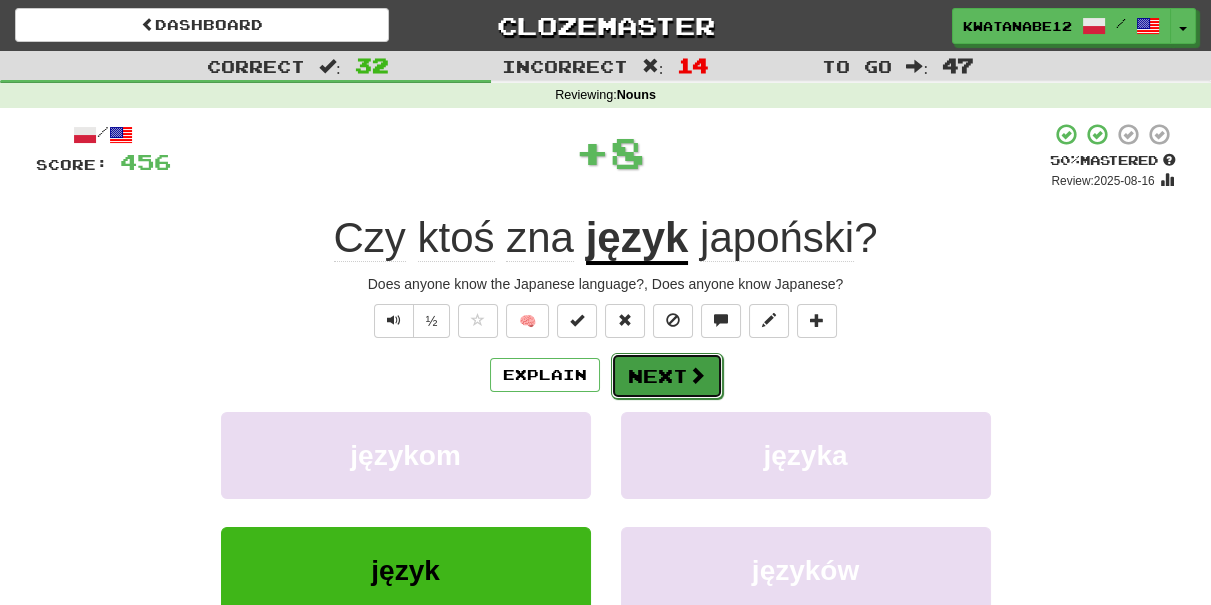 drag, startPoint x: 652, startPoint y: 371, endPoint x: 647, endPoint y: 362, distance: 10.29563 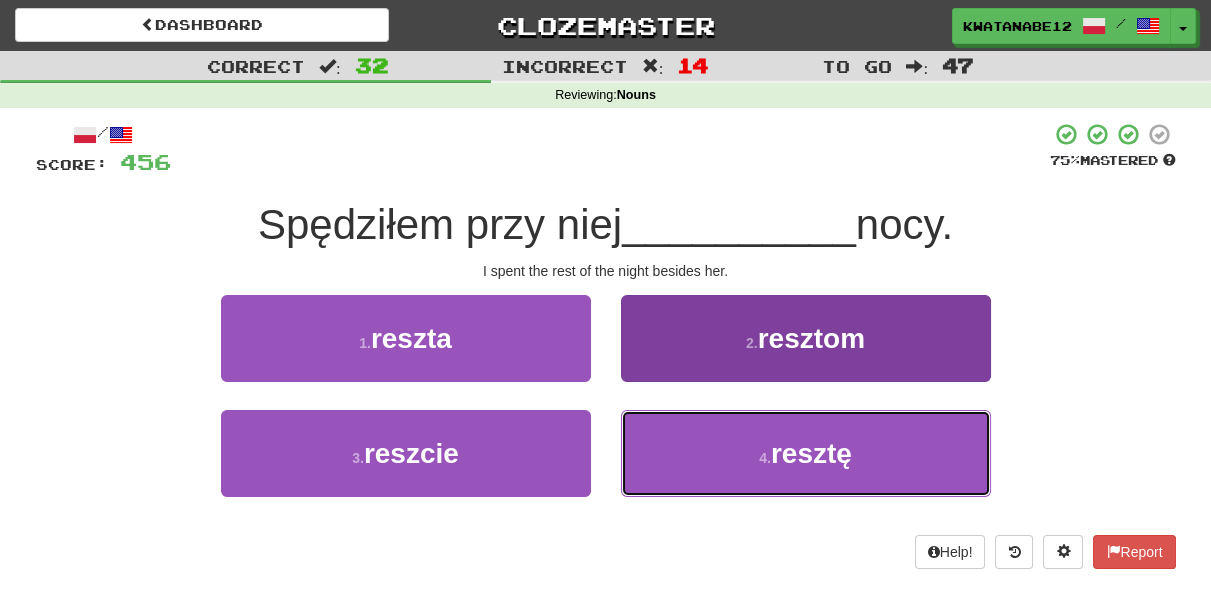 click on "4 .  resztę" at bounding box center [806, 453] 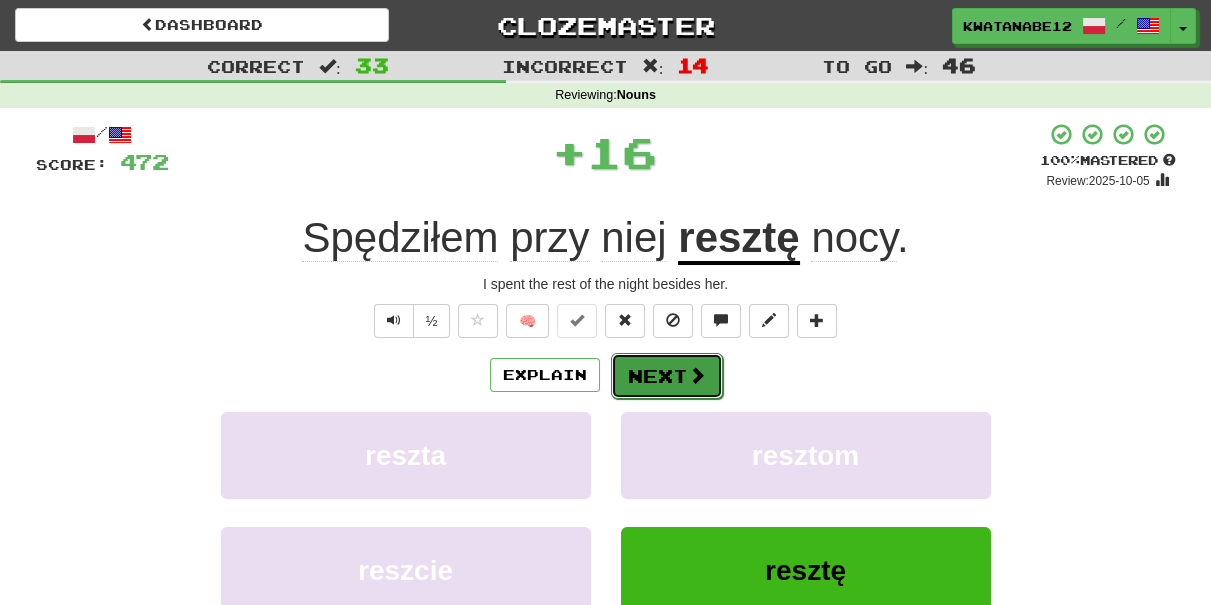 click on "Next" at bounding box center (667, 376) 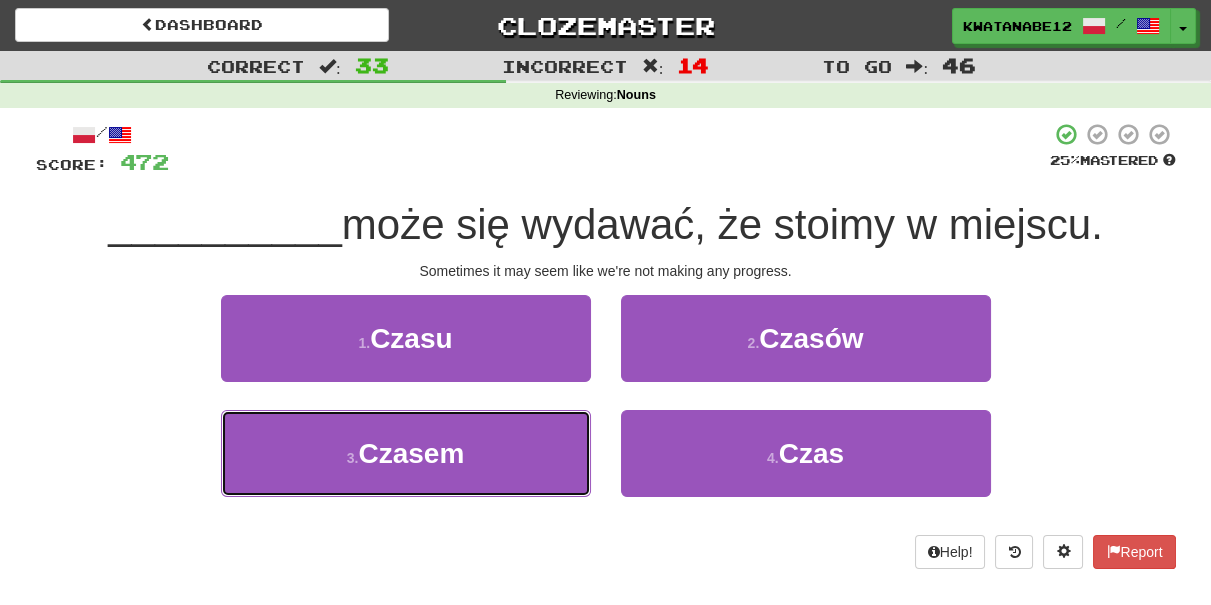 drag, startPoint x: 541, startPoint y: 451, endPoint x: 597, endPoint y: 406, distance: 71.8401 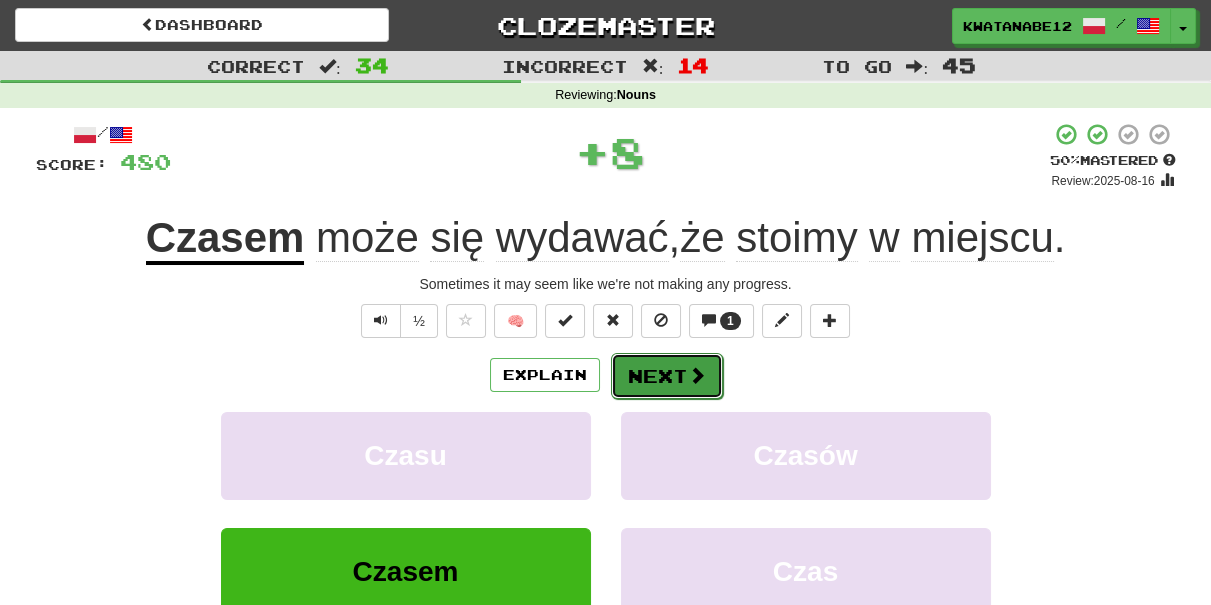 click on "Next" at bounding box center [667, 376] 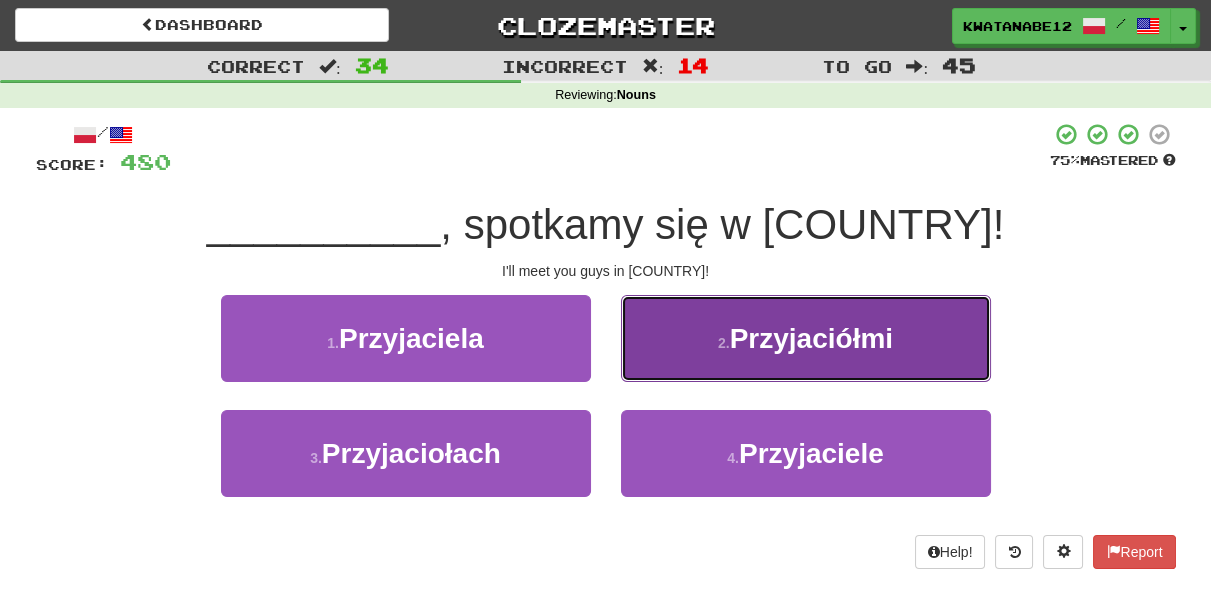 drag, startPoint x: 720, startPoint y: 339, endPoint x: 707, endPoint y: 351, distance: 17.691807 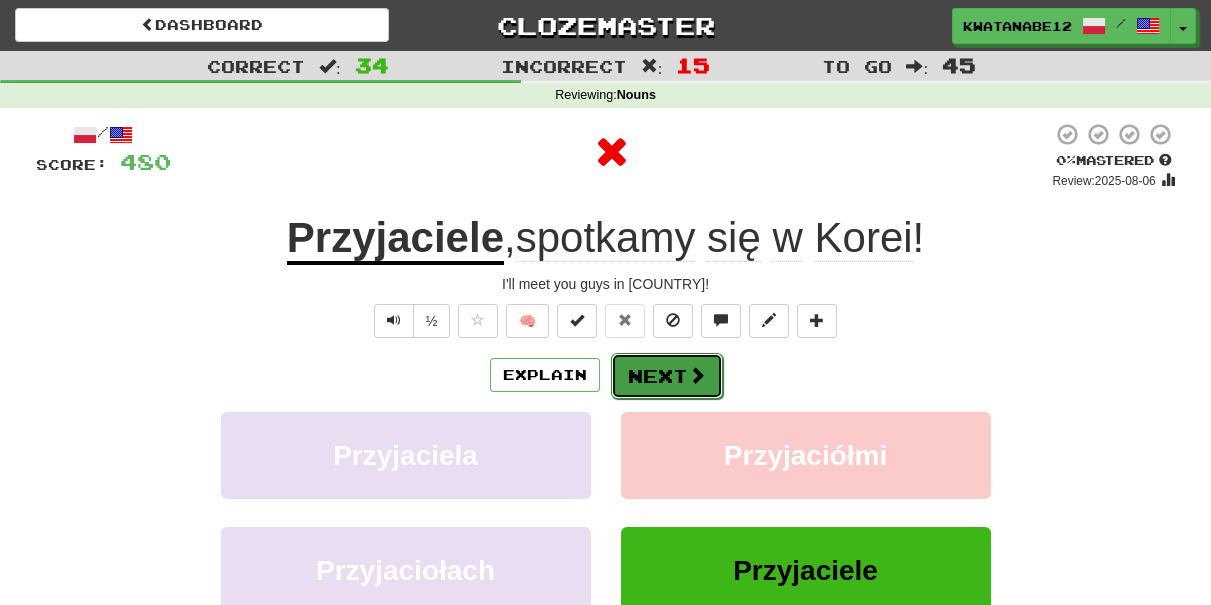 drag, startPoint x: 682, startPoint y: 363, endPoint x: 671, endPoint y: 365, distance: 11.18034 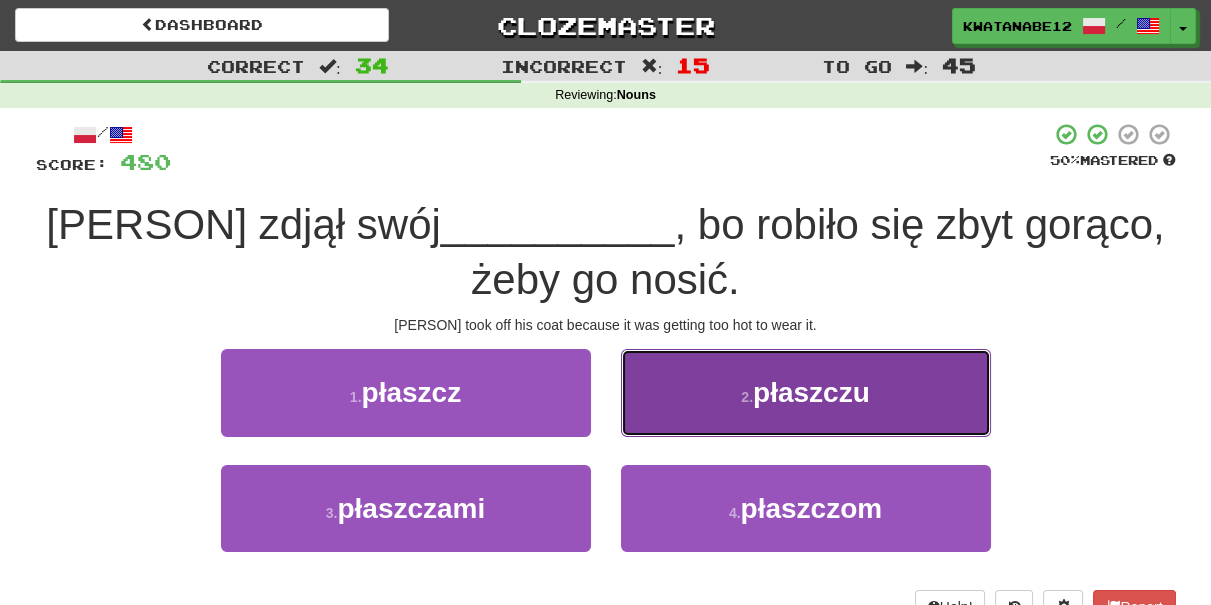 drag, startPoint x: 696, startPoint y: 411, endPoint x: 687, endPoint y: 417, distance: 10.816654 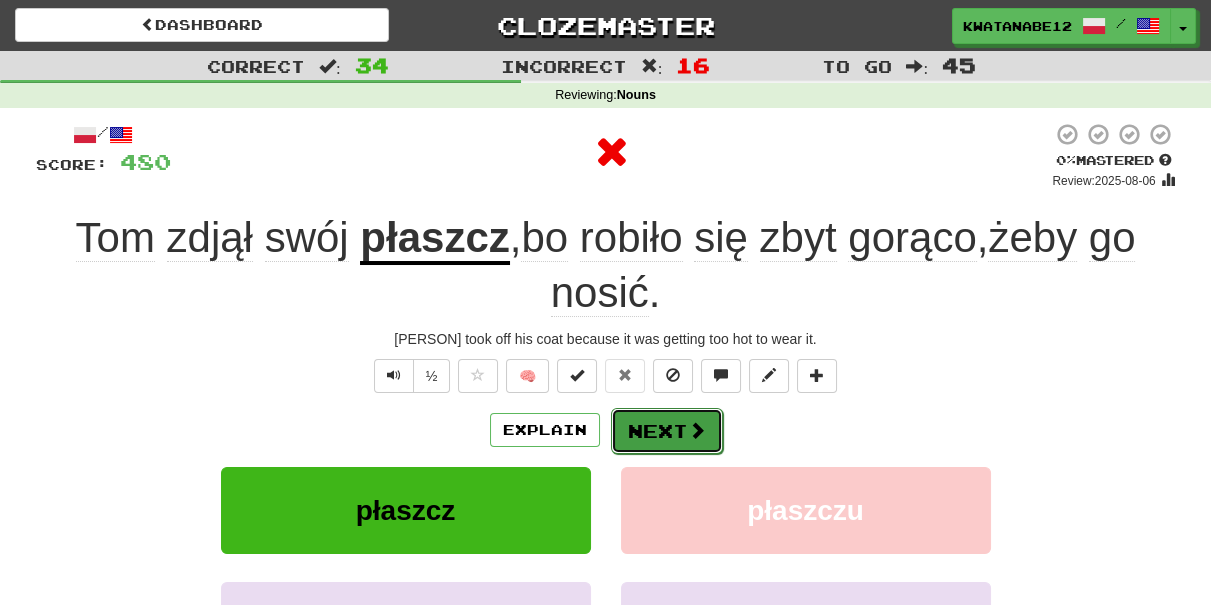 click on "Next" at bounding box center (667, 431) 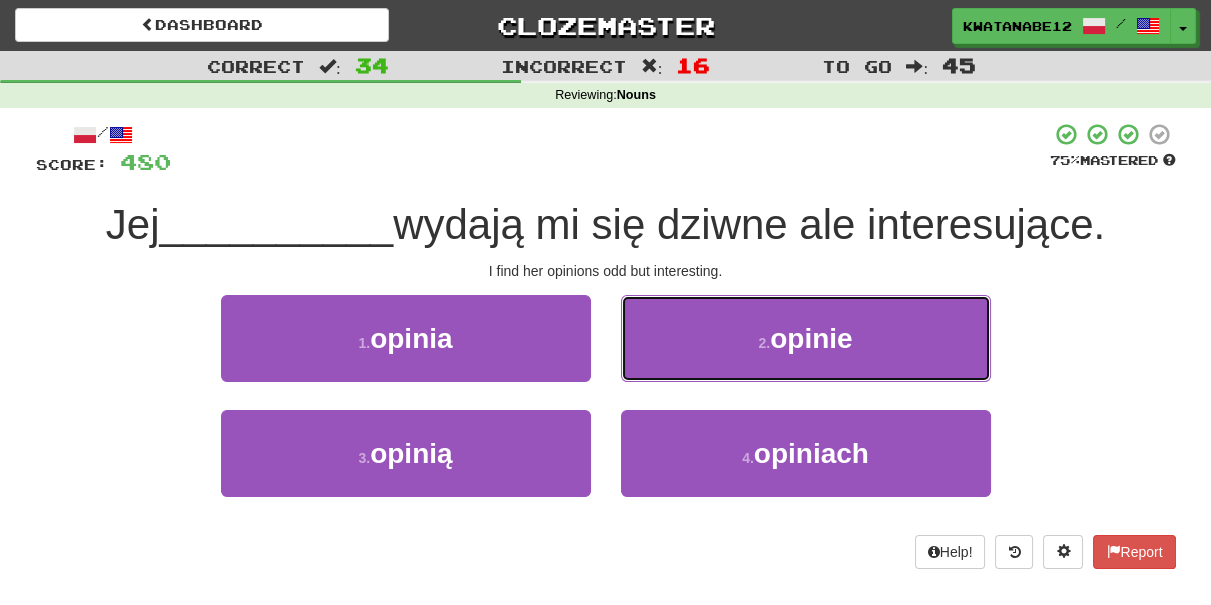 click on "2 .  opinie" at bounding box center [806, 338] 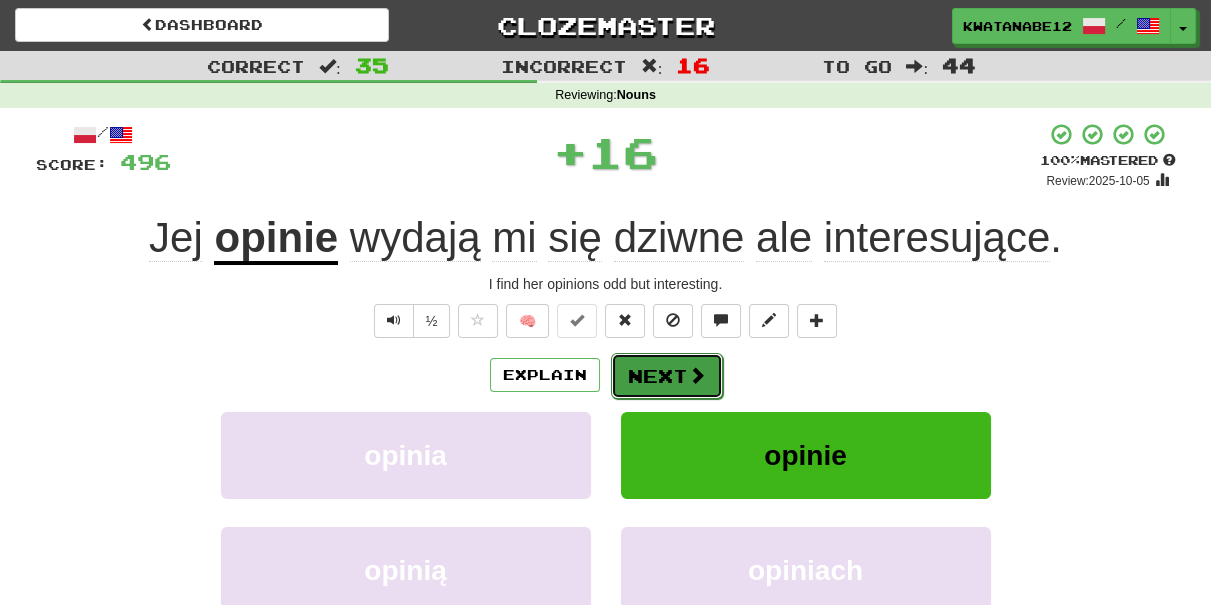 click on "Next" at bounding box center [667, 376] 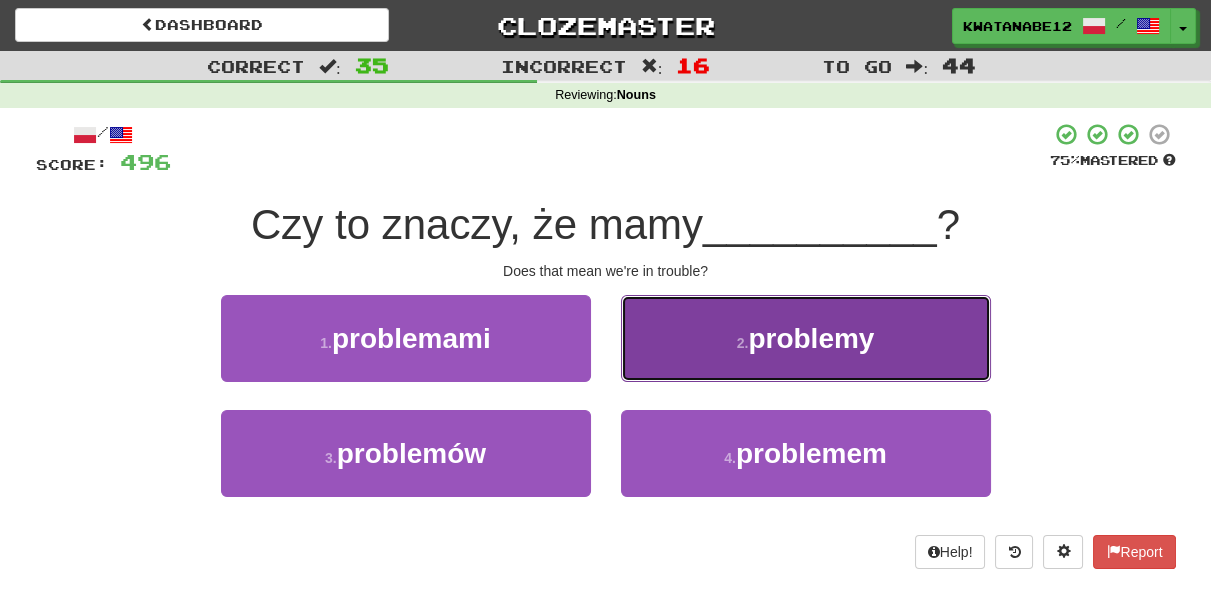 click on "2 .  problemy" at bounding box center (806, 338) 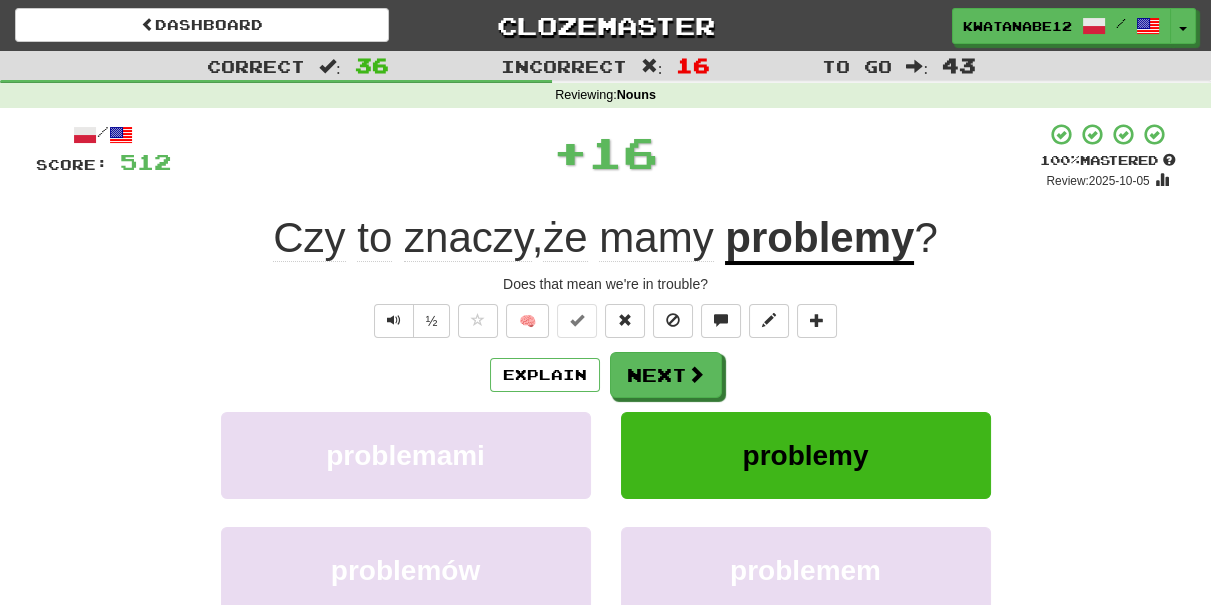 click on "Next" at bounding box center (666, 375) 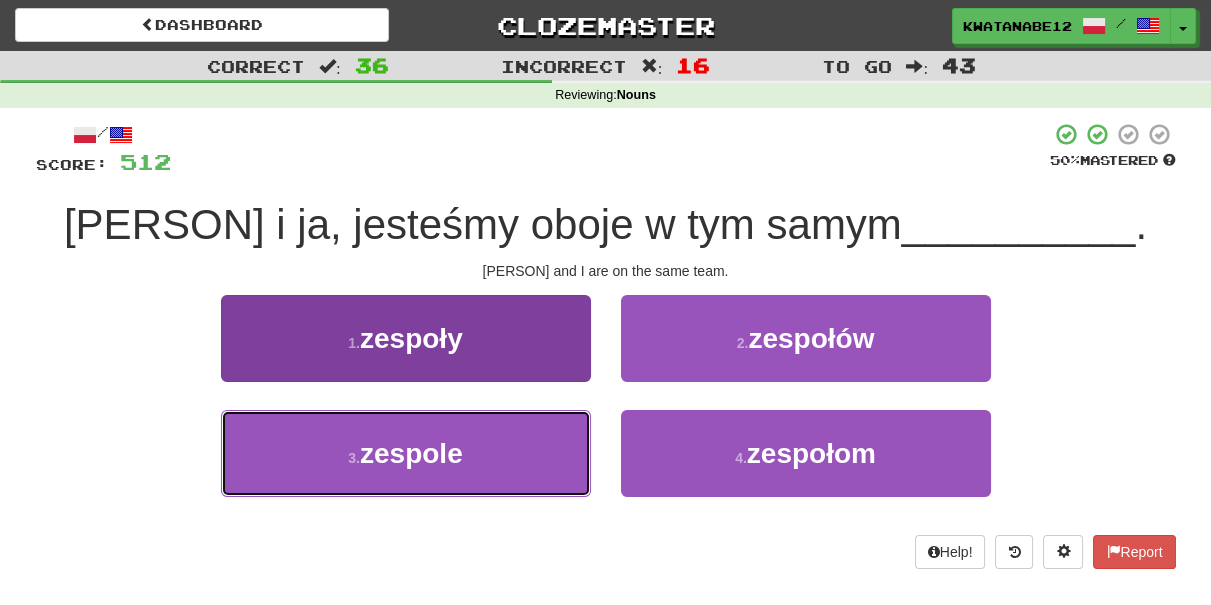drag, startPoint x: 484, startPoint y: 430, endPoint x: 564, endPoint y: 420, distance: 80.622574 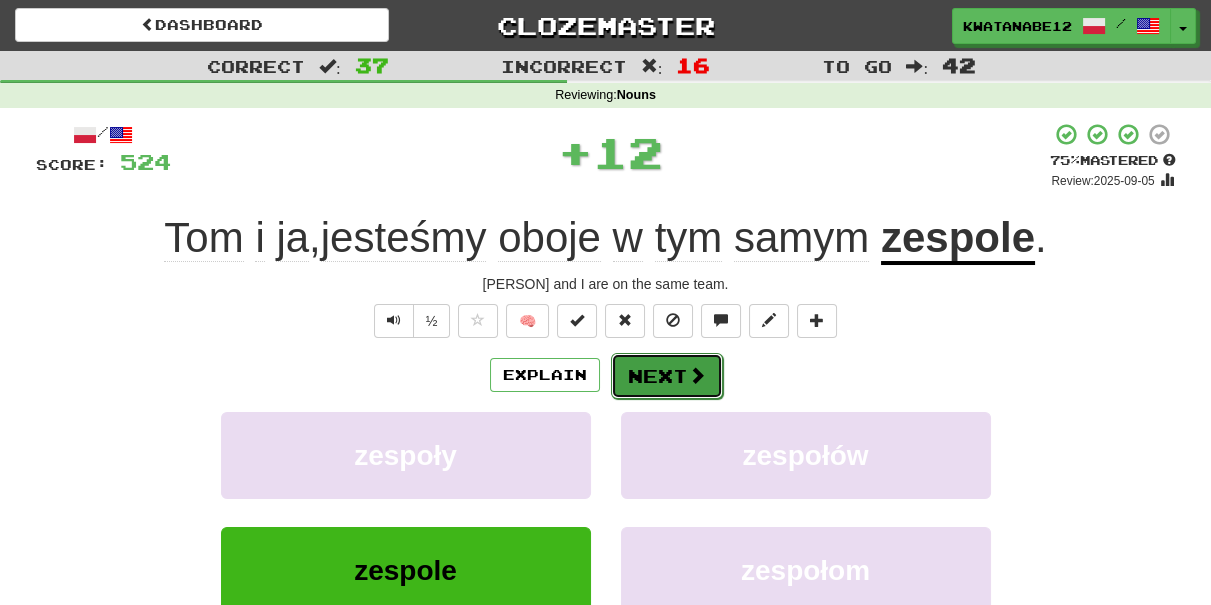 click on "Next" at bounding box center [667, 376] 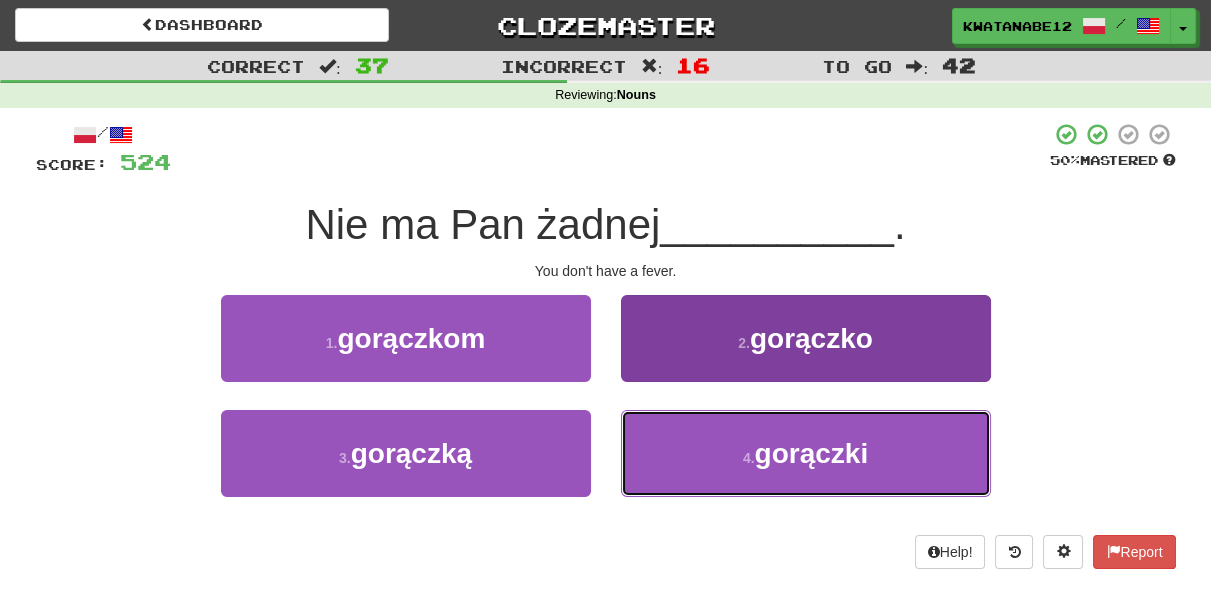 drag, startPoint x: 705, startPoint y: 463, endPoint x: 690, endPoint y: 428, distance: 38.078865 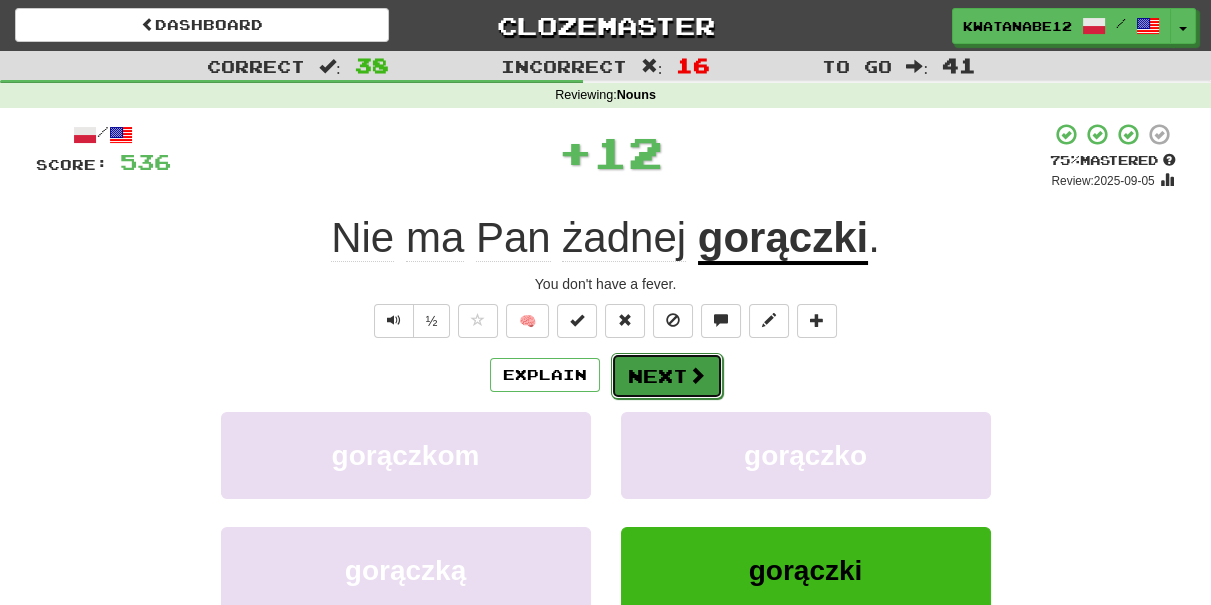 click on "Next" at bounding box center [667, 376] 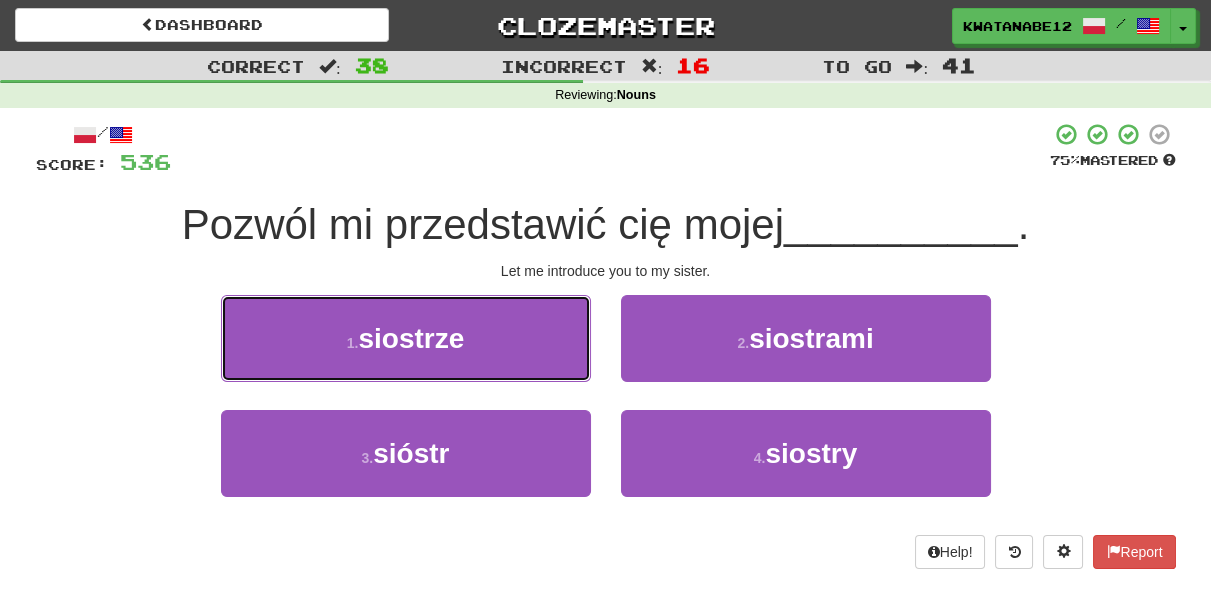 drag, startPoint x: 505, startPoint y: 357, endPoint x: 600, endPoint y: 344, distance: 95.885345 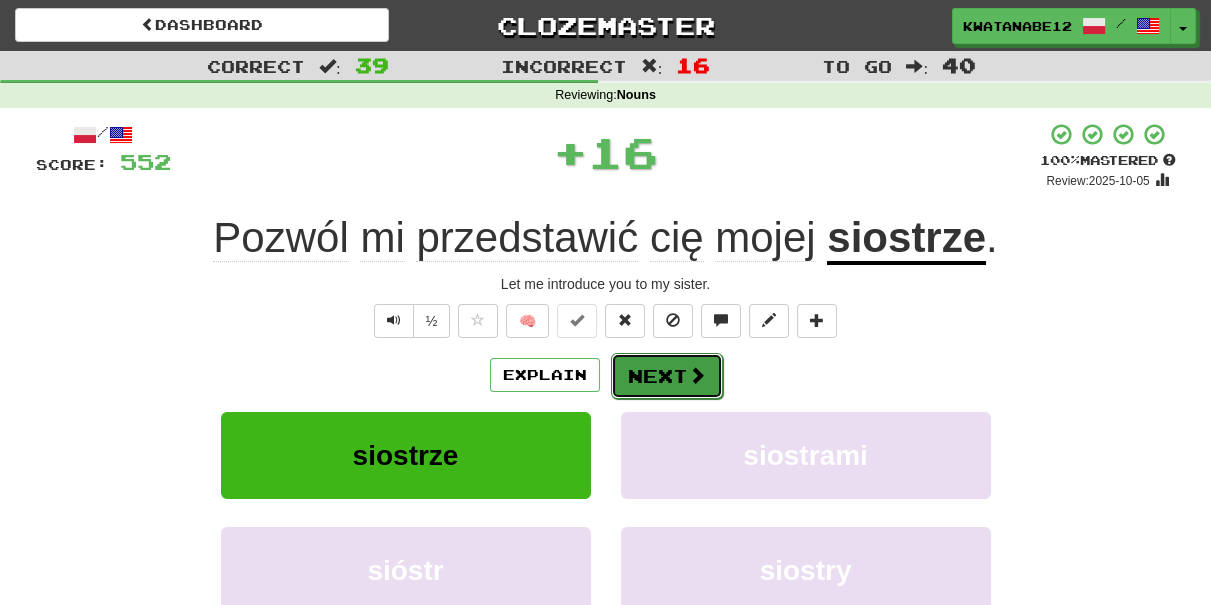 drag, startPoint x: 664, startPoint y: 366, endPoint x: 640, endPoint y: 362, distance: 24.33105 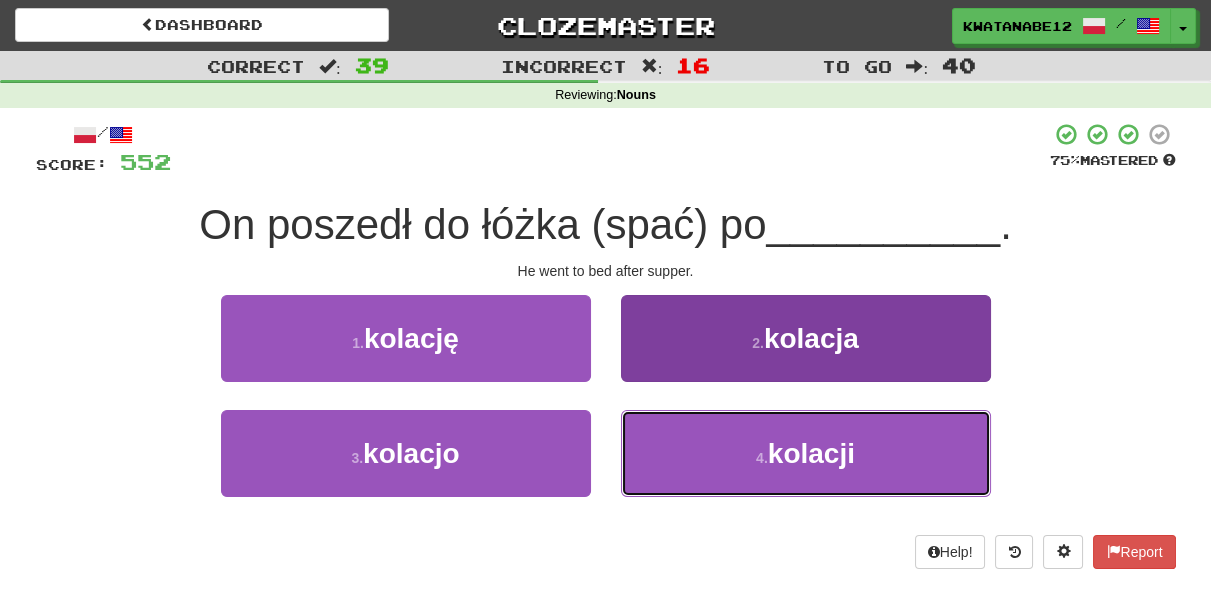 drag, startPoint x: 674, startPoint y: 446, endPoint x: 659, endPoint y: 419, distance: 30.88689 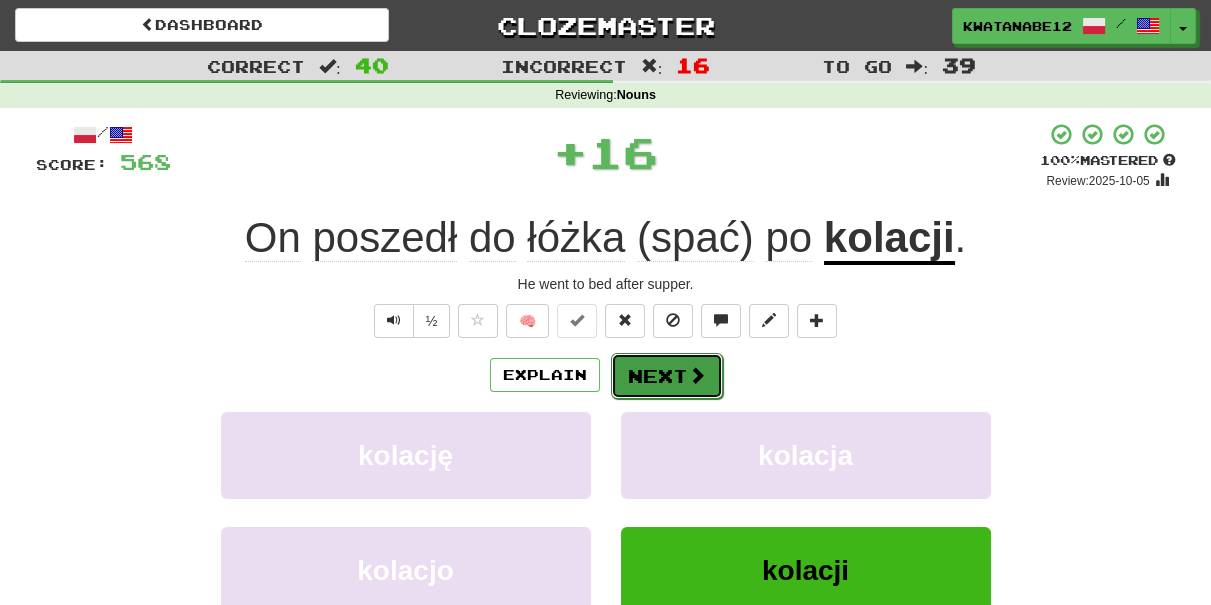 click on "Next" at bounding box center (667, 376) 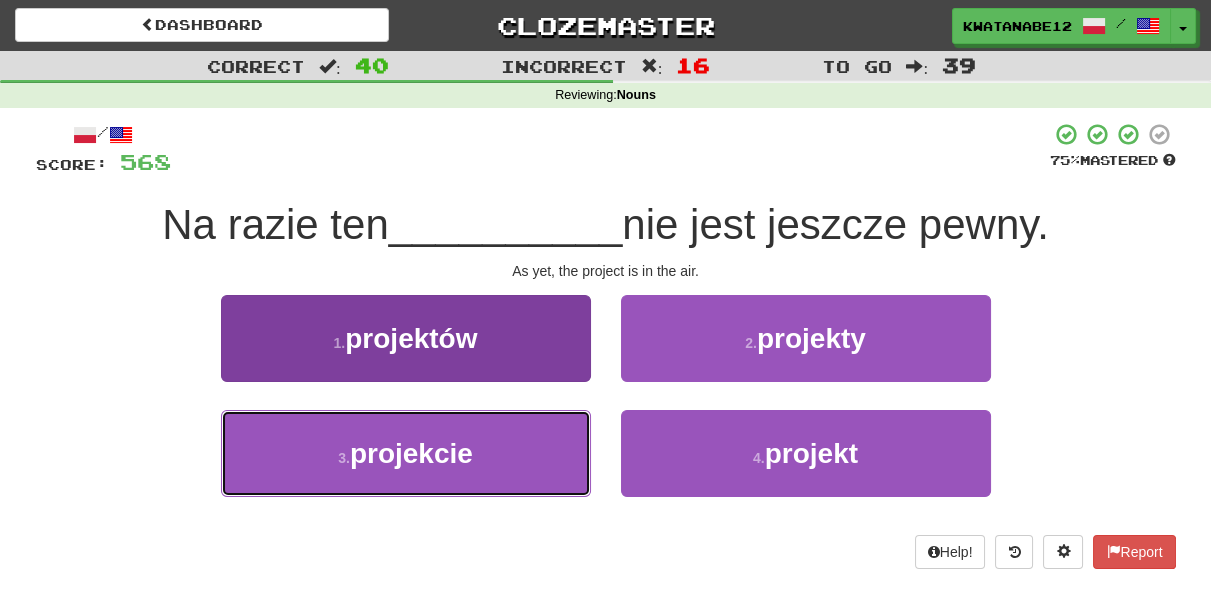 drag, startPoint x: 506, startPoint y: 462, endPoint x: 563, endPoint y: 437, distance: 62.241467 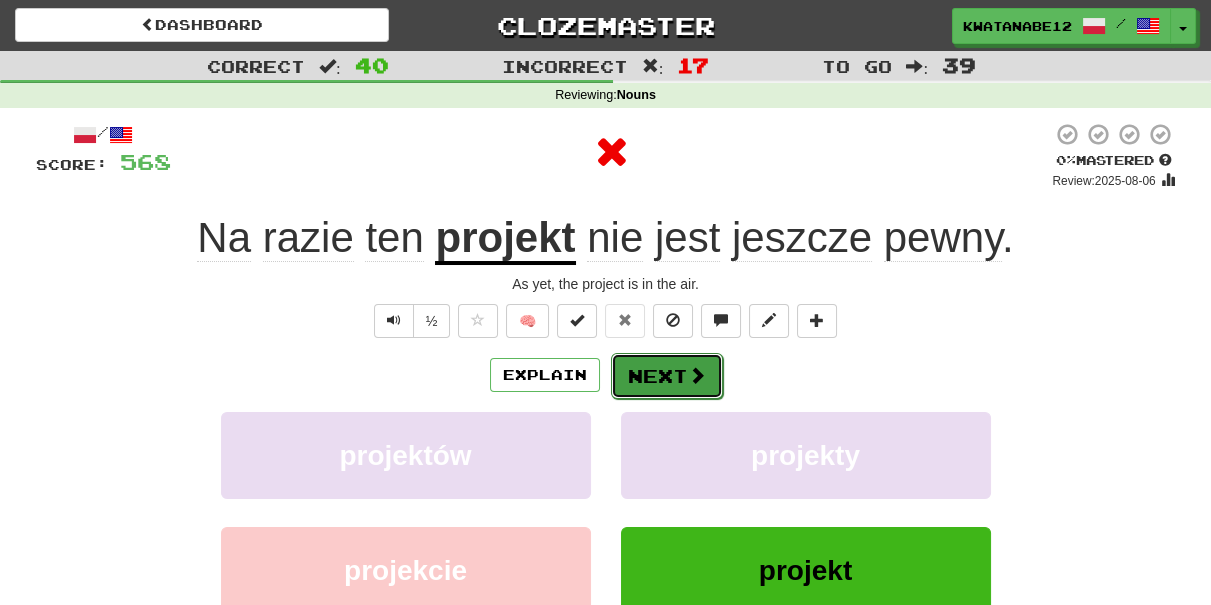 drag, startPoint x: 664, startPoint y: 372, endPoint x: 676, endPoint y: 374, distance: 12.165525 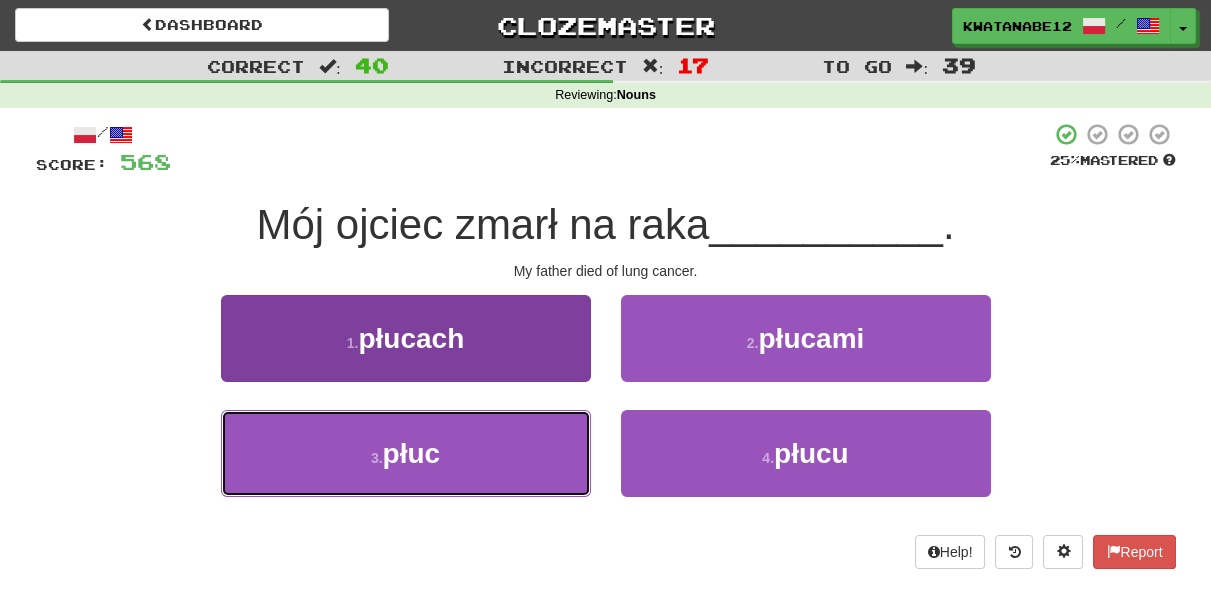 click on "3 .  płuc" at bounding box center (406, 453) 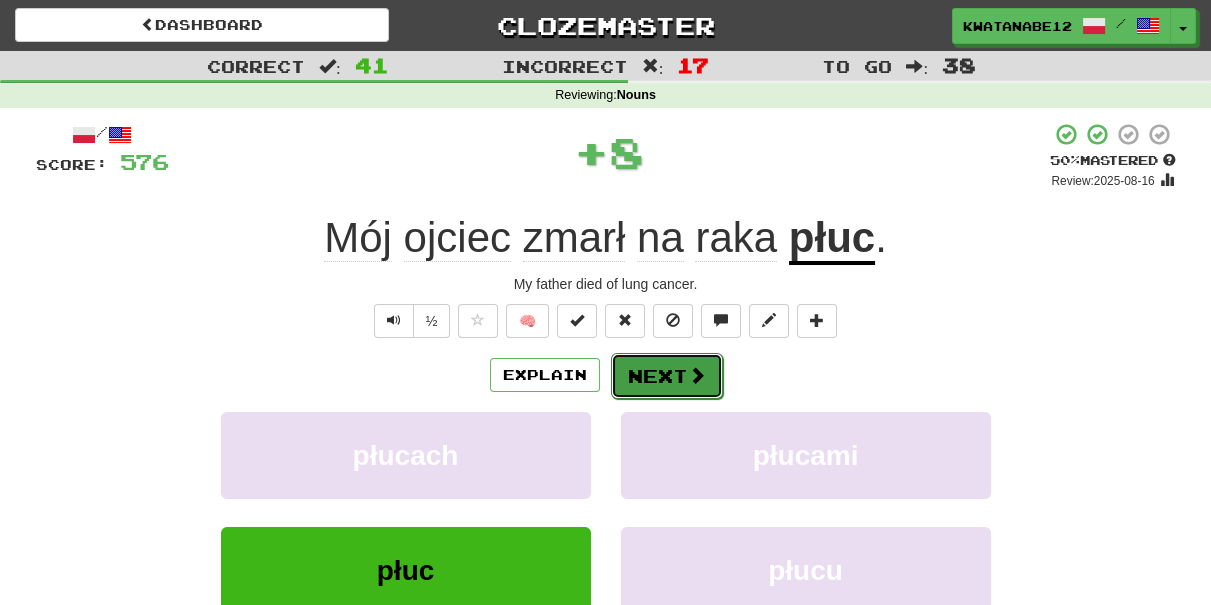 drag, startPoint x: 645, startPoint y: 366, endPoint x: 661, endPoint y: 365, distance: 16.03122 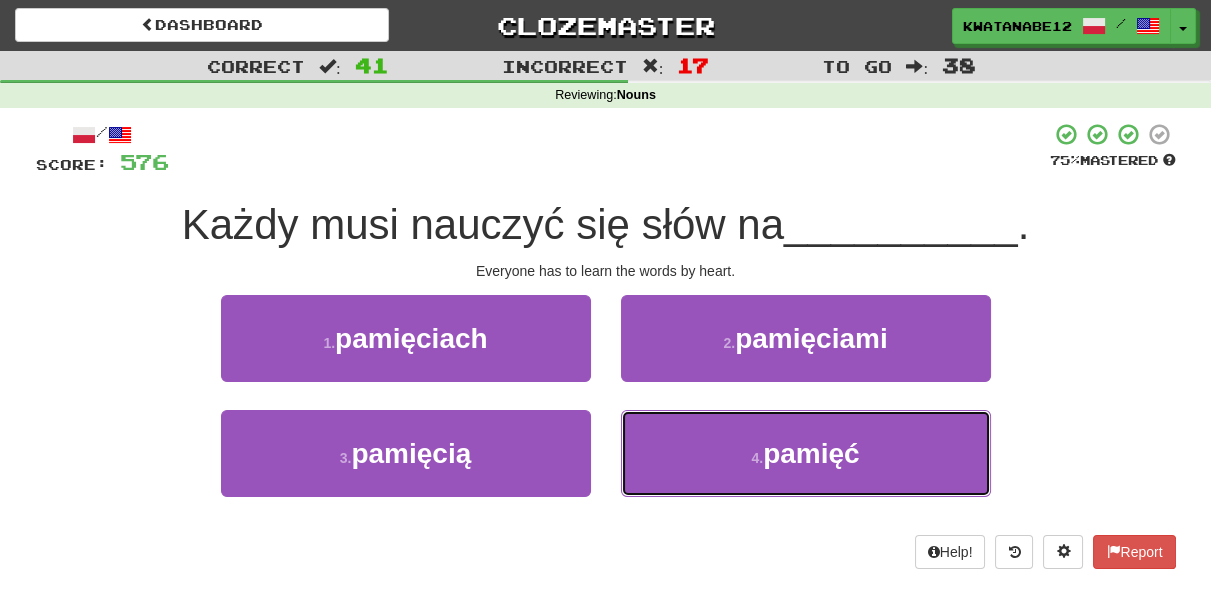 drag, startPoint x: 690, startPoint y: 469, endPoint x: 664, endPoint y: 400, distance: 73.736015 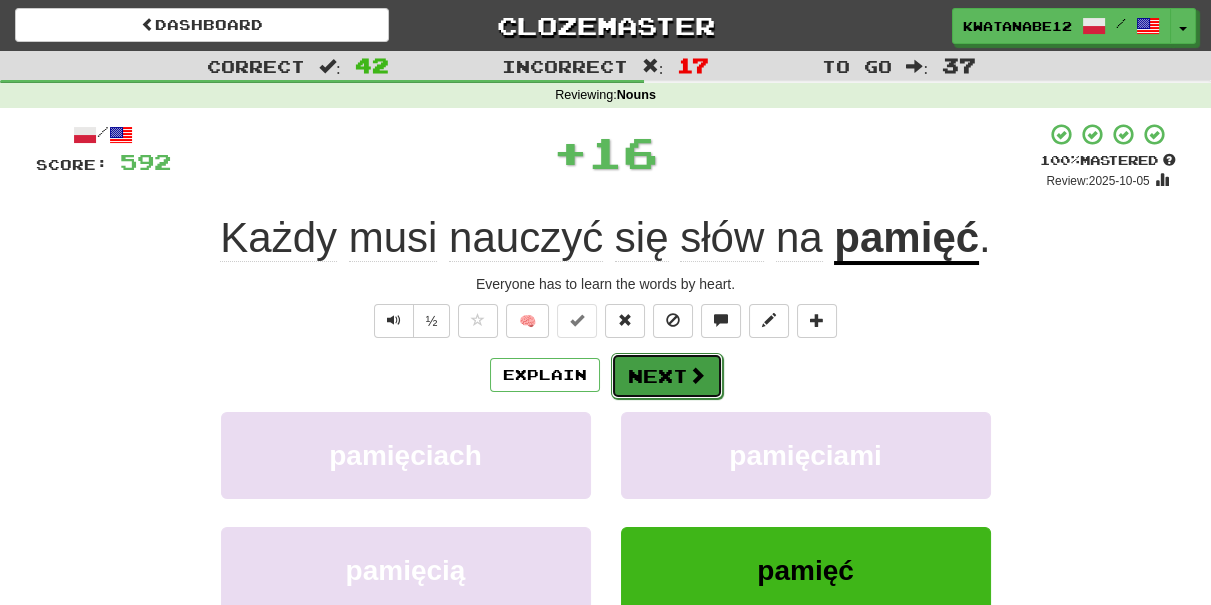 click on "Next" at bounding box center [667, 376] 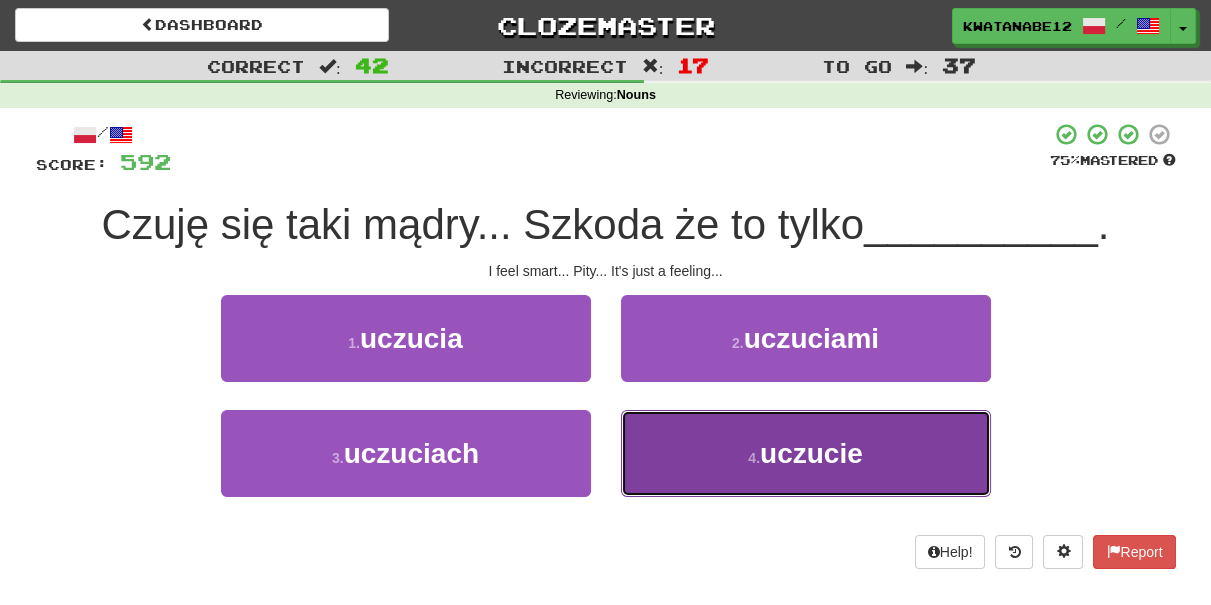click on "4 .  uczucie" at bounding box center [806, 453] 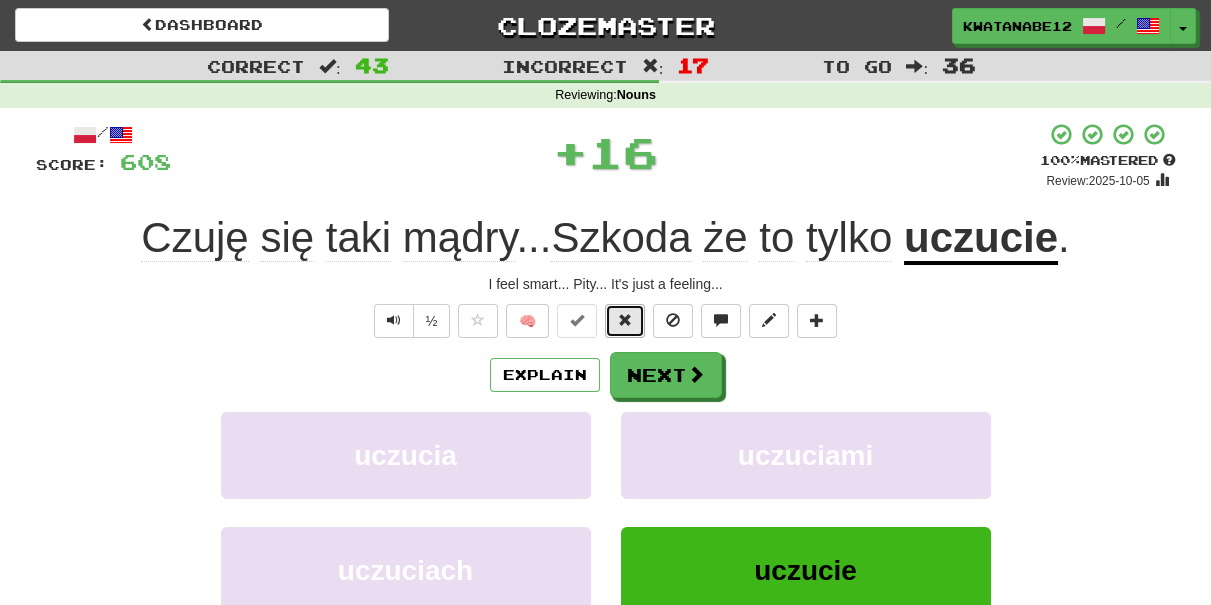 click at bounding box center [625, 321] 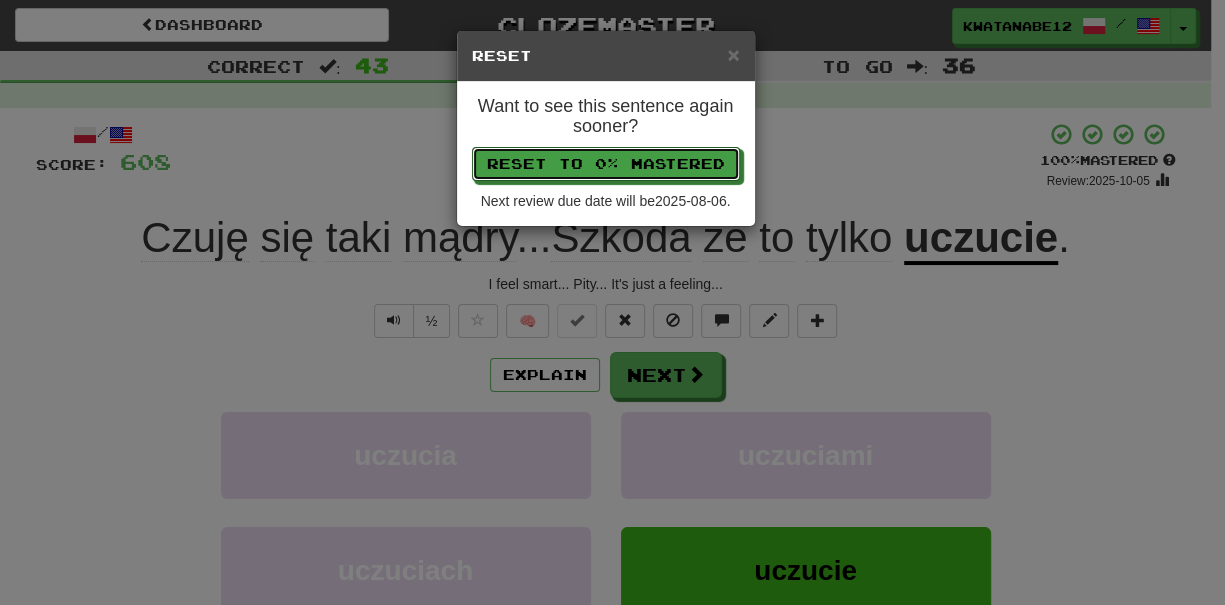 click on "× Reset Want to see this sentence again sooner? Reset to 0% Mastered Next review due date will be  2025-08-06 ." at bounding box center (612, 302) 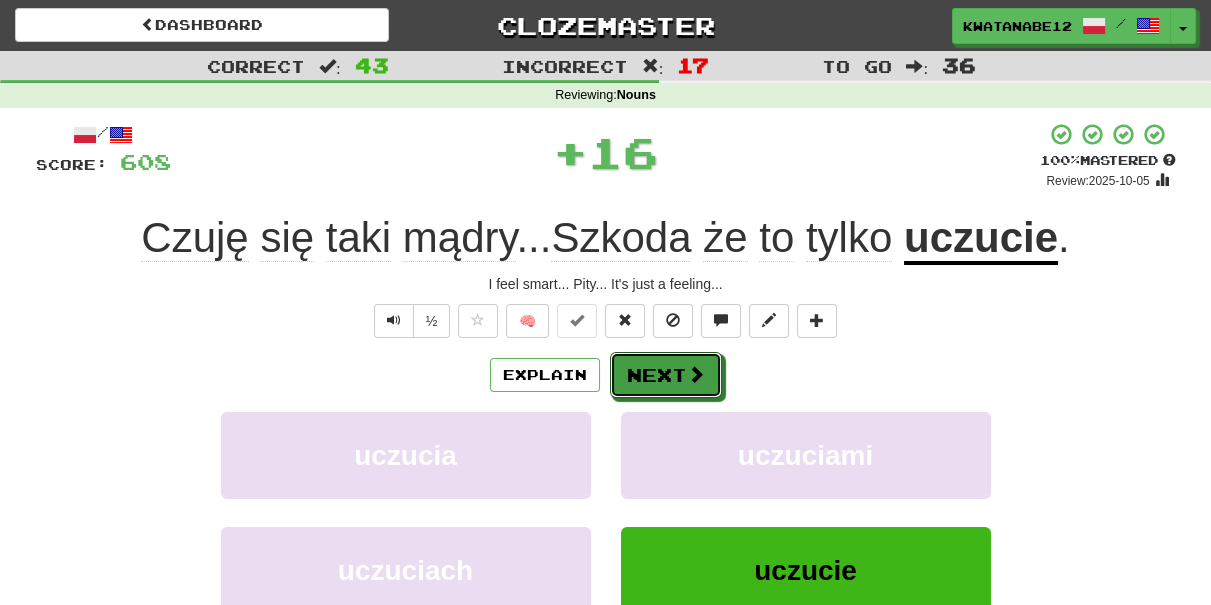 click on "Next" at bounding box center (666, 375) 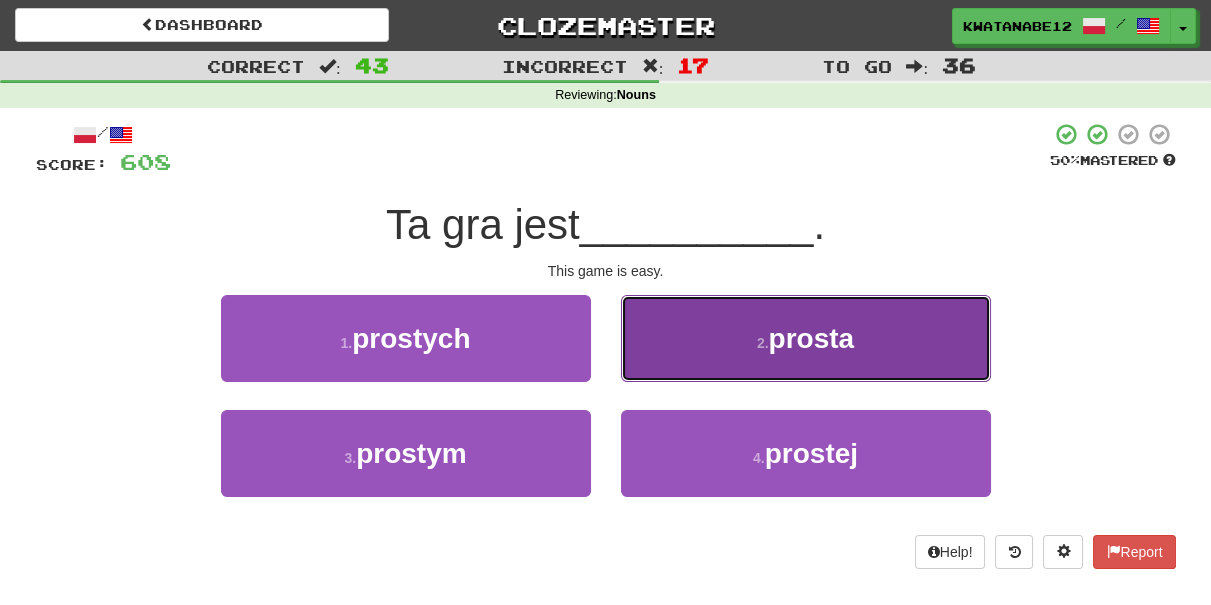 click on "2 .  prosta" at bounding box center [806, 338] 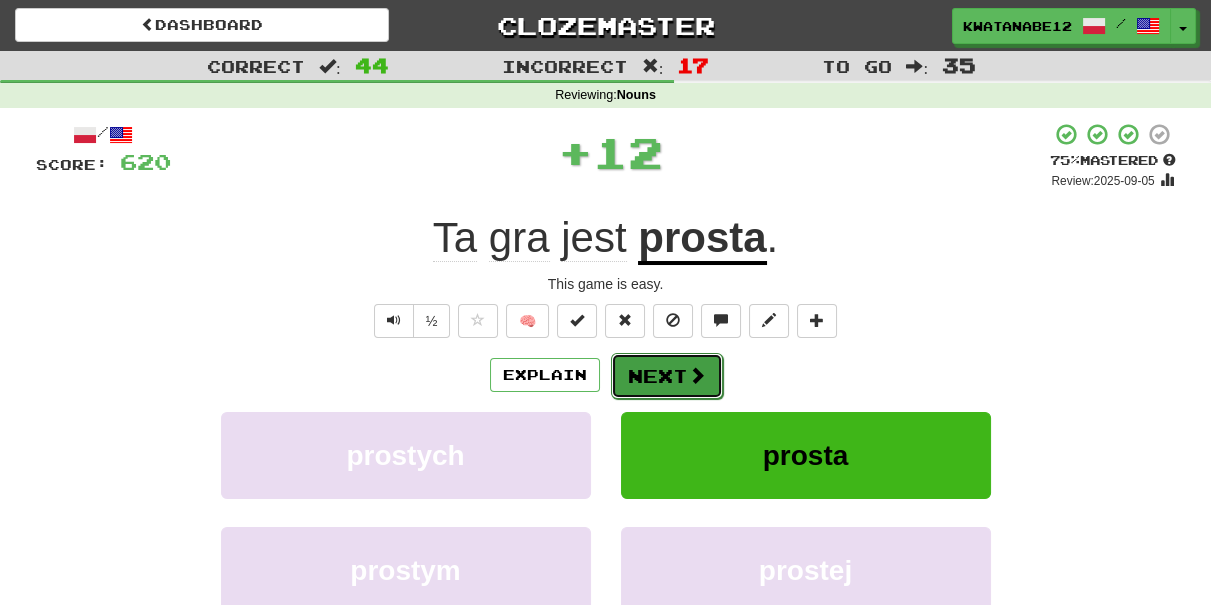 click on "Next" at bounding box center [667, 376] 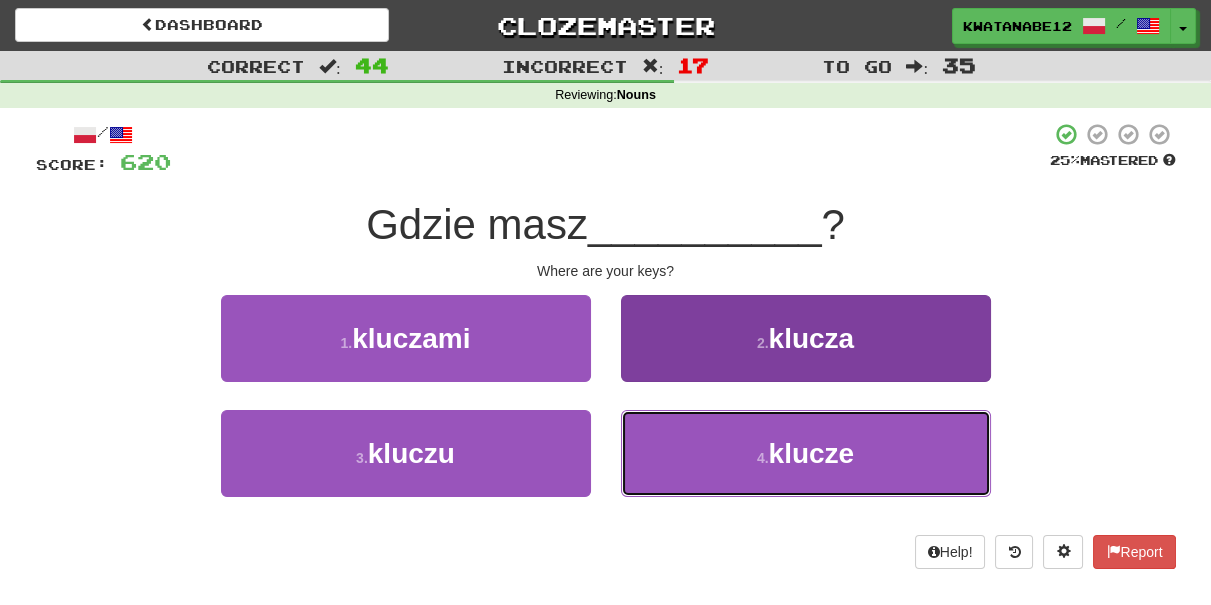 drag, startPoint x: 688, startPoint y: 456, endPoint x: 680, endPoint y: 437, distance: 20.615528 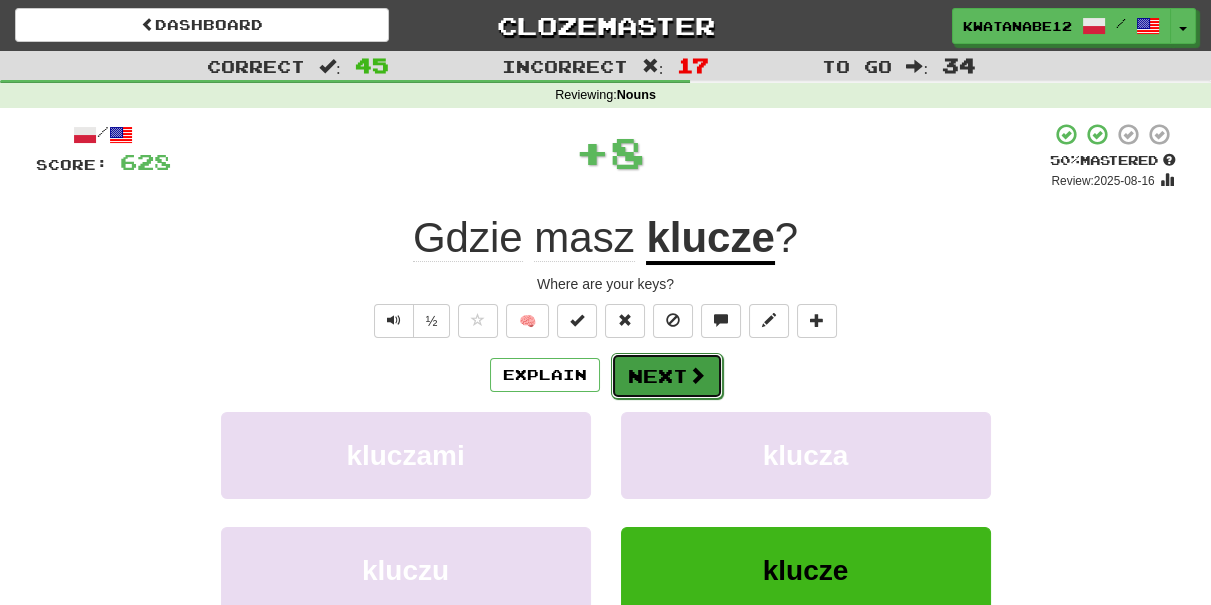 click on "Next" at bounding box center [667, 376] 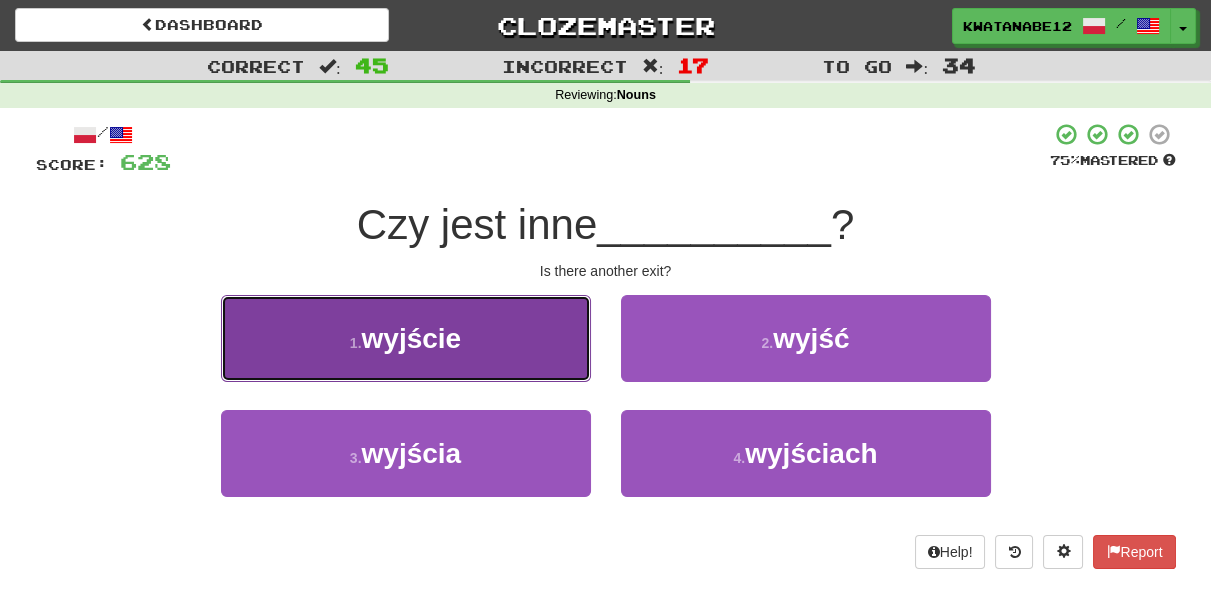 drag, startPoint x: 502, startPoint y: 343, endPoint x: 538, endPoint y: 348, distance: 36.345562 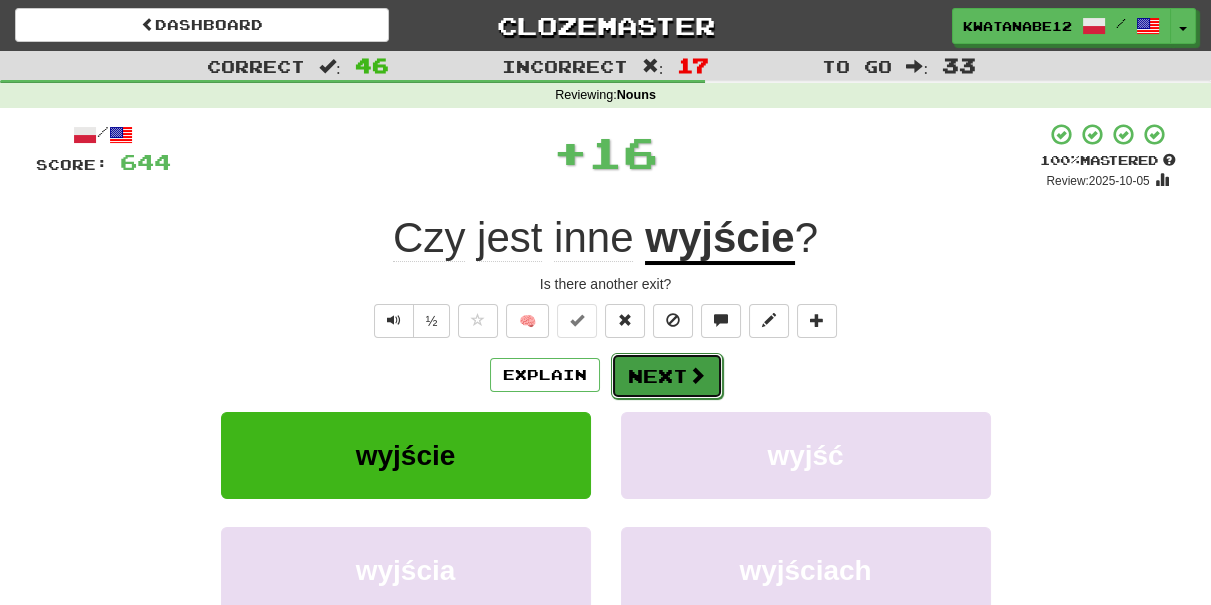 click on "Next" at bounding box center (667, 376) 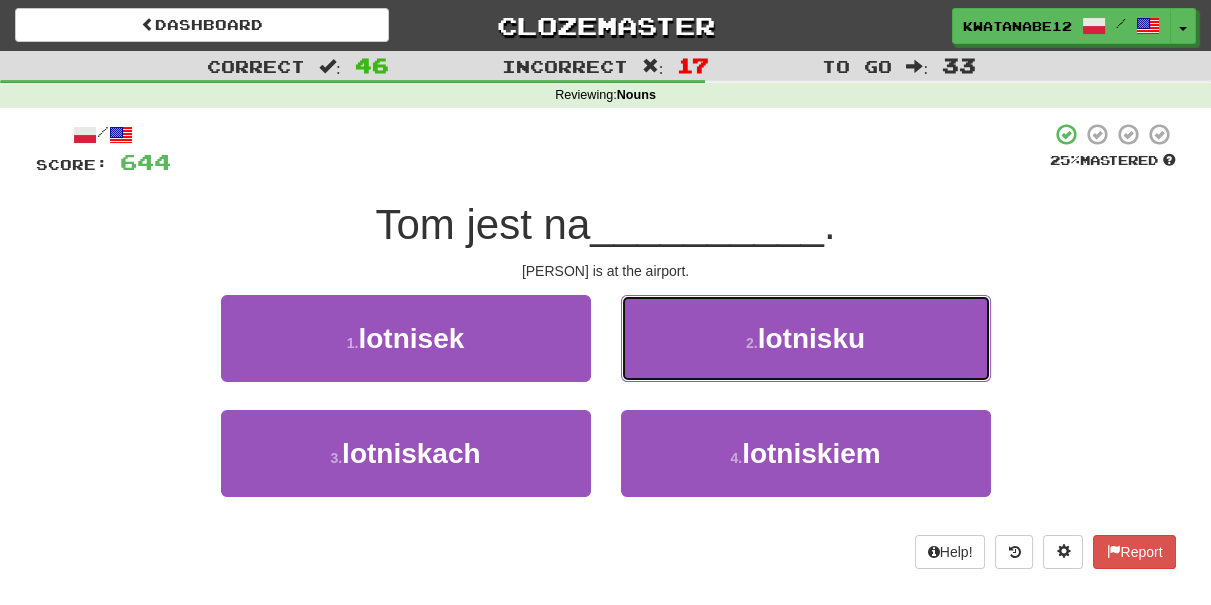 drag, startPoint x: 697, startPoint y: 350, endPoint x: 685, endPoint y: 350, distance: 12 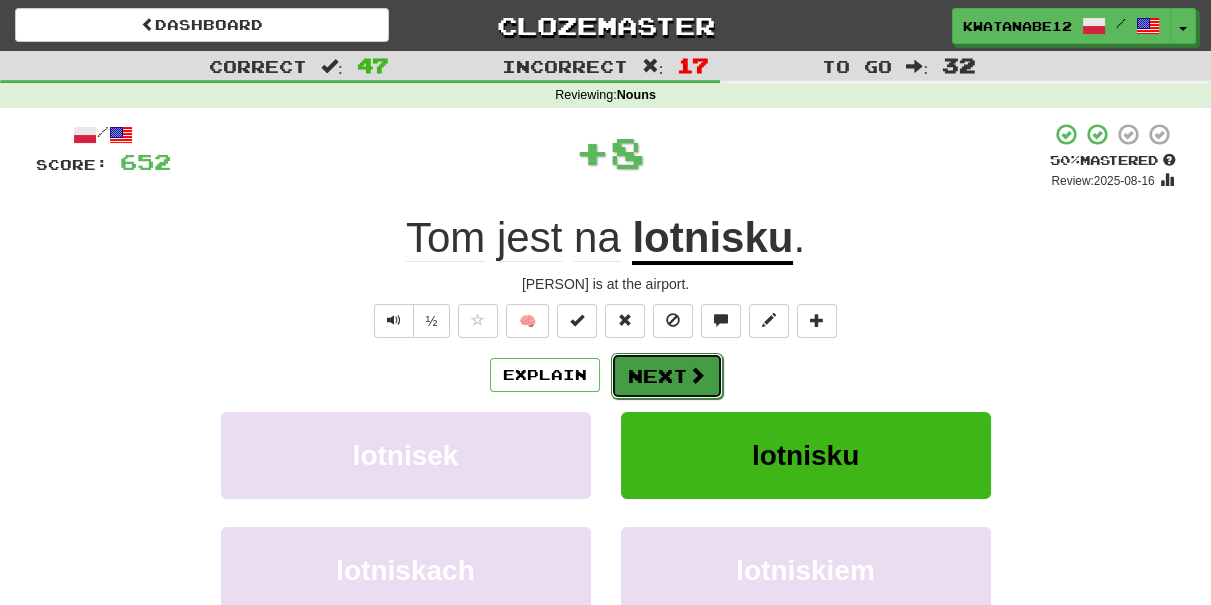 drag, startPoint x: 662, startPoint y: 372, endPoint x: 643, endPoint y: 370, distance: 19.104973 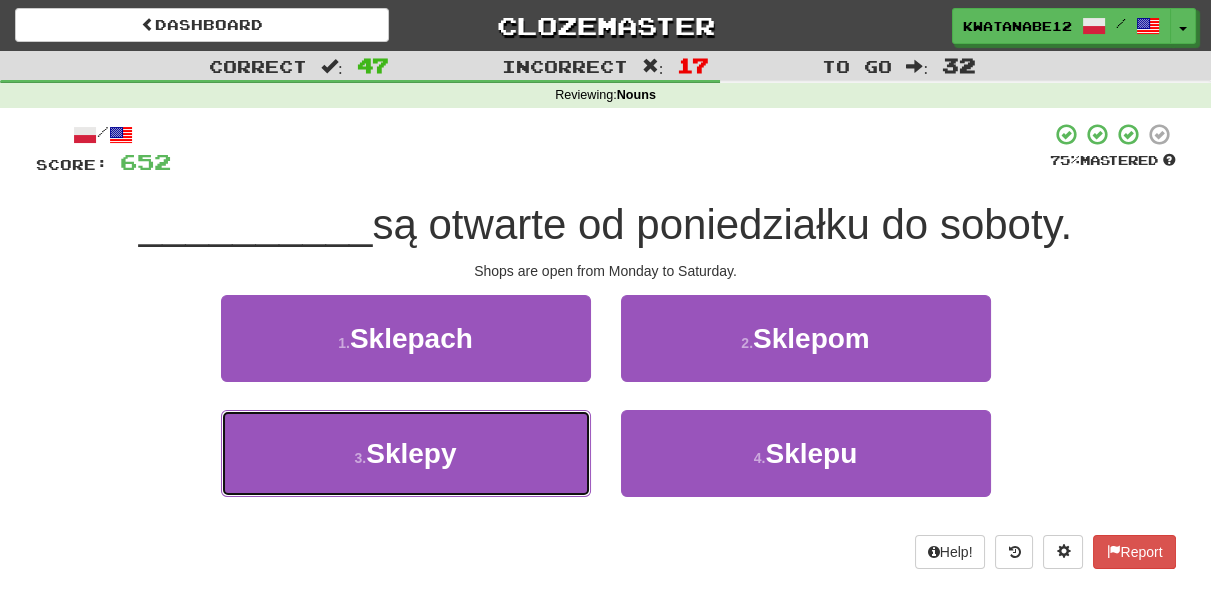drag, startPoint x: 498, startPoint y: 460, endPoint x: 562, endPoint y: 405, distance: 84.38602 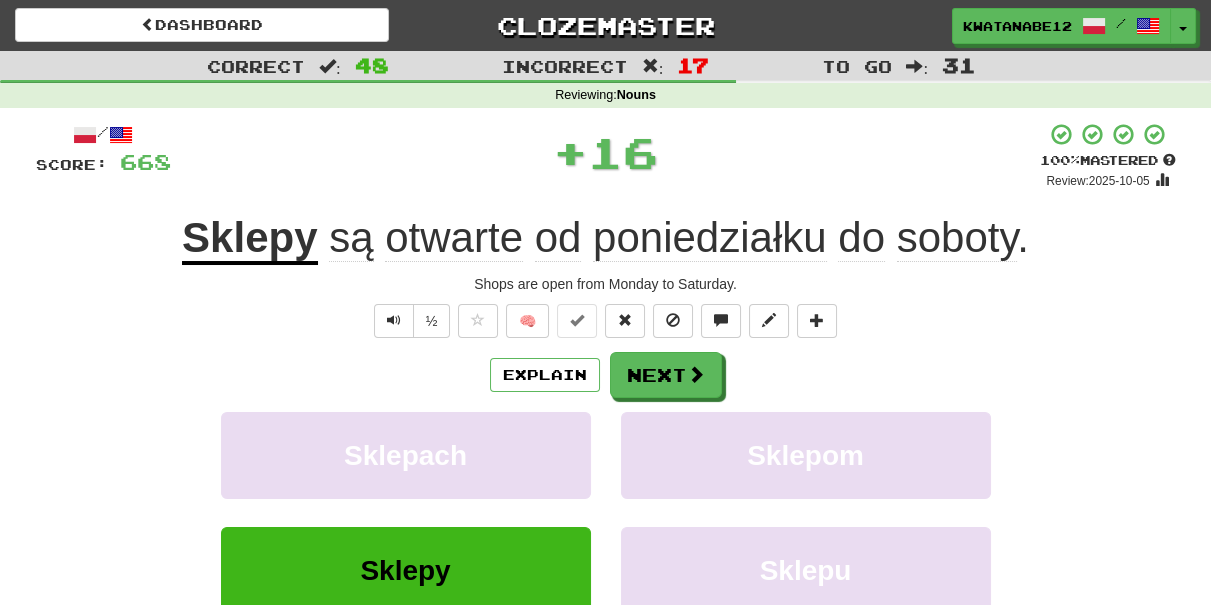 click on "/  Score:   668 + 16 100 %  Mastered Review:  2025-10-05 Sklepy   są   otwarte   od   poniedziałku   do   soboty . Shops are open from Monday to Saturday. ½ 🧠 Explain Next Sklepach Sklepom Sklepy Sklepu Learn more: Sklepach Sklepom Sklepy Sklepu  Help!  Report Sentence Source" at bounding box center (606, 435) 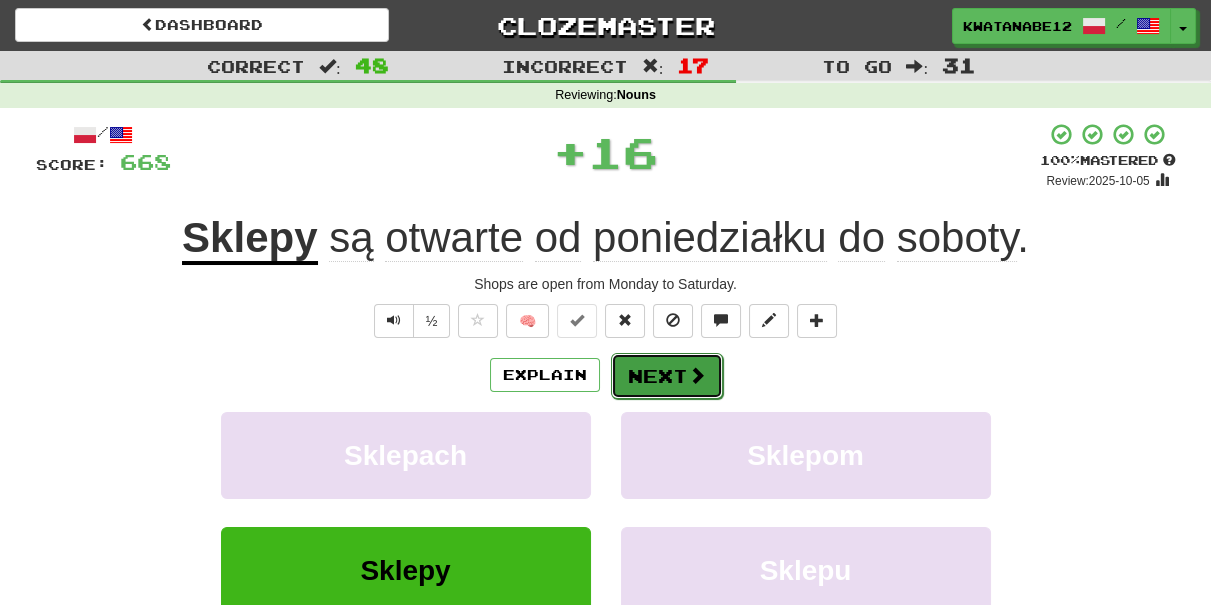 click on "Next" at bounding box center [667, 376] 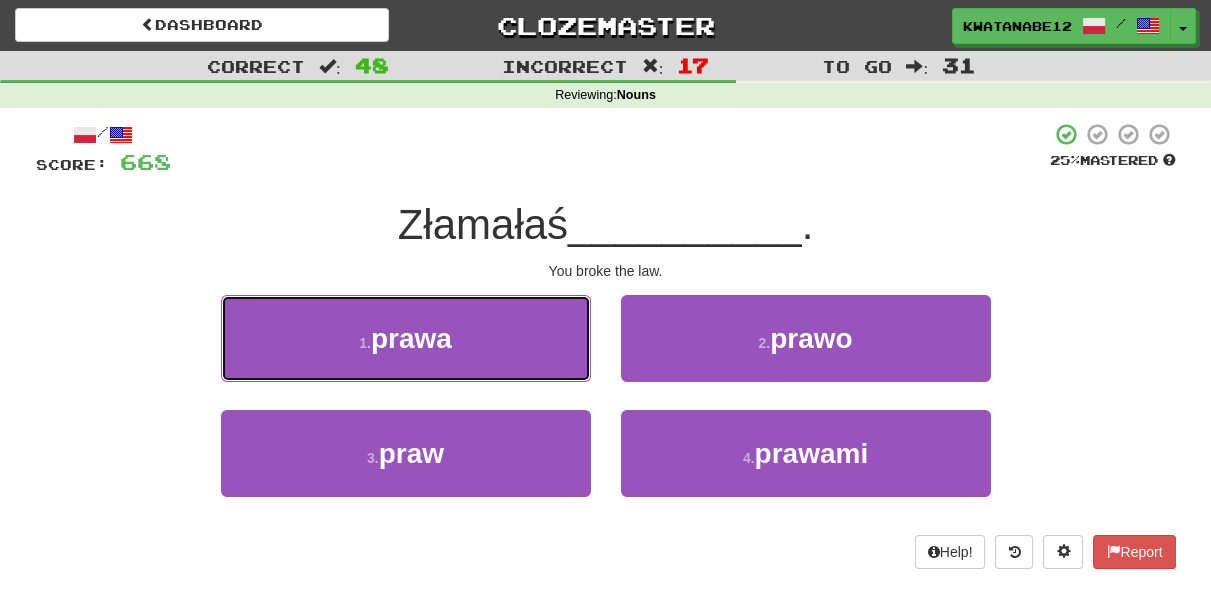 drag, startPoint x: 522, startPoint y: 340, endPoint x: 578, endPoint y: 342, distance: 56.0357 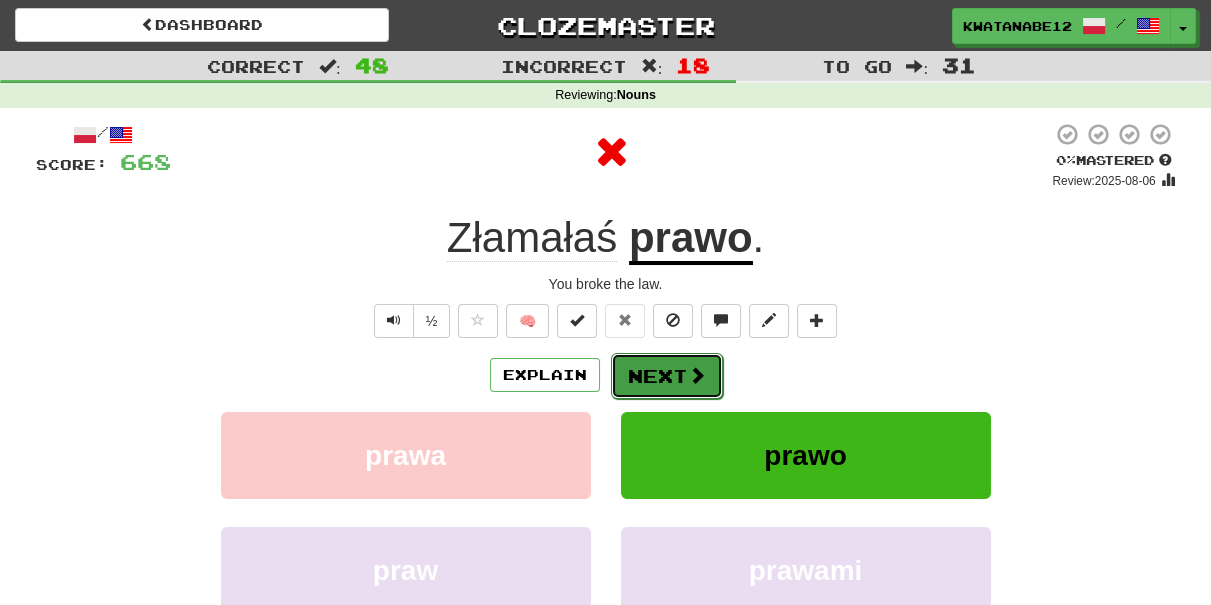 click on "Next" at bounding box center (667, 376) 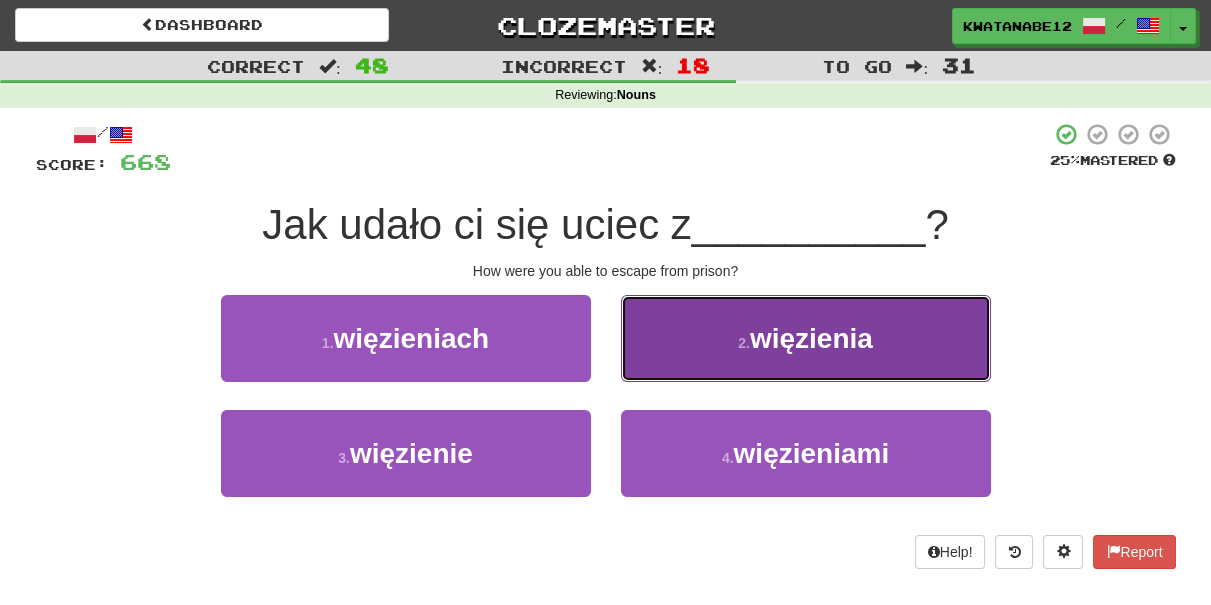 drag, startPoint x: 696, startPoint y: 354, endPoint x: 677, endPoint y: 368, distance: 23.600847 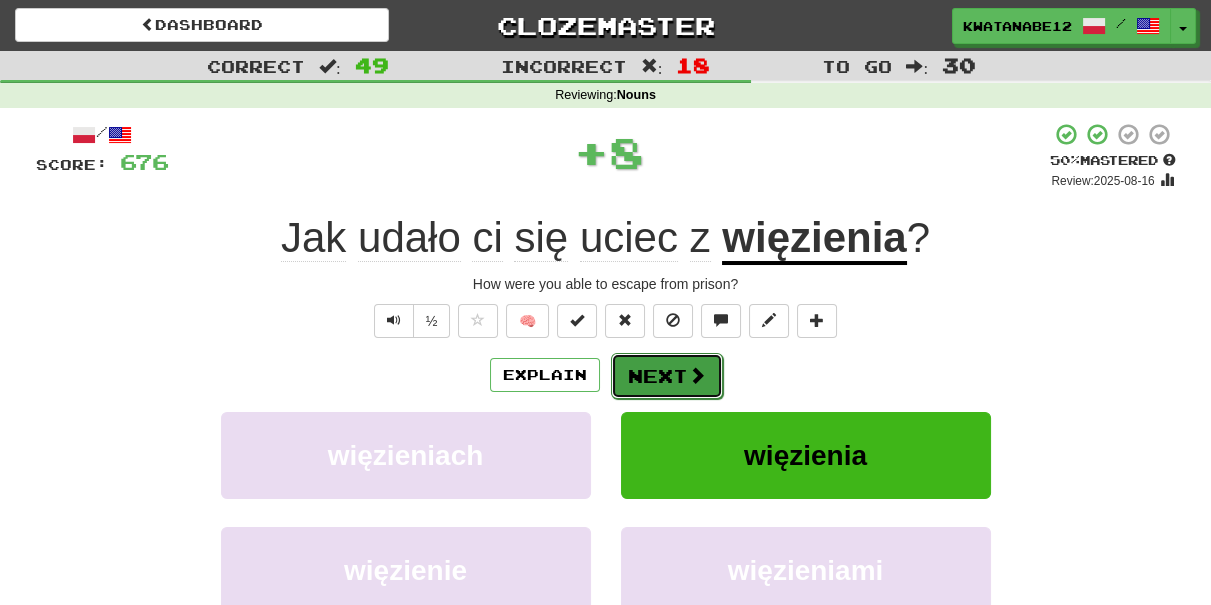 click on "Next" at bounding box center (667, 376) 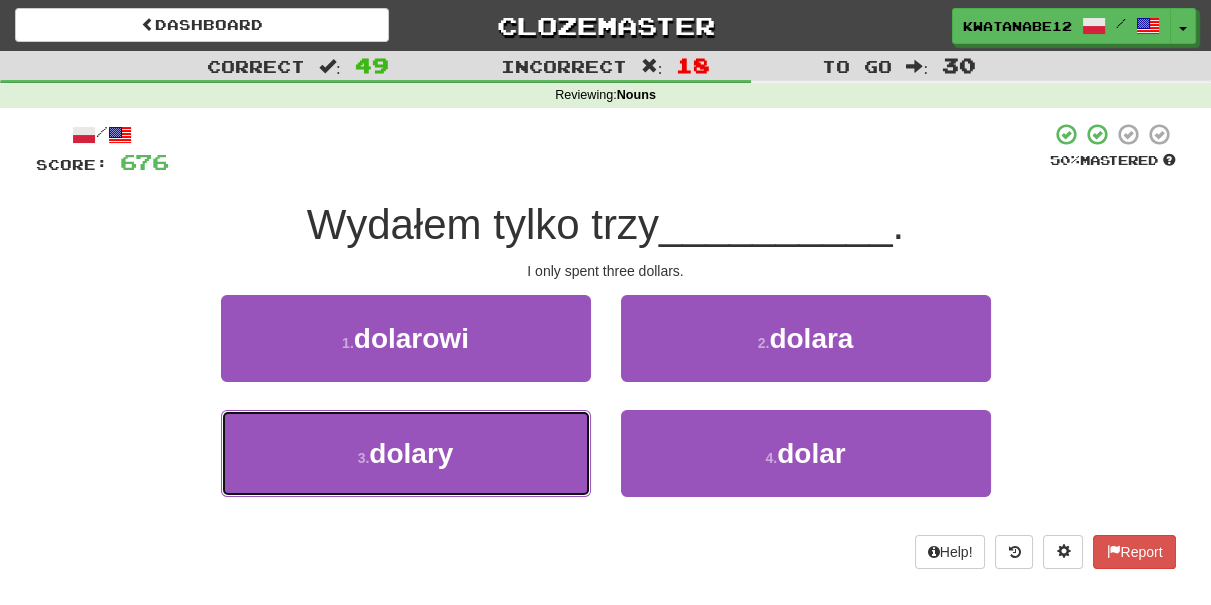 drag, startPoint x: 504, startPoint y: 451, endPoint x: 592, endPoint y: 402, distance: 100.72239 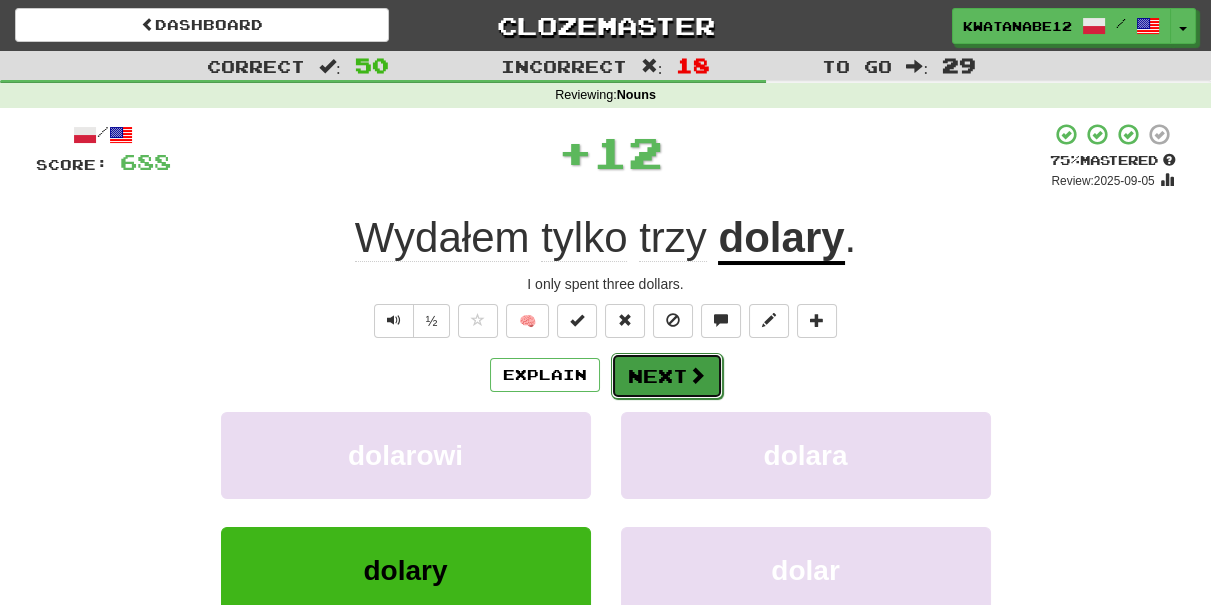 click on "Next" at bounding box center [667, 376] 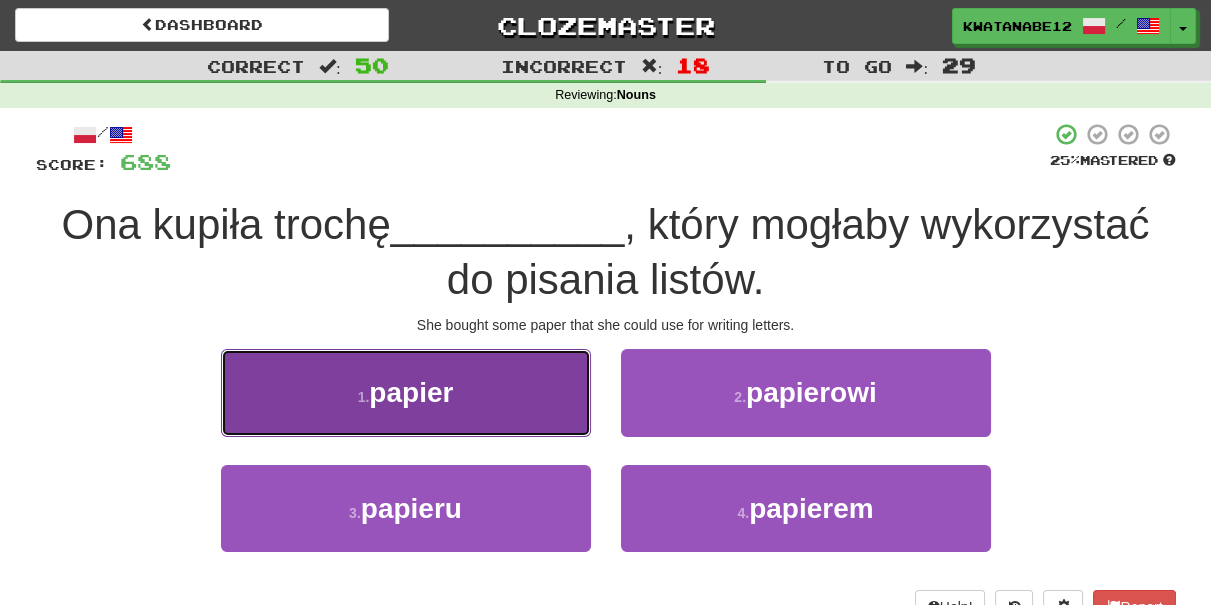 drag, startPoint x: 530, startPoint y: 410, endPoint x: 552, endPoint y: 410, distance: 22 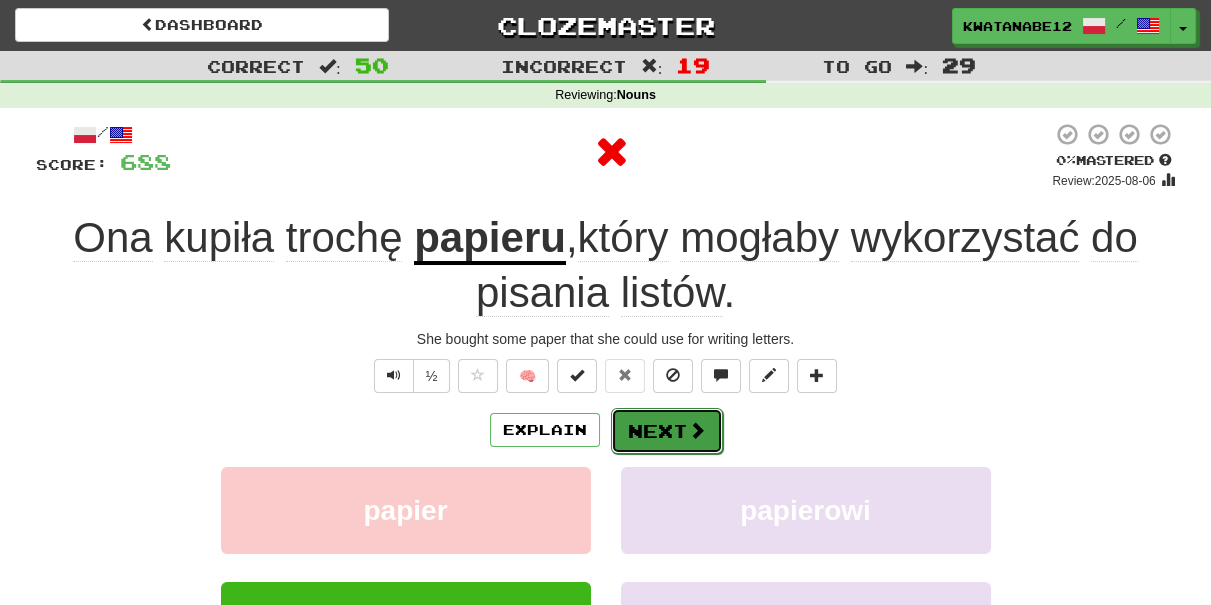 click on "Next" at bounding box center [667, 431] 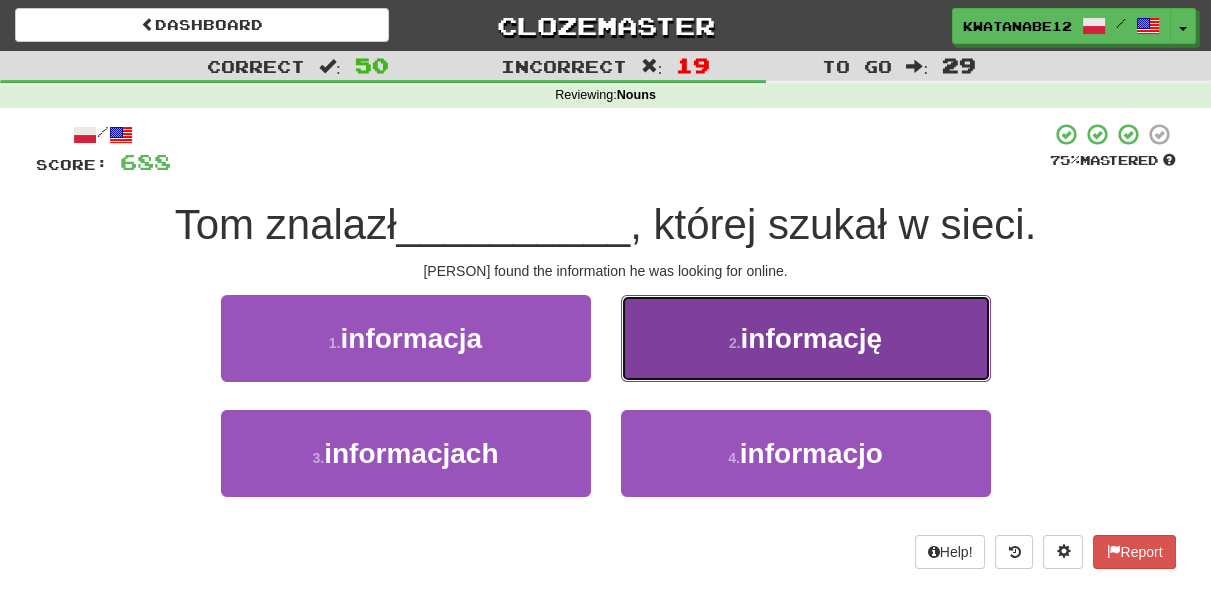 drag, startPoint x: 695, startPoint y: 346, endPoint x: 676, endPoint y: 362, distance: 24.839485 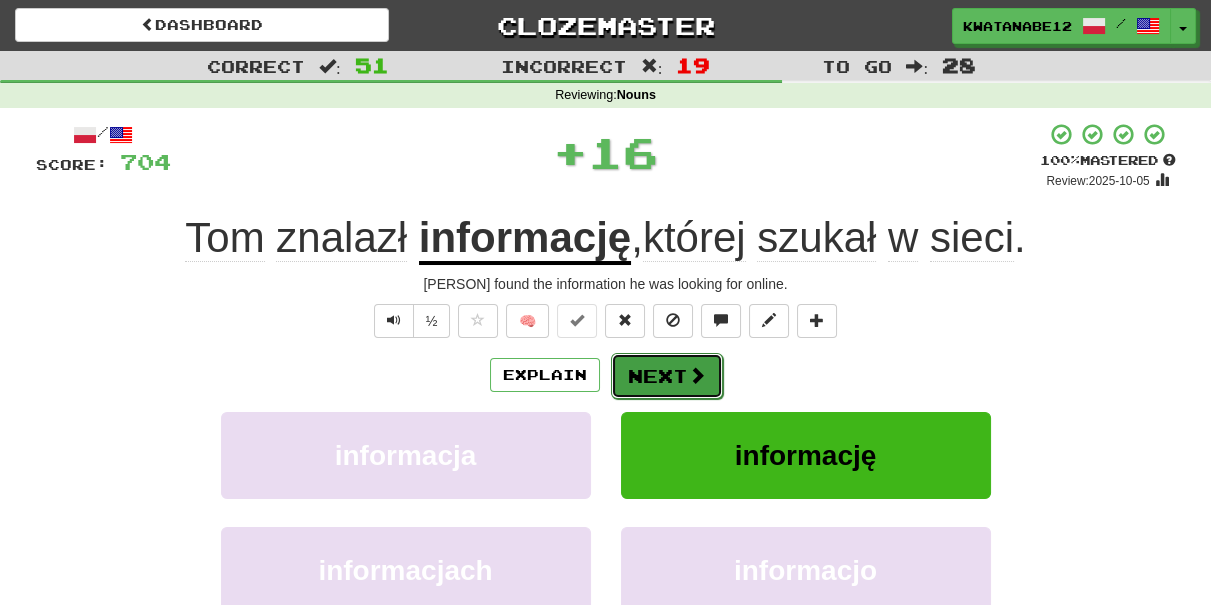 drag, startPoint x: 657, startPoint y: 374, endPoint x: 612, endPoint y: 369, distance: 45.276924 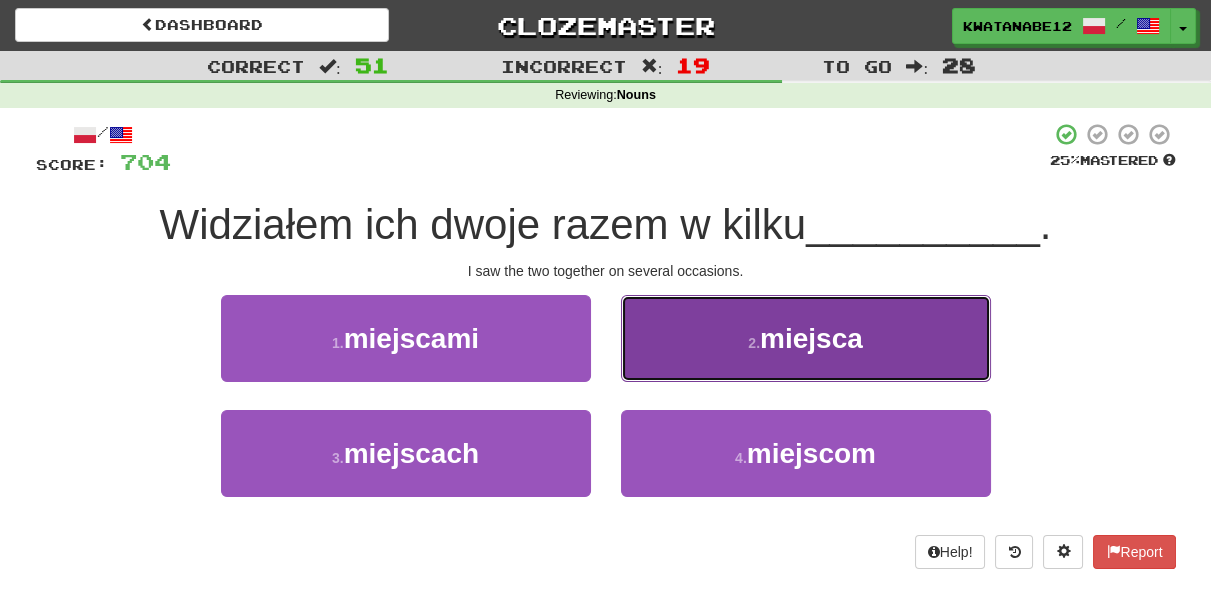 drag, startPoint x: 653, startPoint y: 352, endPoint x: 650, endPoint y: 369, distance: 17.262676 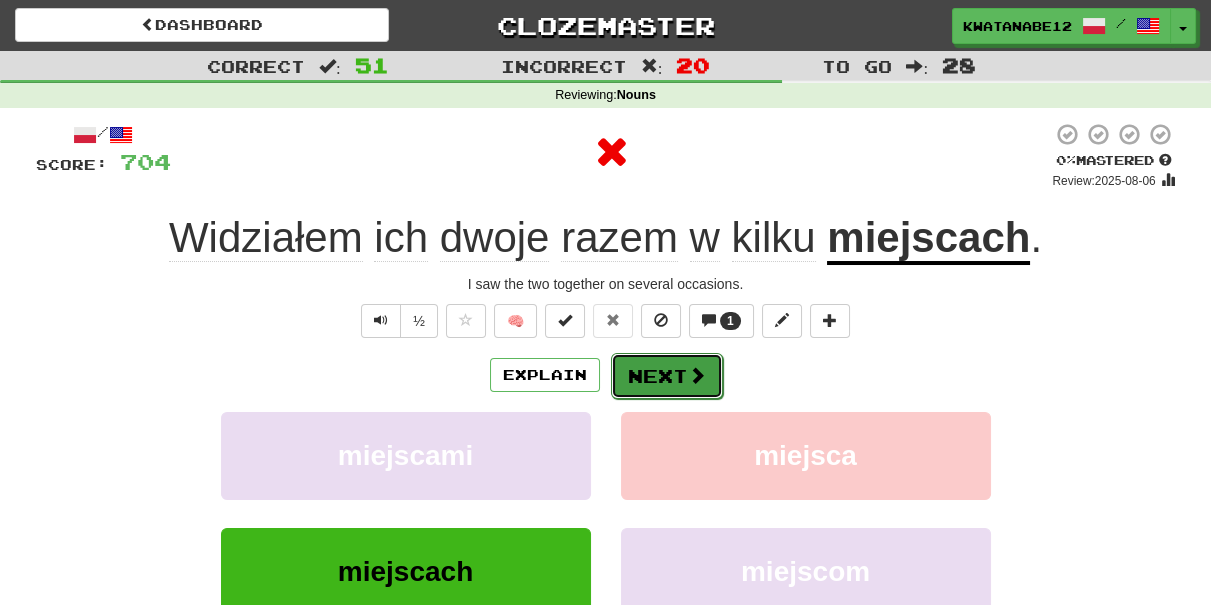 click on "Next" at bounding box center [667, 376] 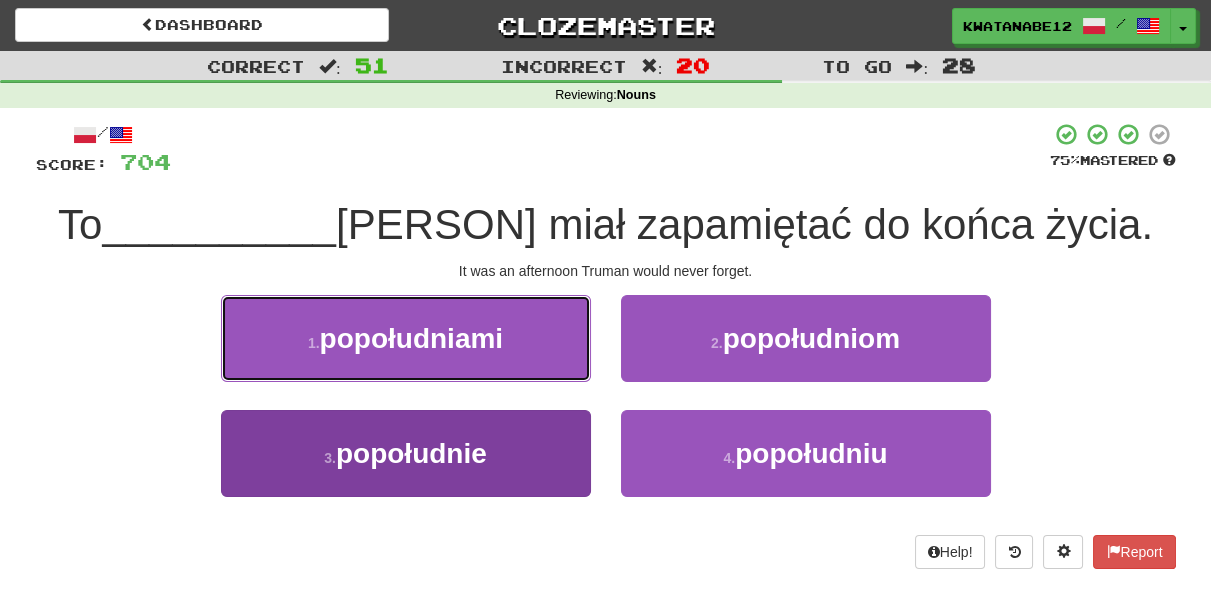 drag, startPoint x: 572, startPoint y: 351, endPoint x: 557, endPoint y: 444, distance: 94.20191 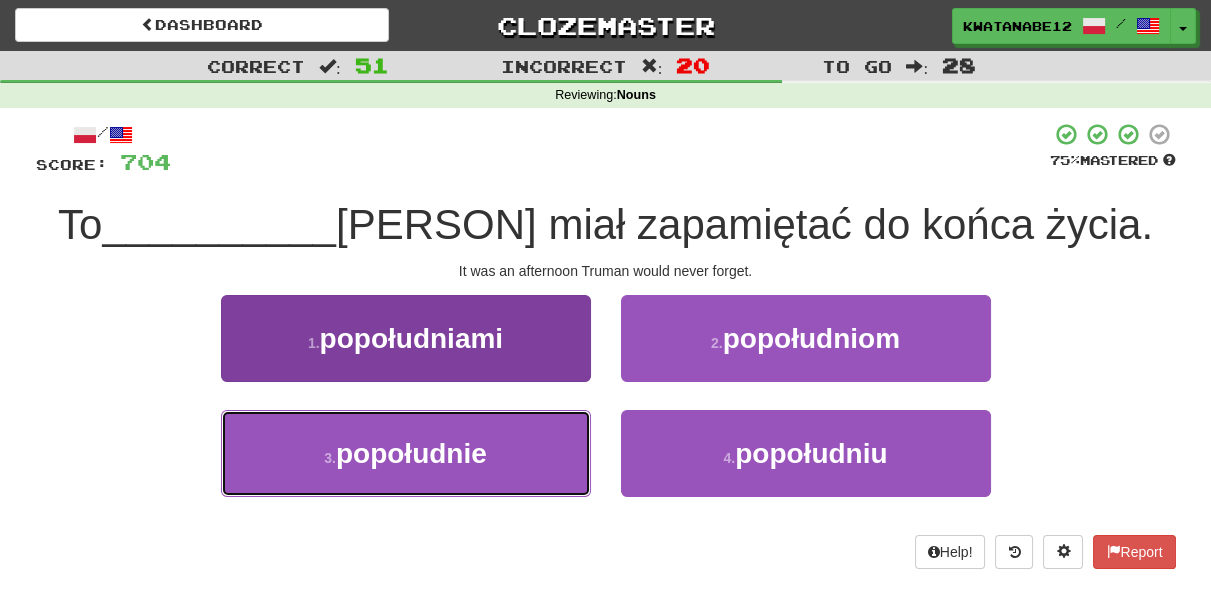 click on "3 .  popołudnie" at bounding box center (406, 453) 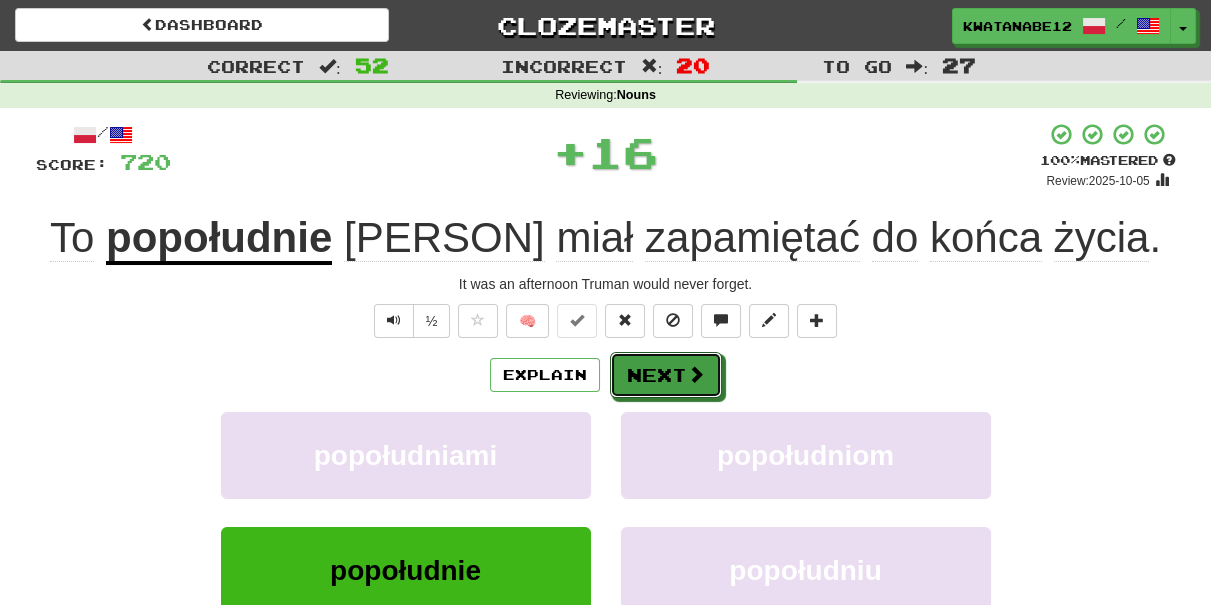 drag, startPoint x: 657, startPoint y: 370, endPoint x: 572, endPoint y: 291, distance: 116.0431 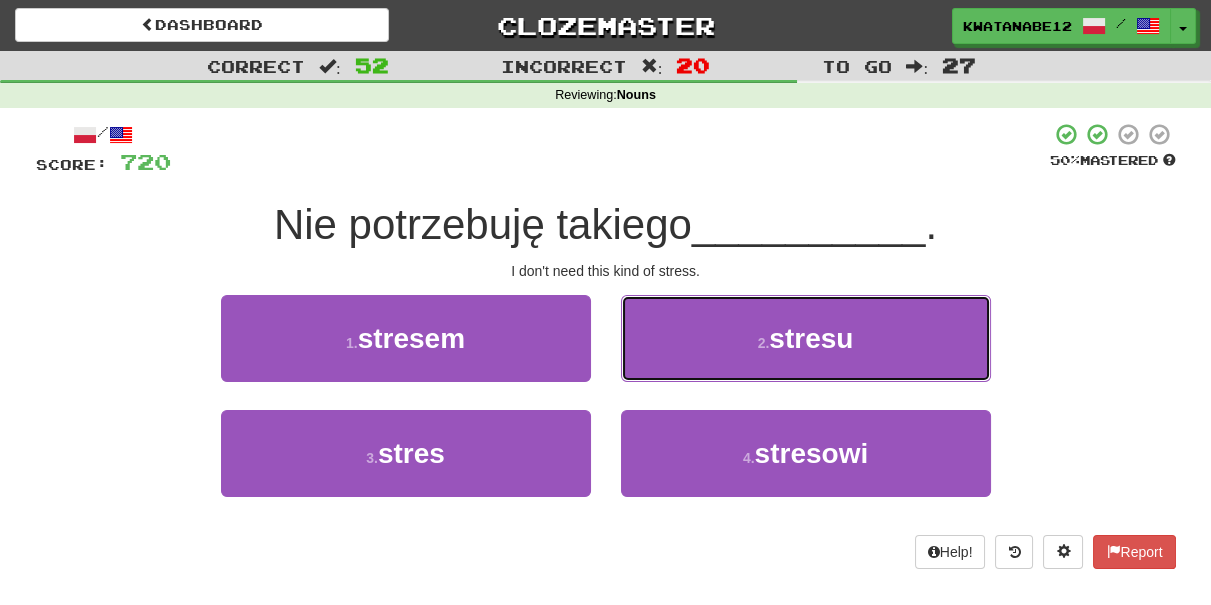 click on "2 .  stresu" at bounding box center (806, 338) 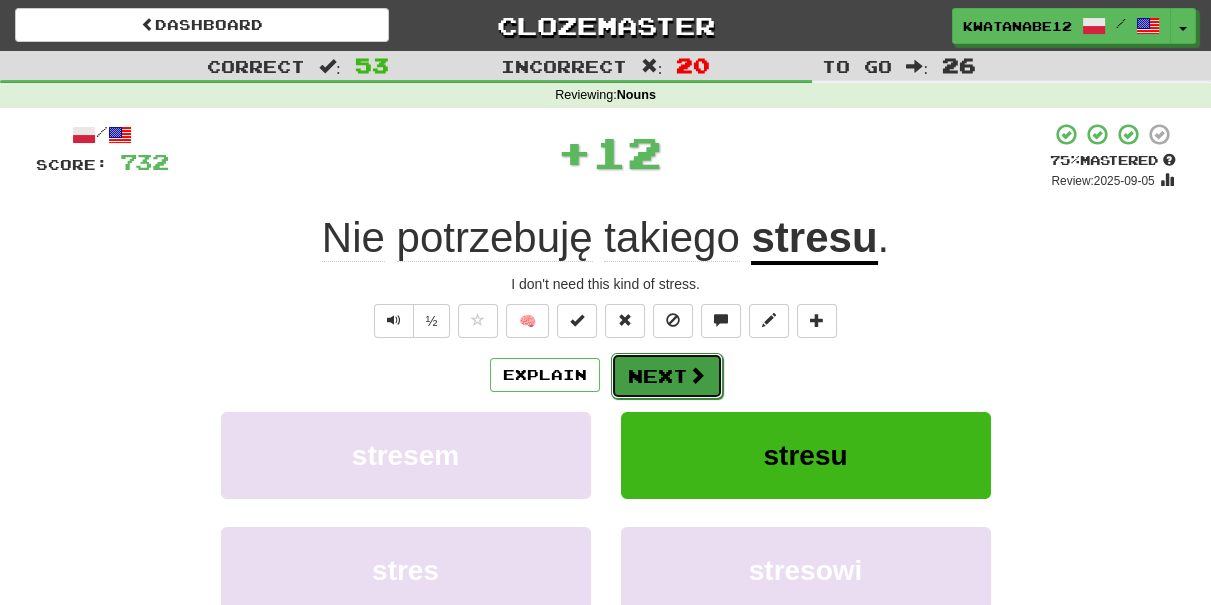 click on "Next" at bounding box center (667, 376) 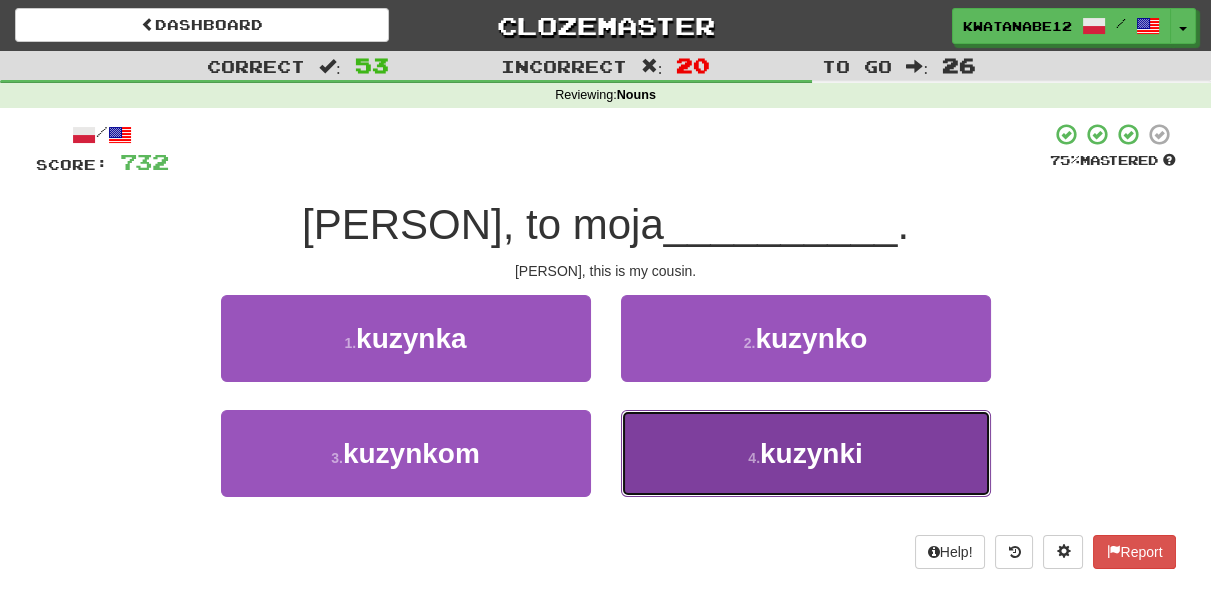 click on "4 .  kuzynki" at bounding box center [806, 453] 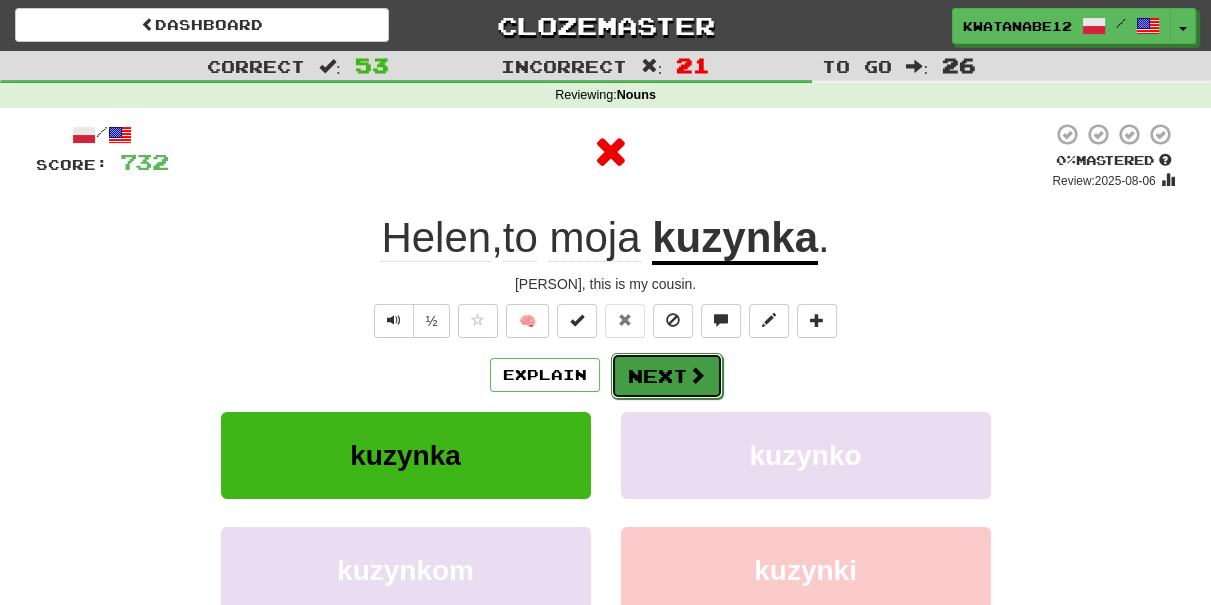 click on "Next" at bounding box center [667, 376] 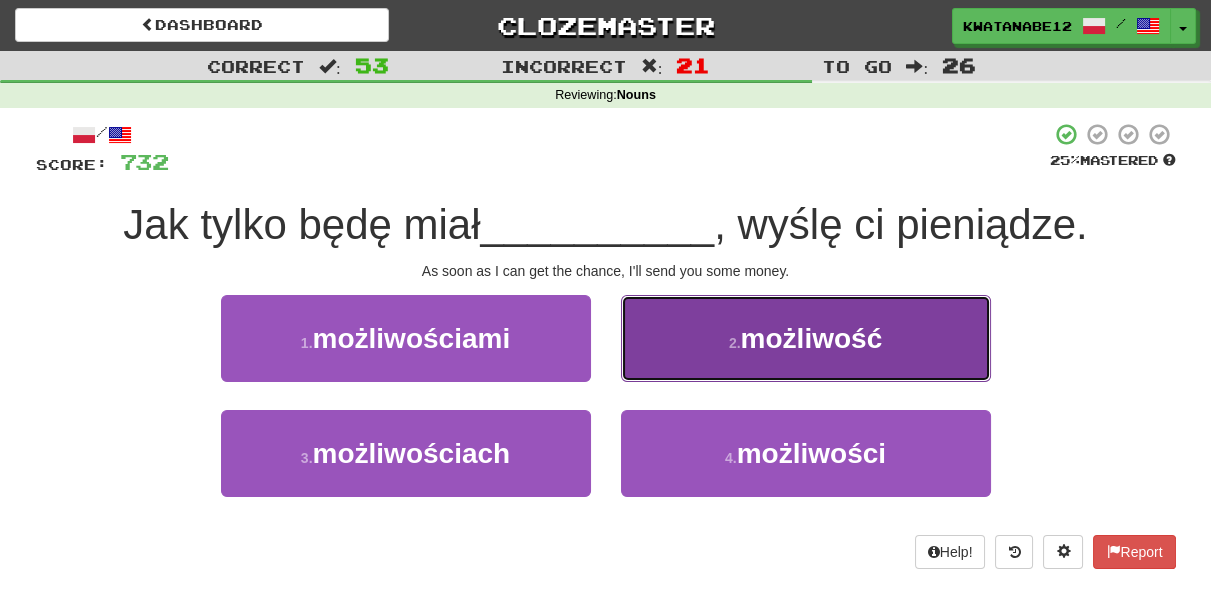 drag, startPoint x: 679, startPoint y: 343, endPoint x: 679, endPoint y: 358, distance: 15 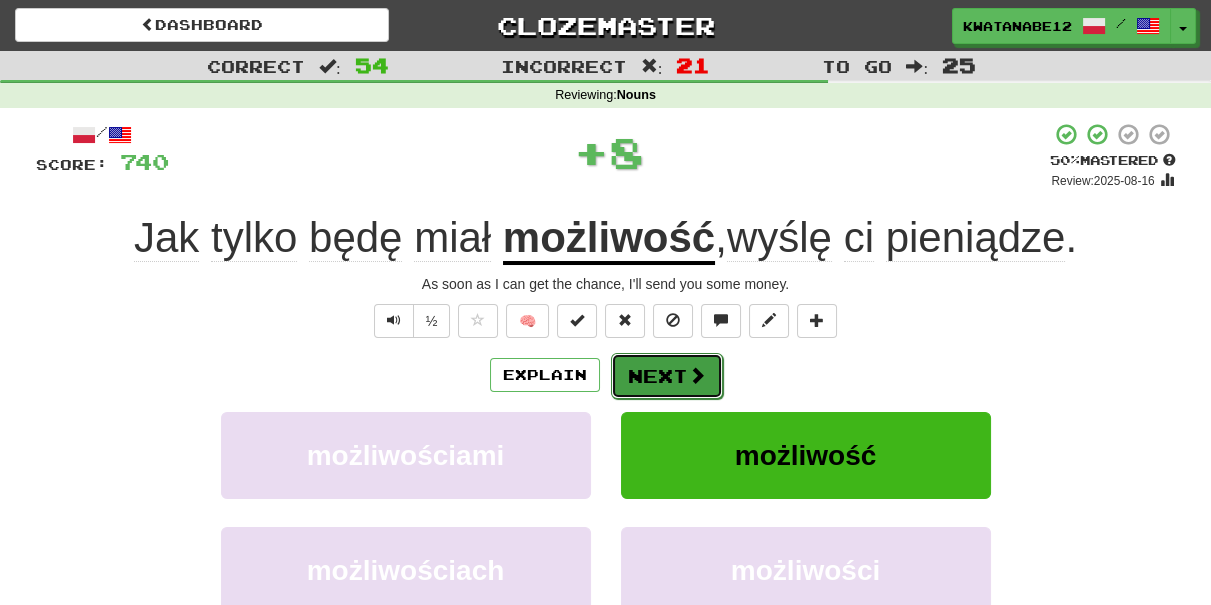 click on "Next" at bounding box center [667, 376] 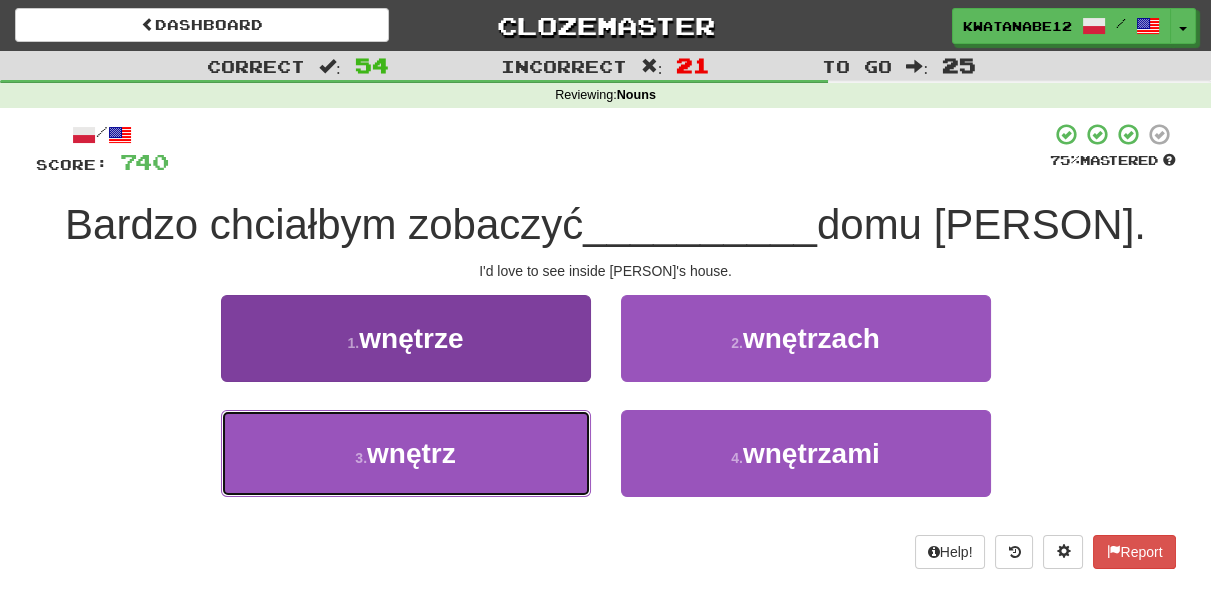 drag, startPoint x: 498, startPoint y: 454, endPoint x: 545, endPoint y: 442, distance: 48.507732 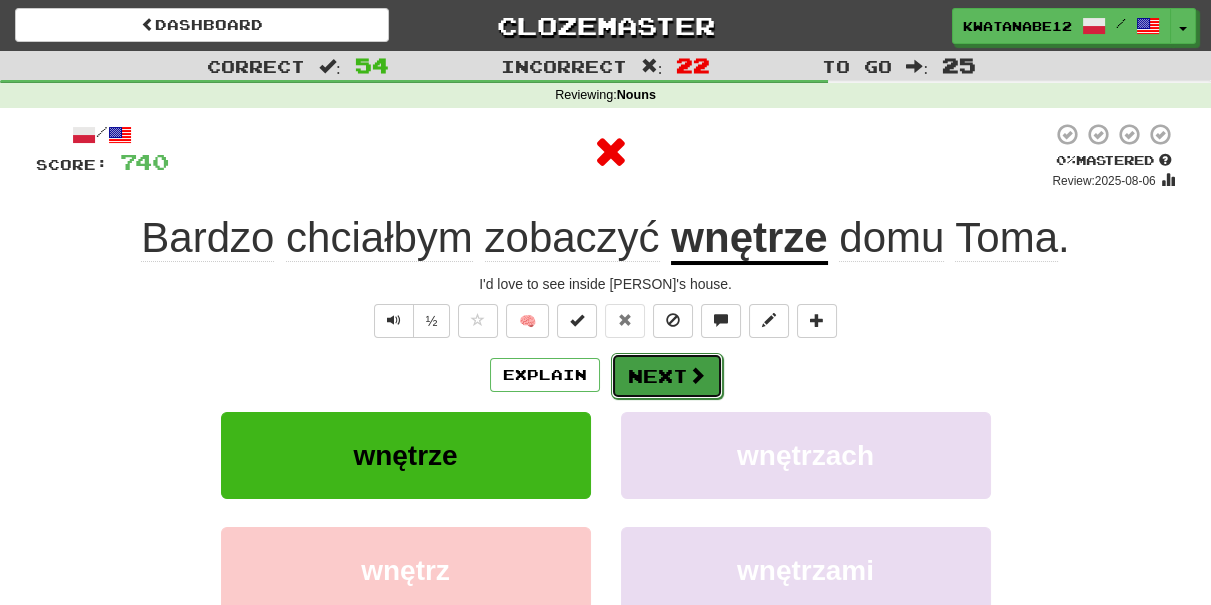 drag, startPoint x: 661, startPoint y: 380, endPoint x: 660, endPoint y: 363, distance: 17.029387 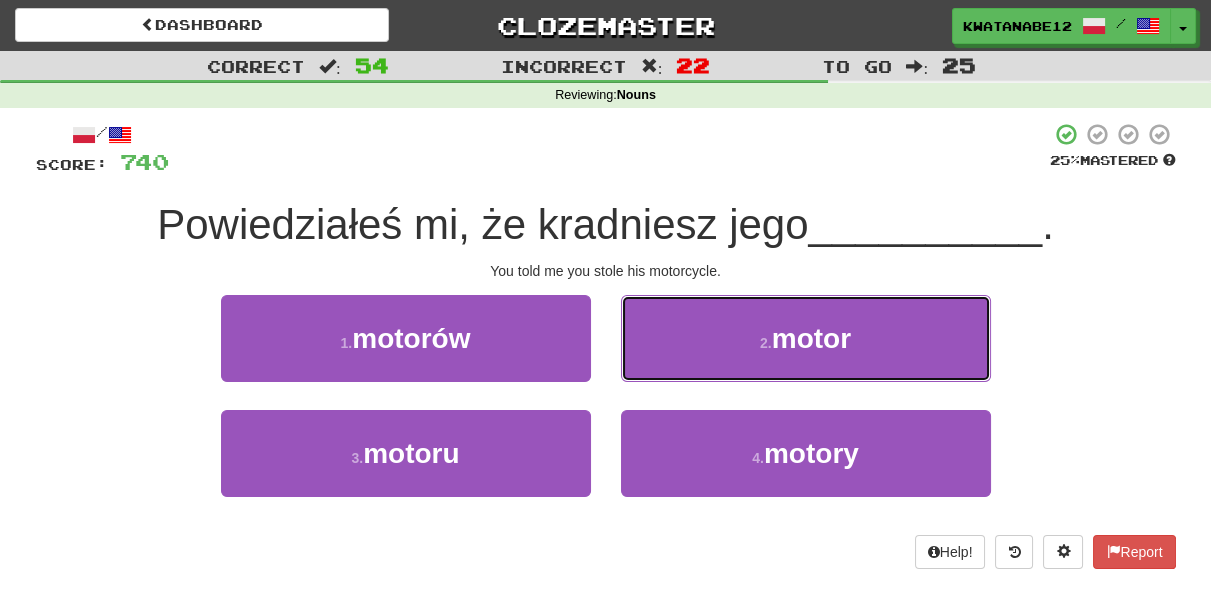 drag, startPoint x: 677, startPoint y: 328, endPoint x: 672, endPoint y: 347, distance: 19.646883 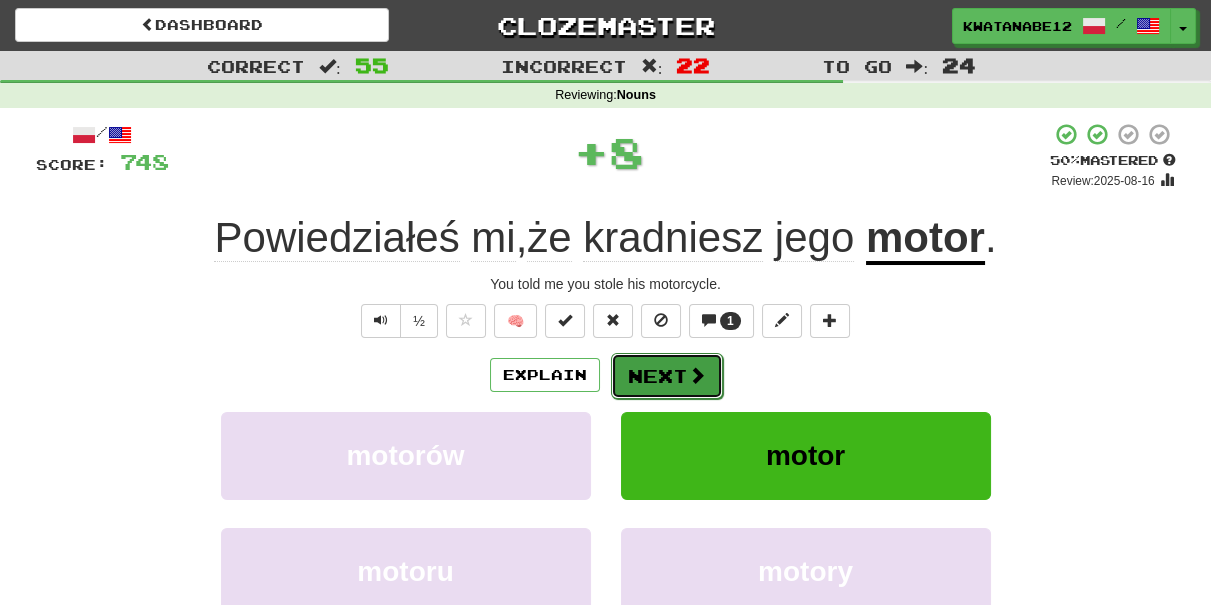 click on "Next" at bounding box center (667, 376) 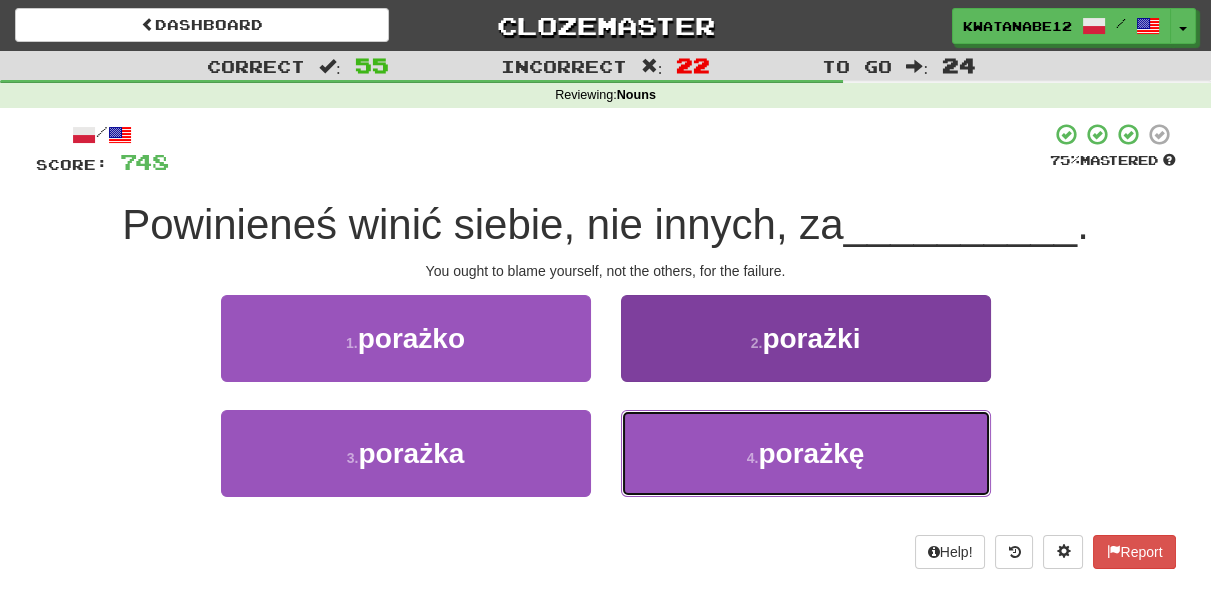 drag, startPoint x: 675, startPoint y: 444, endPoint x: 668, endPoint y: 434, distance: 12.206555 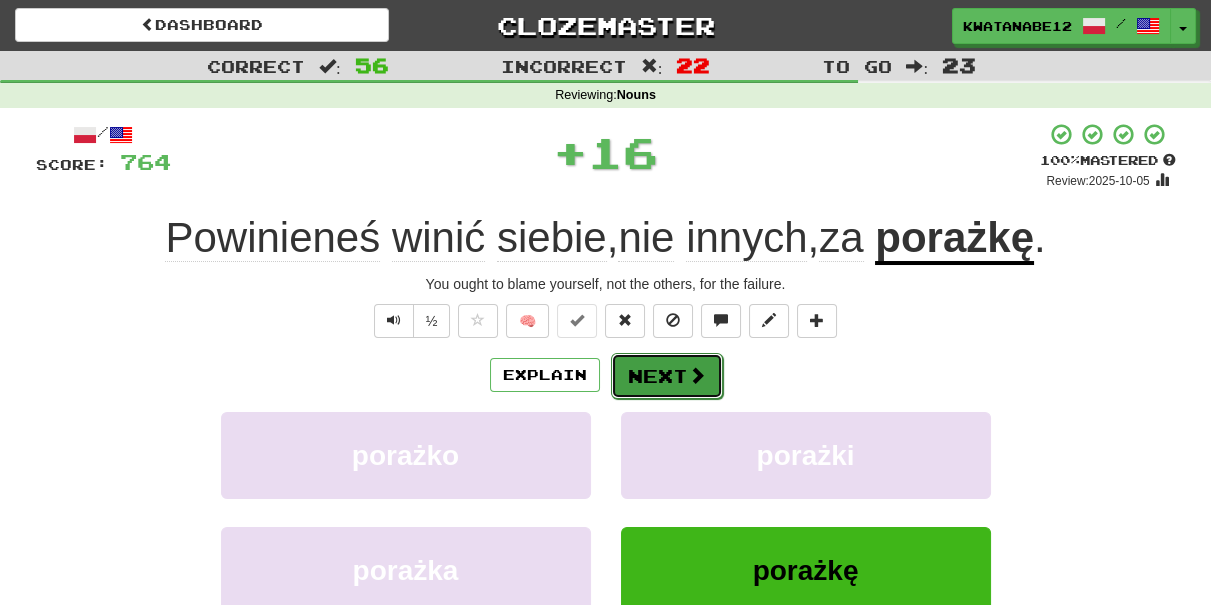 click on "Next" at bounding box center [667, 376] 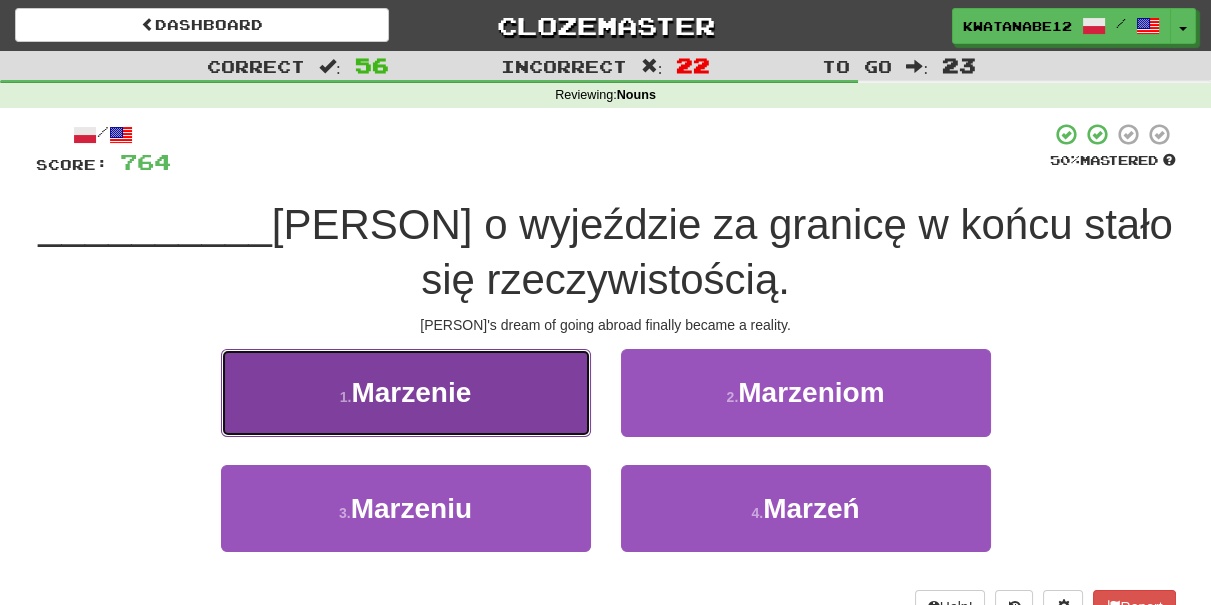 drag, startPoint x: 522, startPoint y: 397, endPoint x: 536, endPoint y: 406, distance: 16.643316 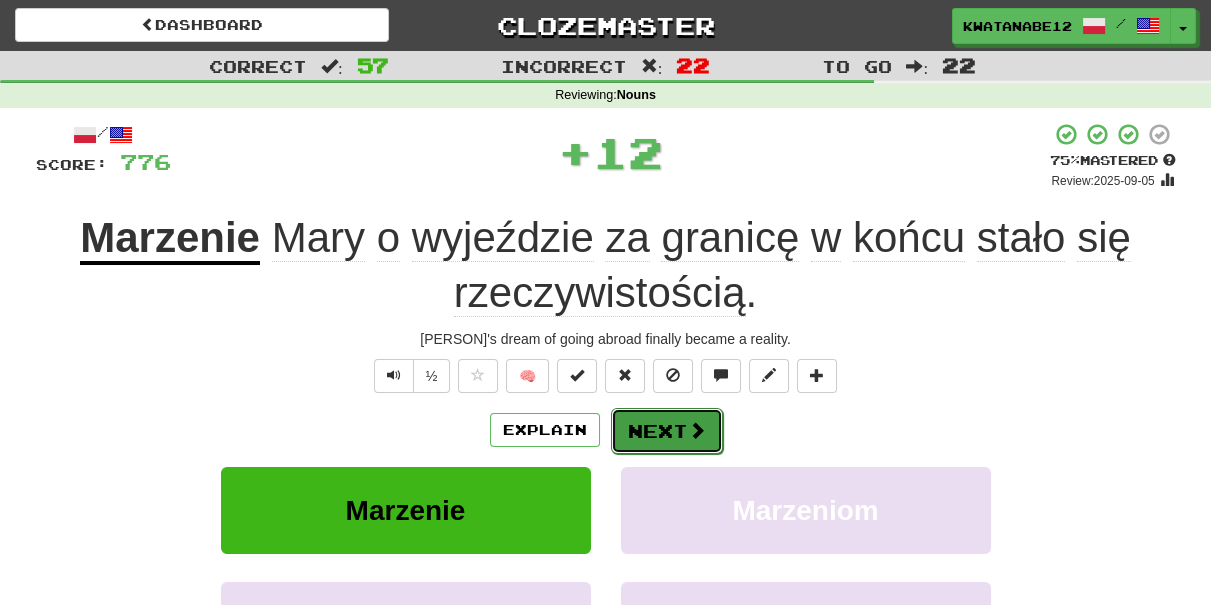click on "Next" at bounding box center [667, 431] 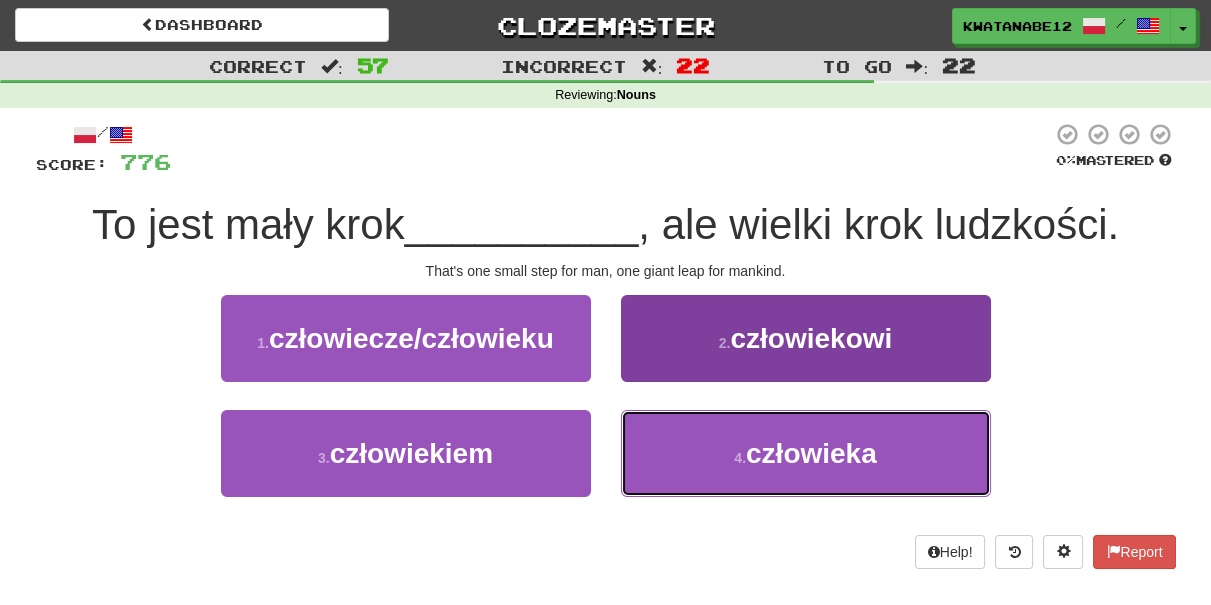 drag, startPoint x: 703, startPoint y: 460, endPoint x: 696, endPoint y: 450, distance: 12.206555 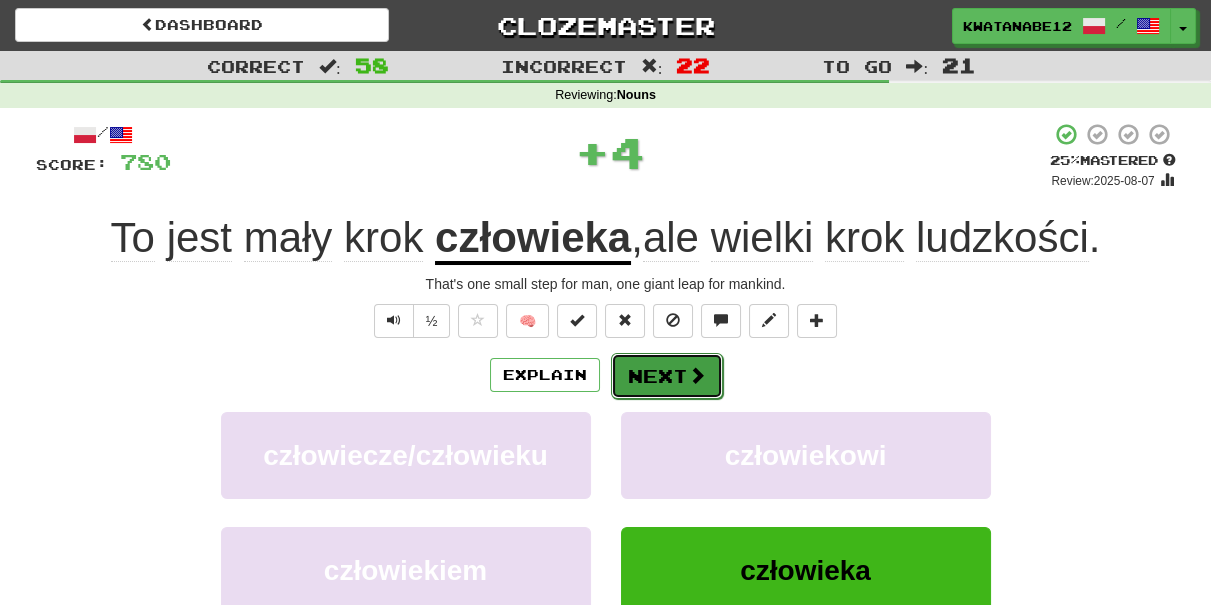 click on "Next" at bounding box center (667, 376) 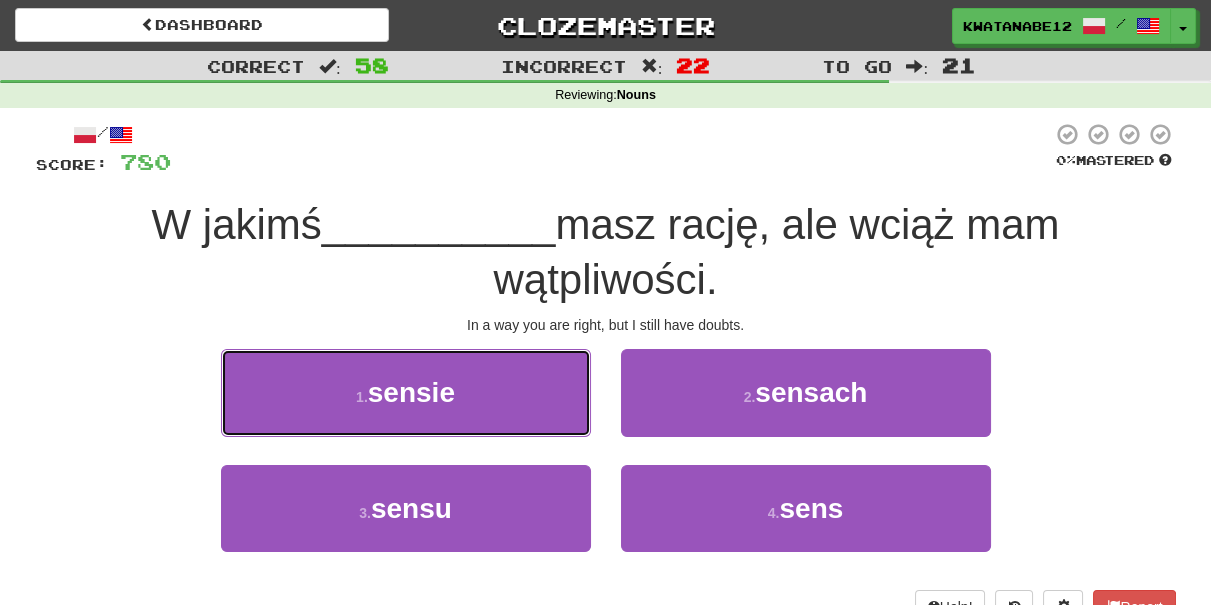 drag, startPoint x: 546, startPoint y: 384, endPoint x: 592, endPoint y: 403, distance: 49.76947 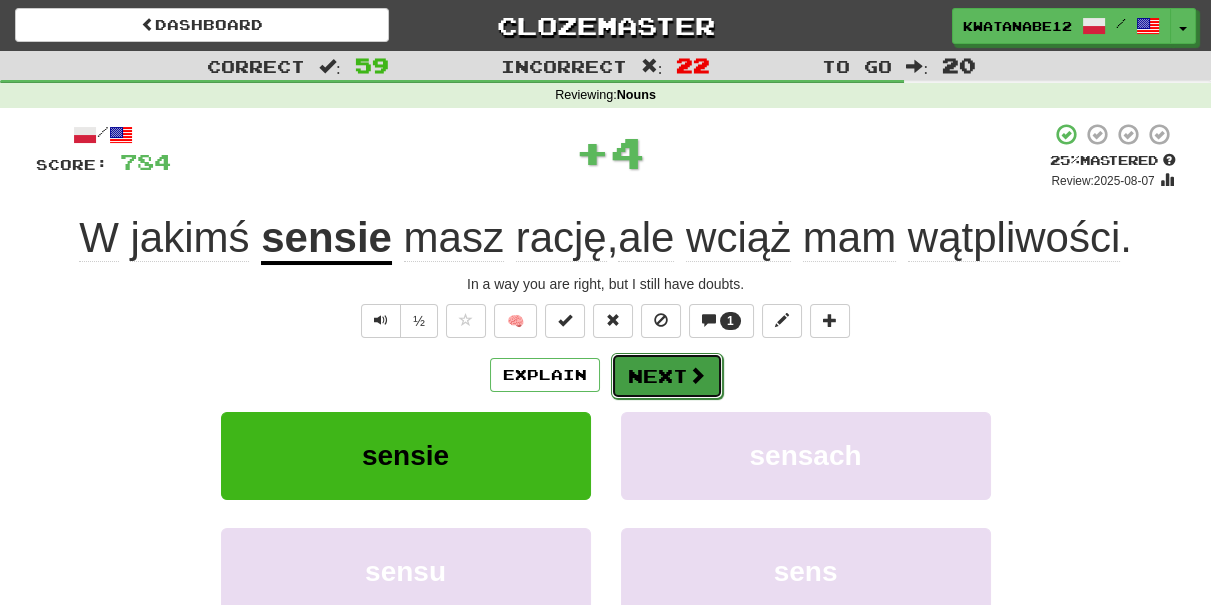 click on "Next" at bounding box center [667, 376] 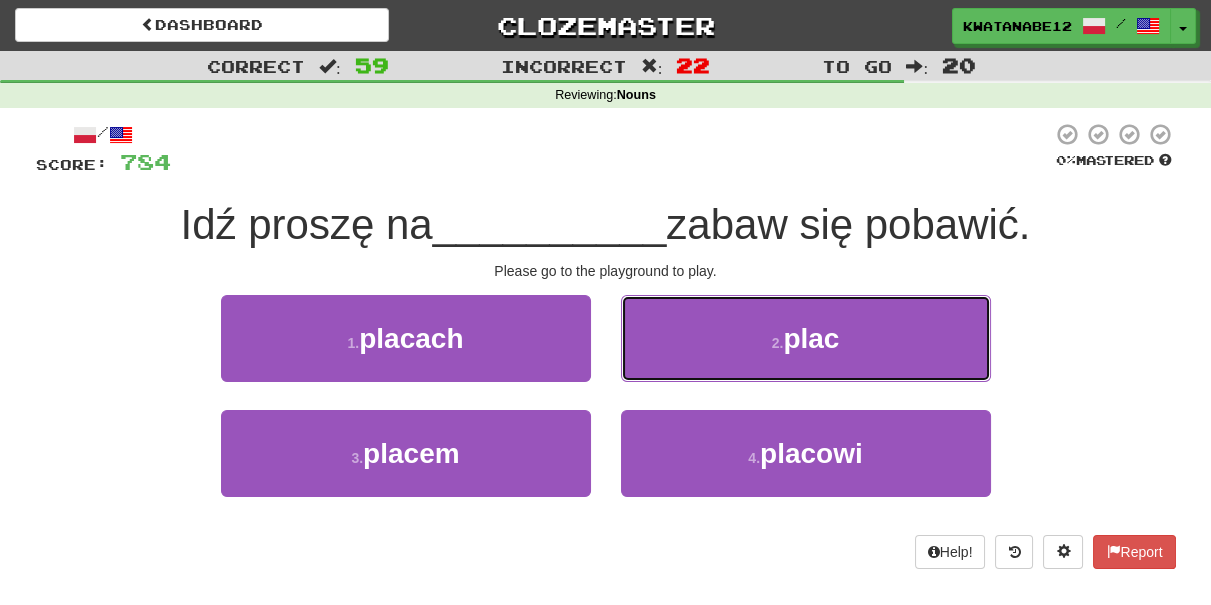 click on "2 .  plac" at bounding box center [806, 338] 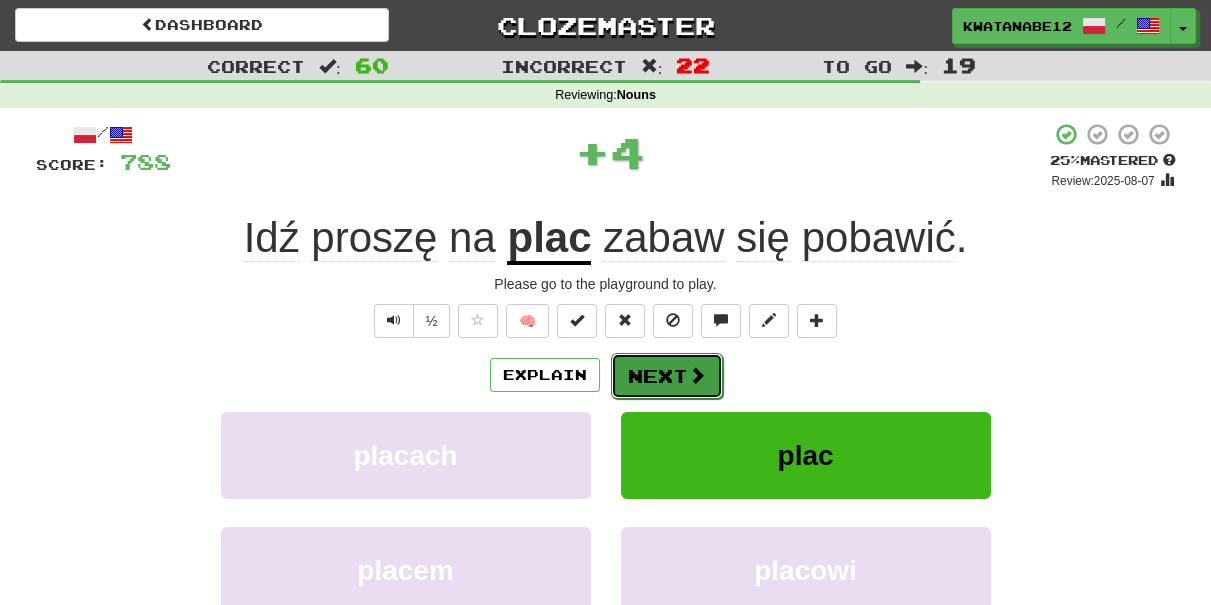 click on "Next" at bounding box center (667, 376) 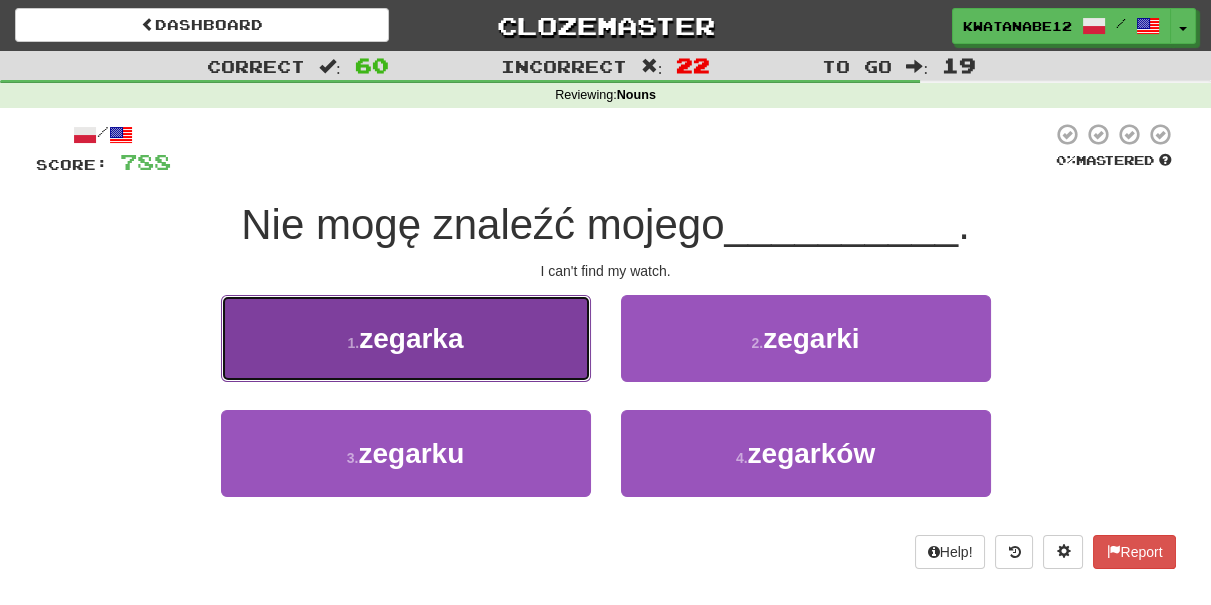 drag, startPoint x: 533, startPoint y: 359, endPoint x: 554, endPoint y: 365, distance: 21.84033 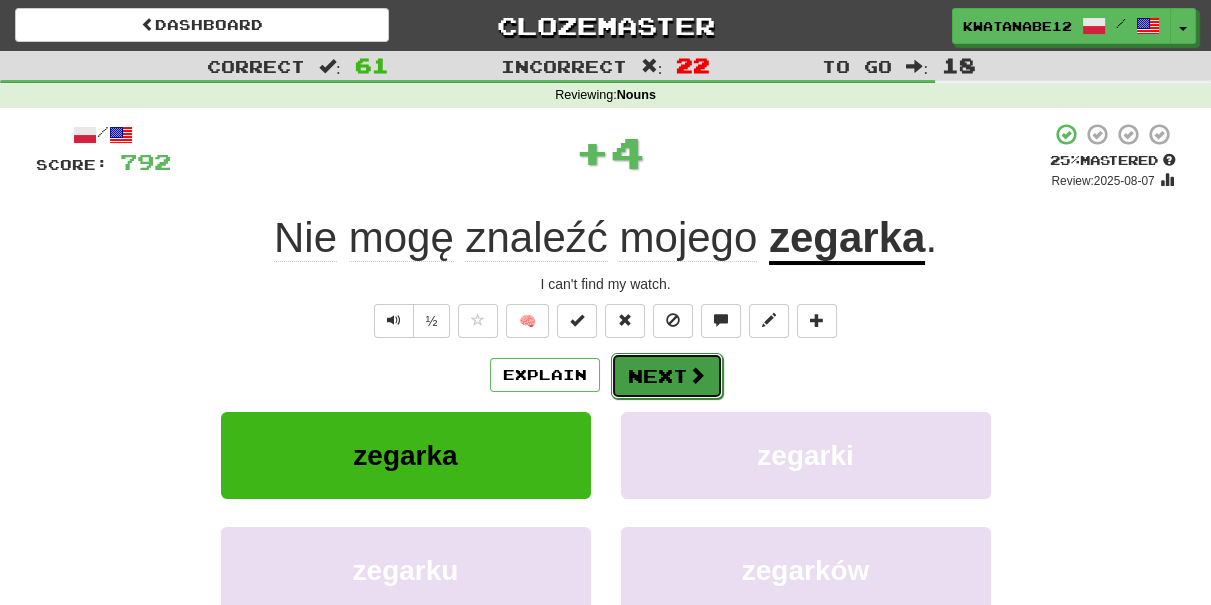 click on "Next" at bounding box center (667, 376) 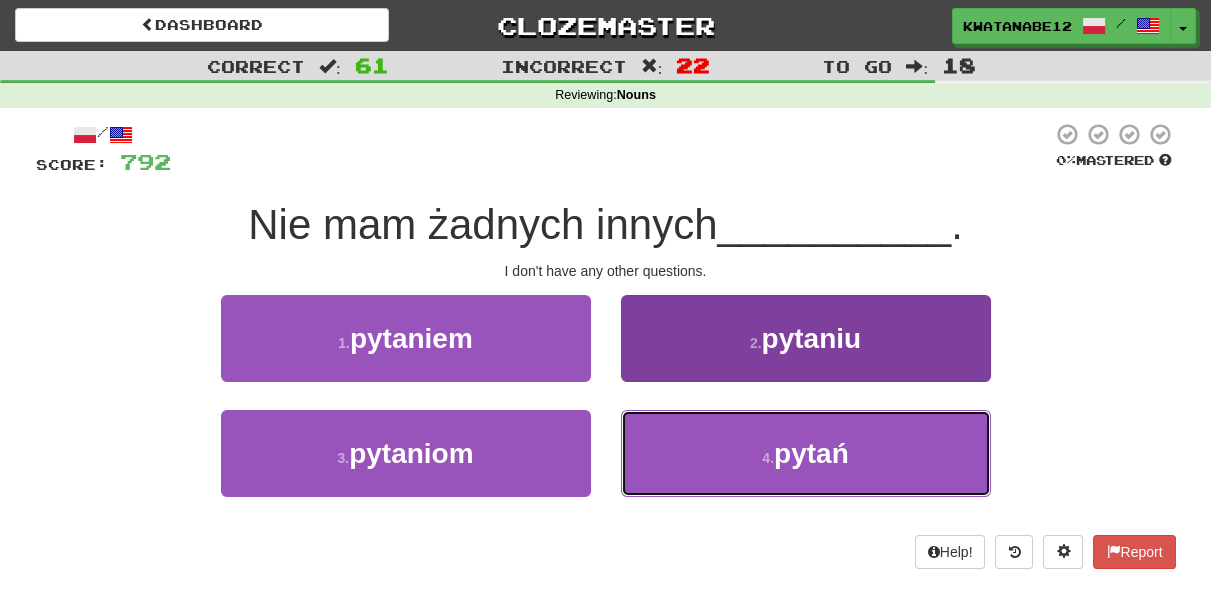 drag, startPoint x: 682, startPoint y: 439, endPoint x: 679, endPoint y: 427, distance: 12.369317 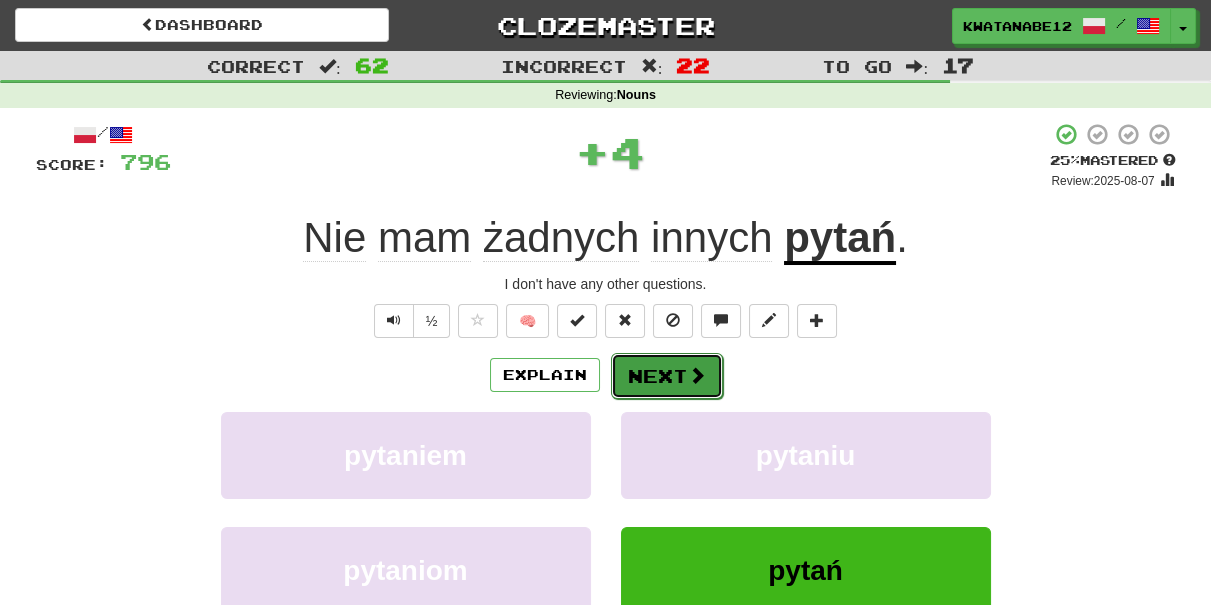 click on "Next" at bounding box center (667, 376) 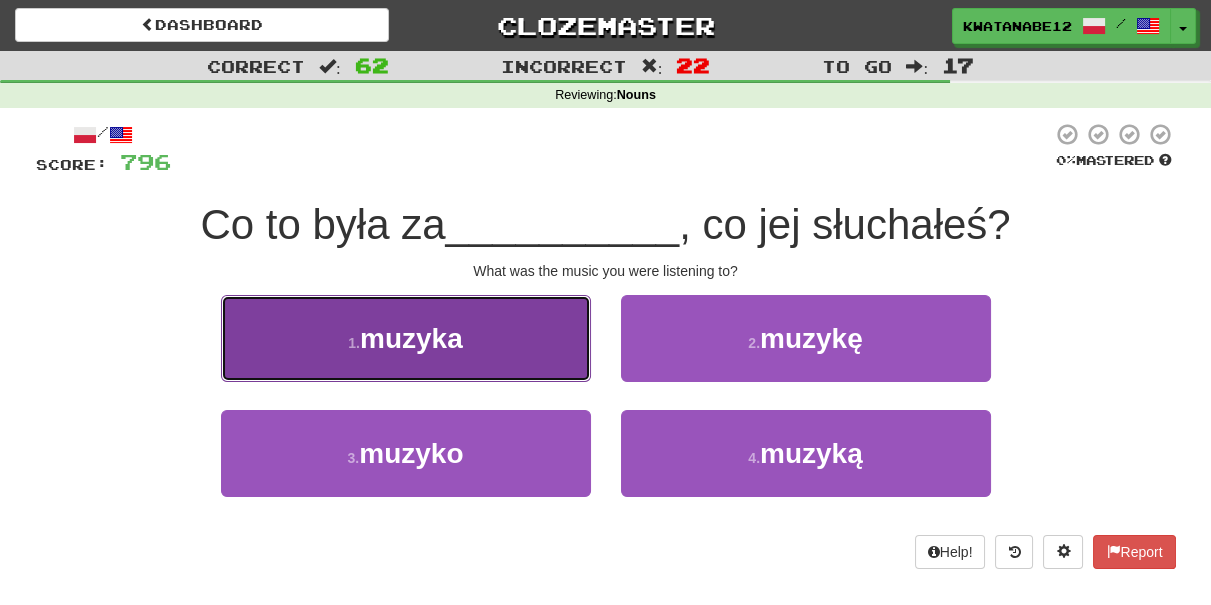 drag, startPoint x: 525, startPoint y: 352, endPoint x: 538, endPoint y: 356, distance: 13.601471 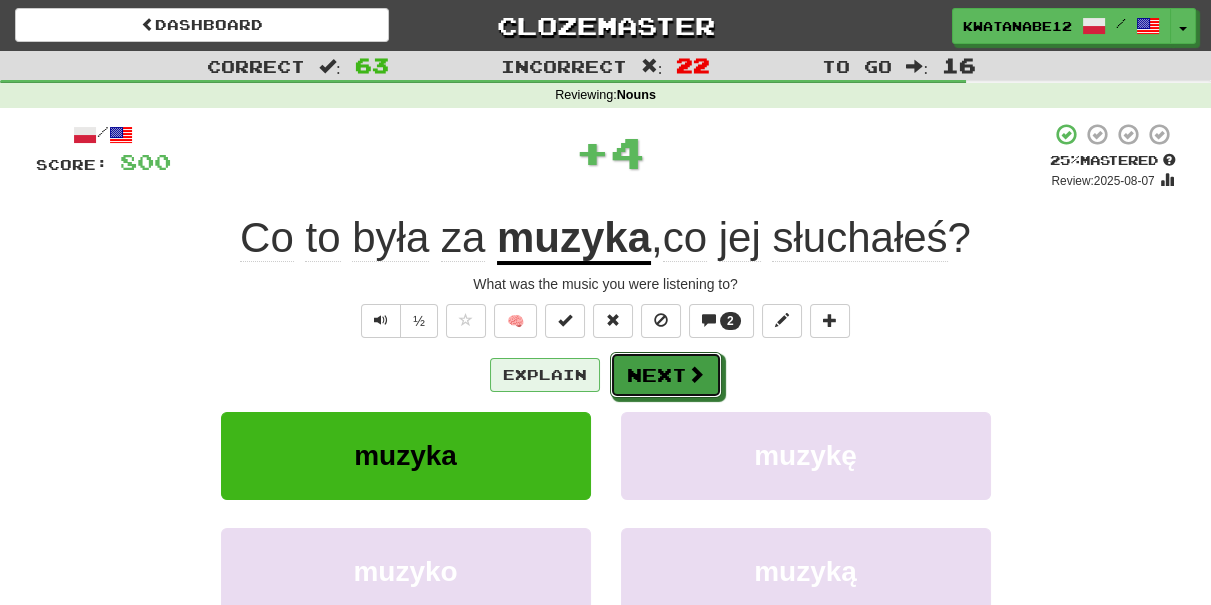 drag, startPoint x: 653, startPoint y: 391, endPoint x: 578, endPoint y: 386, distance: 75.16648 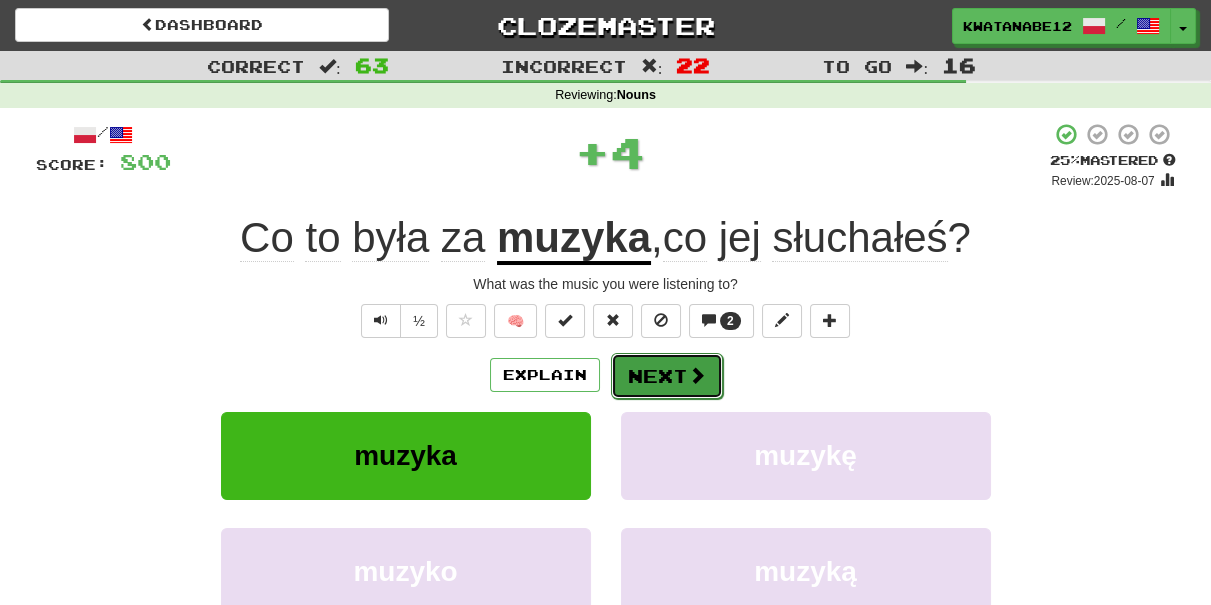 click on "Next" at bounding box center (667, 376) 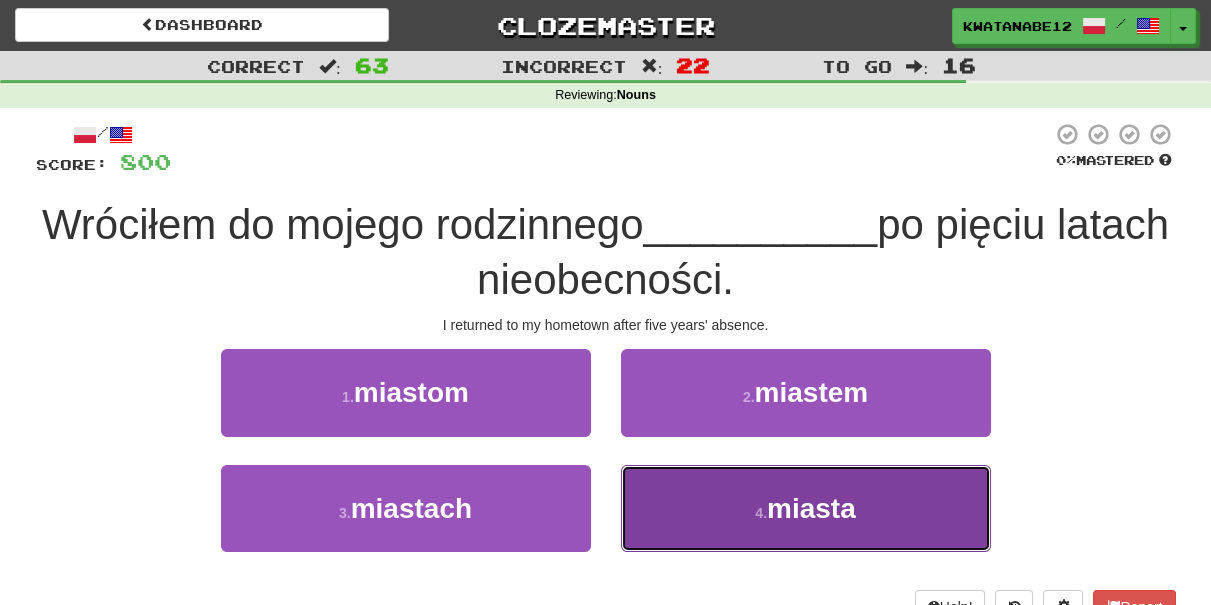 click on "4 .  miasta" at bounding box center (806, 508) 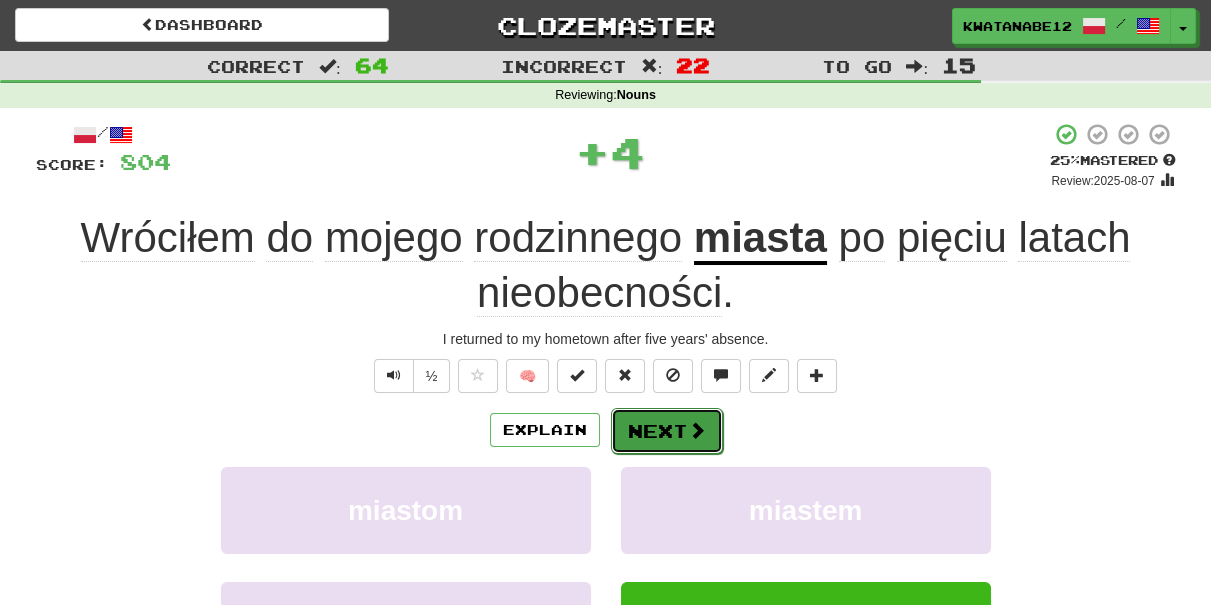 click on "Next" at bounding box center [667, 431] 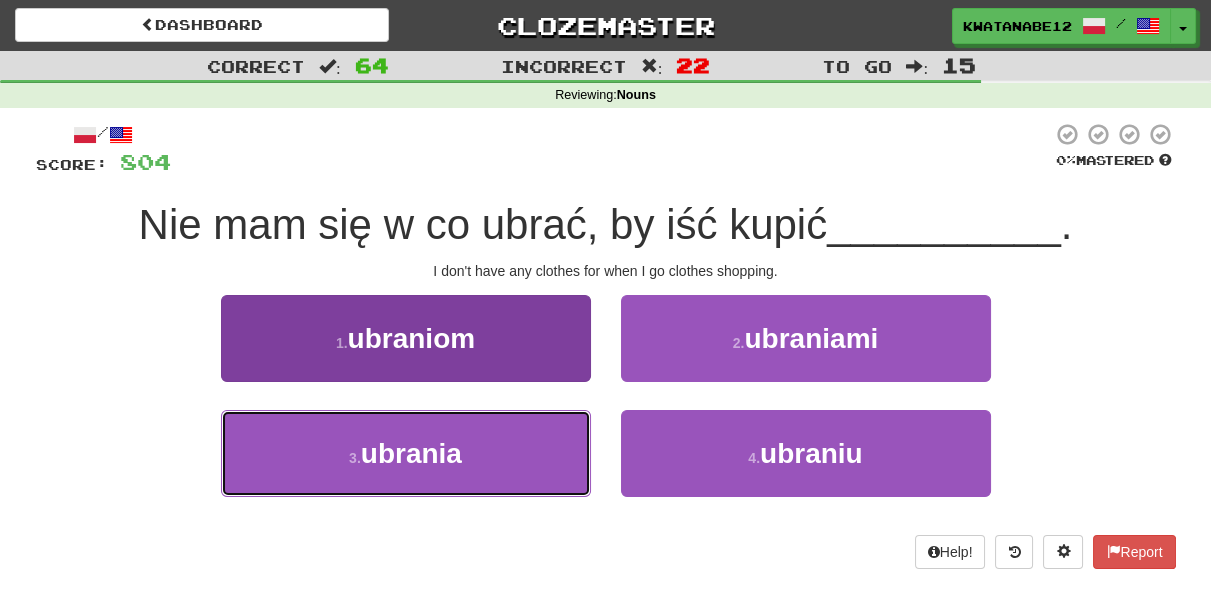 click on "3 .  ubrania" at bounding box center (406, 453) 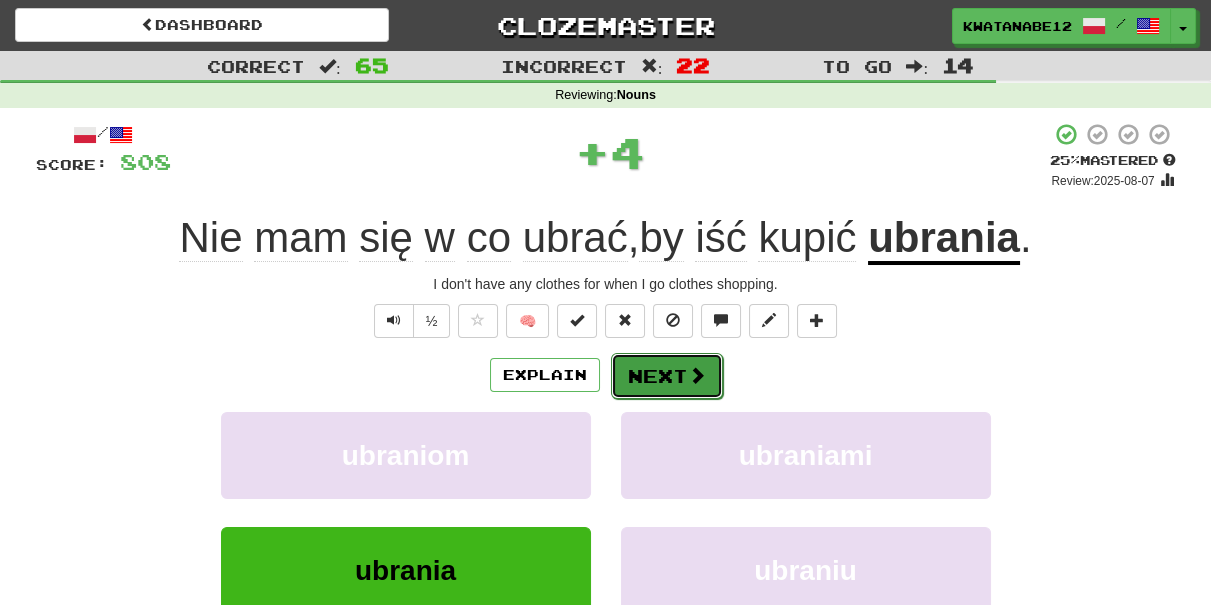 click on "Next" at bounding box center [667, 376] 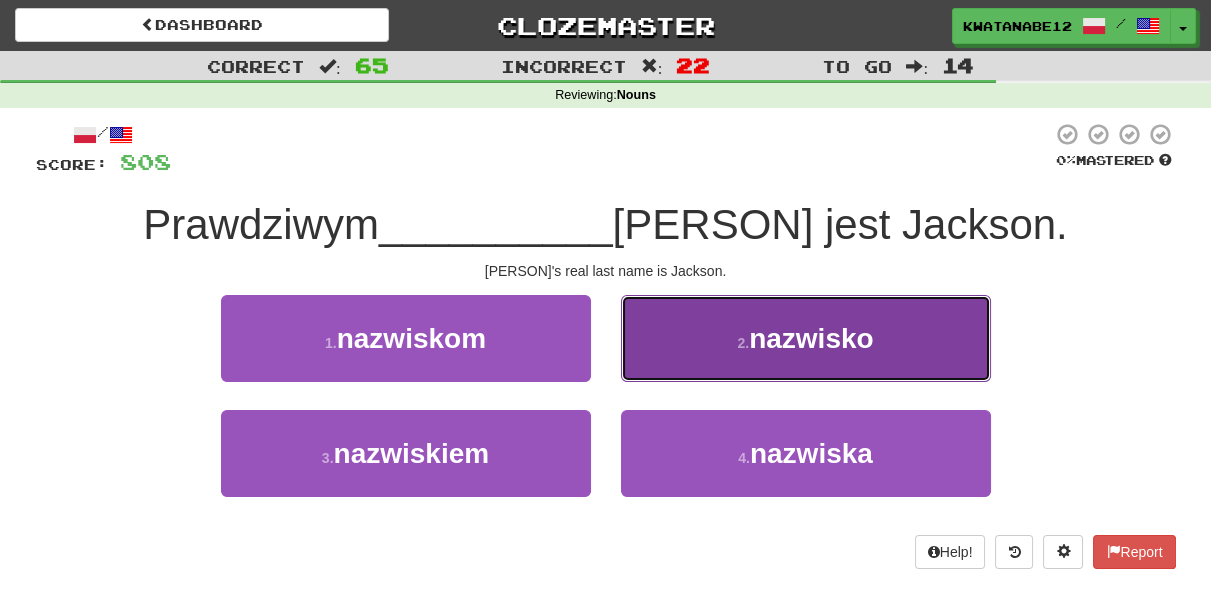 click on "2 .  nazwisko" at bounding box center (806, 338) 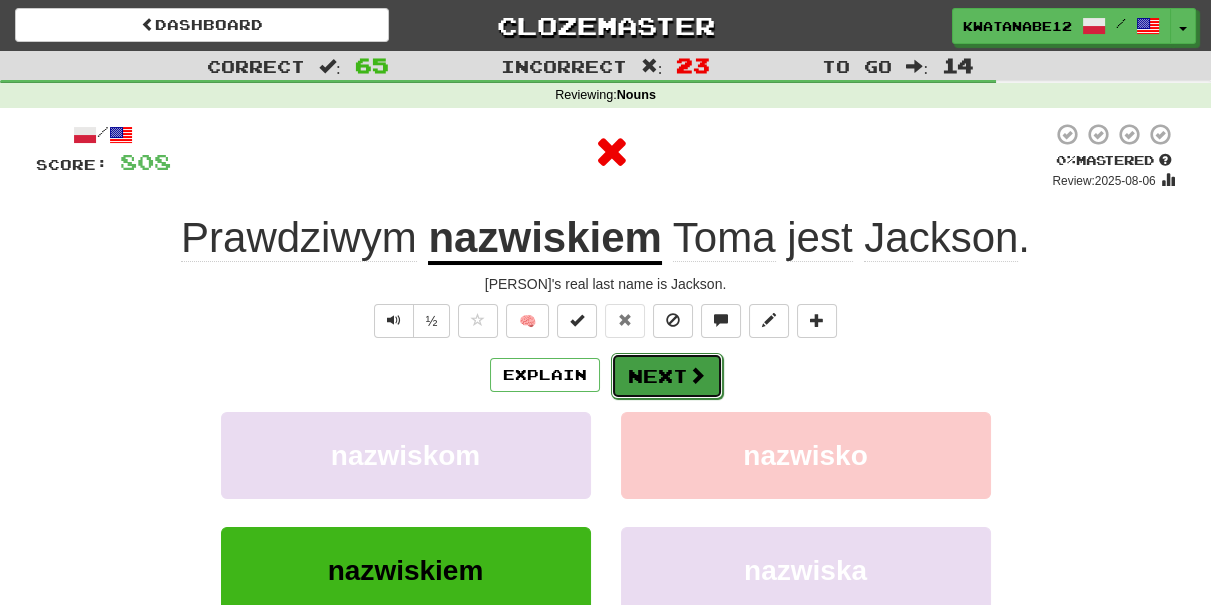 click on "Next" at bounding box center [667, 376] 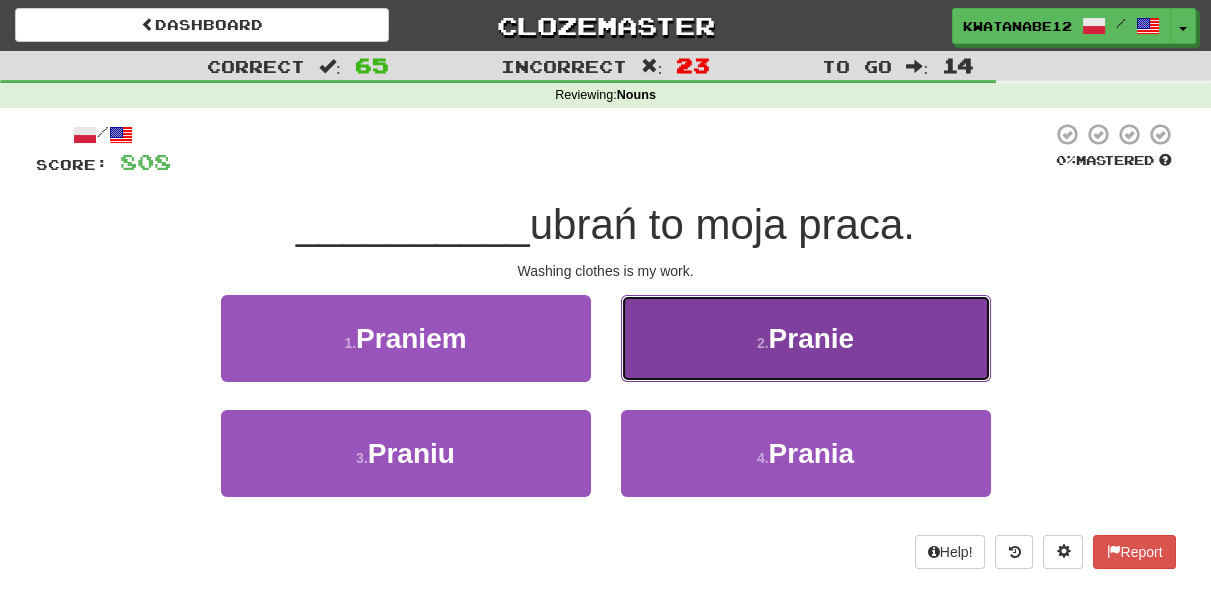 click on "2 .  Pranie" at bounding box center [806, 338] 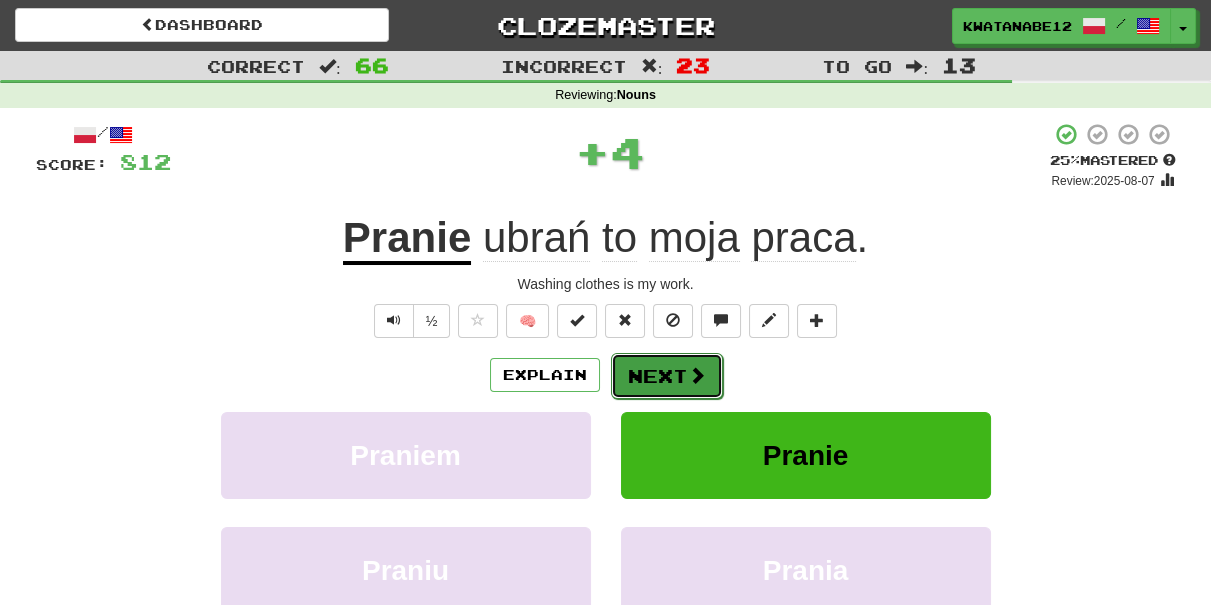 click on "Next" at bounding box center (667, 376) 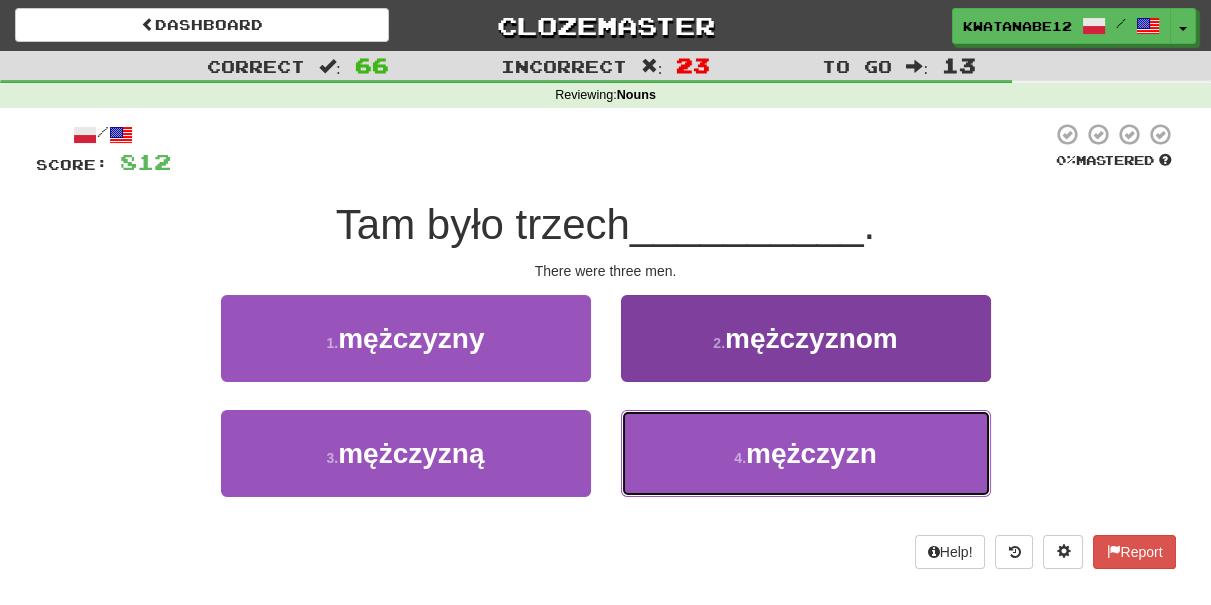 drag, startPoint x: 663, startPoint y: 449, endPoint x: 661, endPoint y: 434, distance: 15.132746 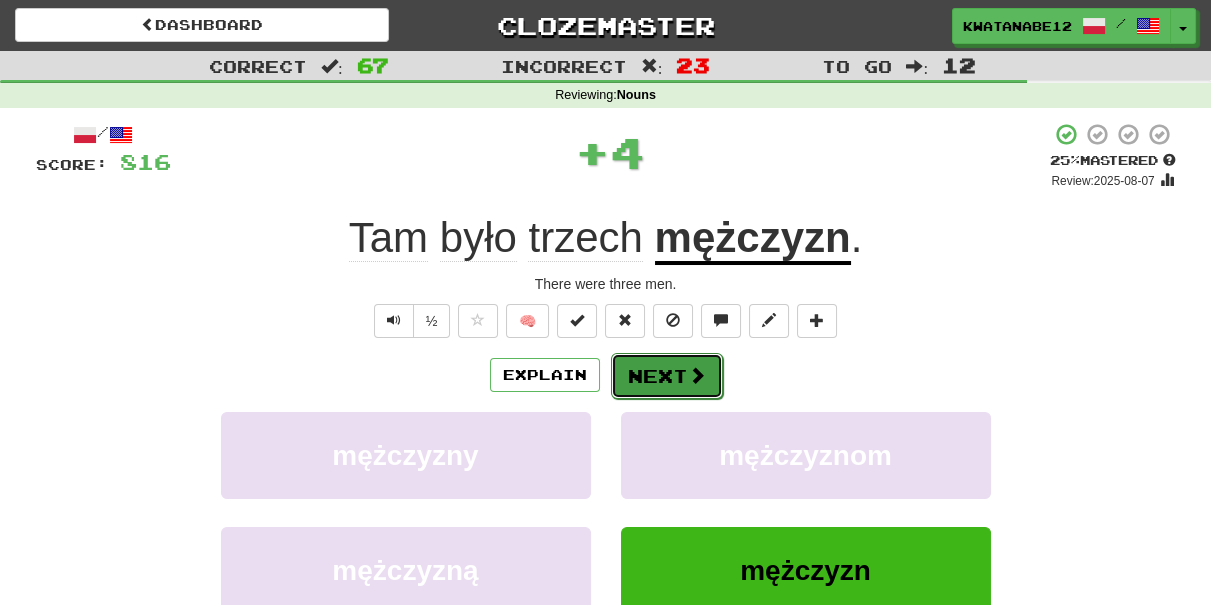 click on "Next" at bounding box center (667, 376) 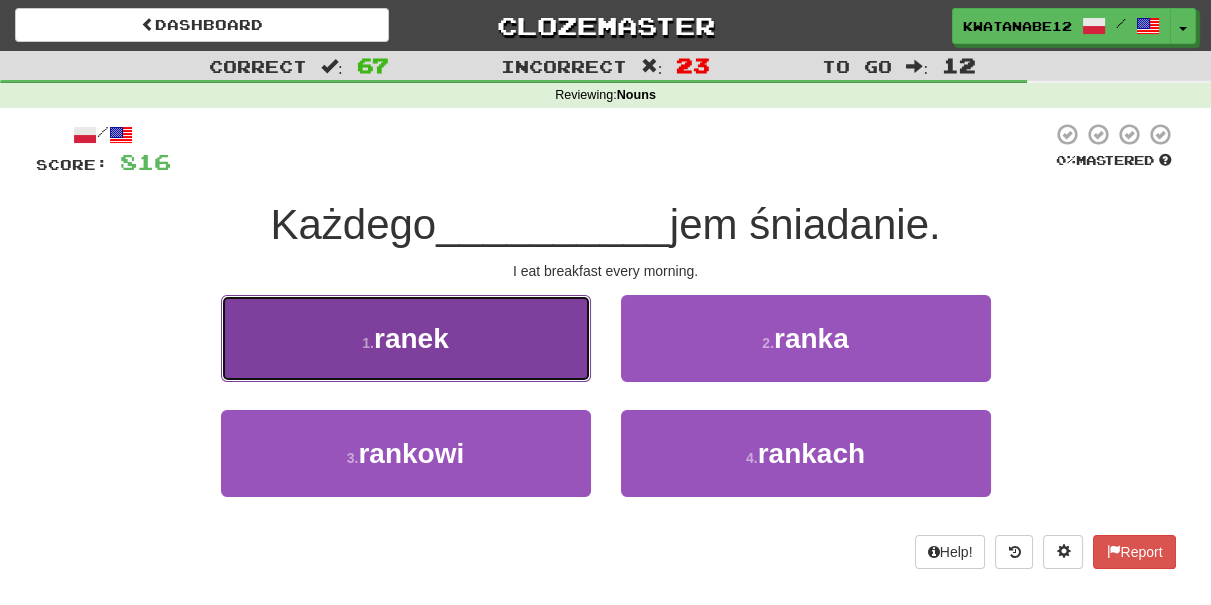 drag, startPoint x: 536, startPoint y: 351, endPoint x: 553, endPoint y: 356, distance: 17.720045 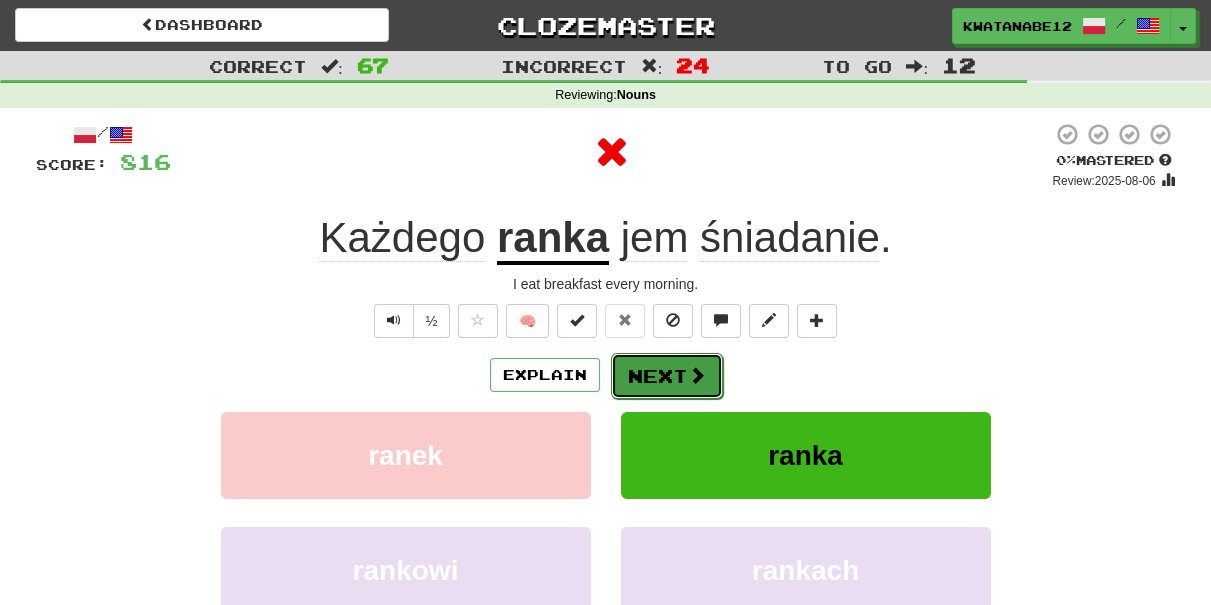 drag, startPoint x: 679, startPoint y: 368, endPoint x: 661, endPoint y: 356, distance: 21.633308 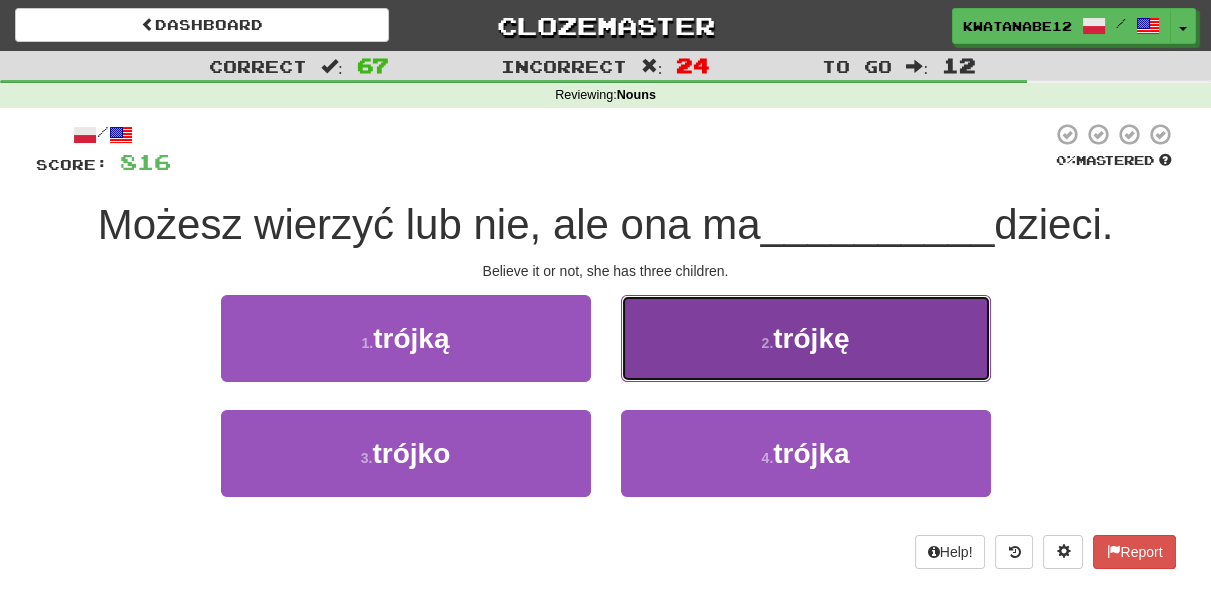 click on "2 .  trójkę" at bounding box center [806, 338] 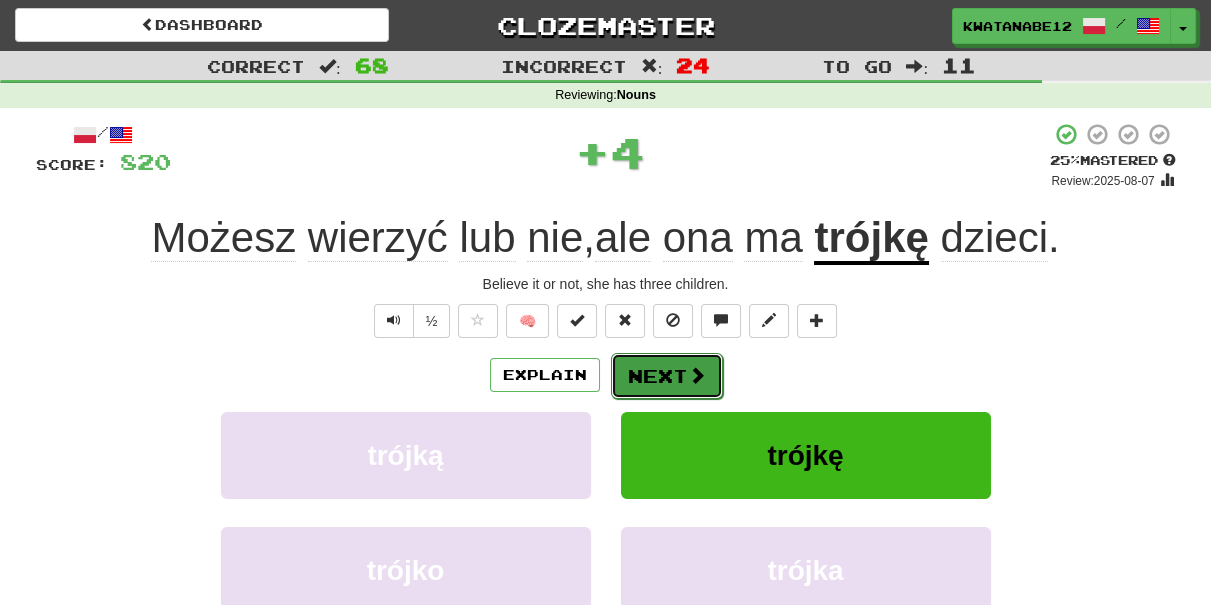 click on "Next" at bounding box center (667, 376) 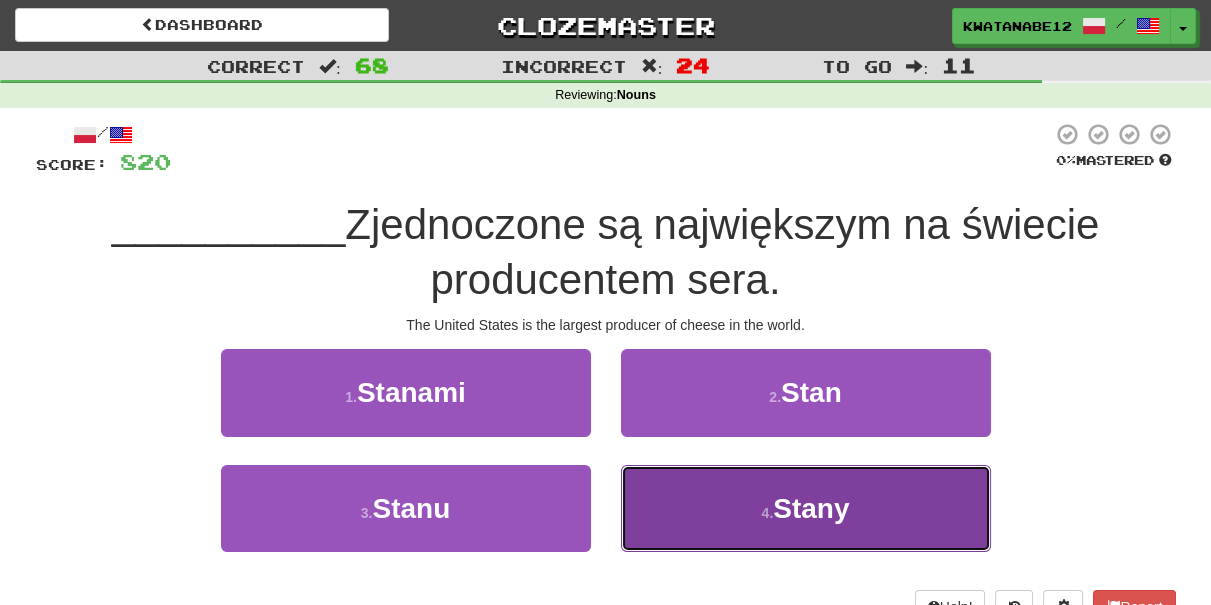 drag, startPoint x: 672, startPoint y: 486, endPoint x: 671, endPoint y: 472, distance: 14.035668 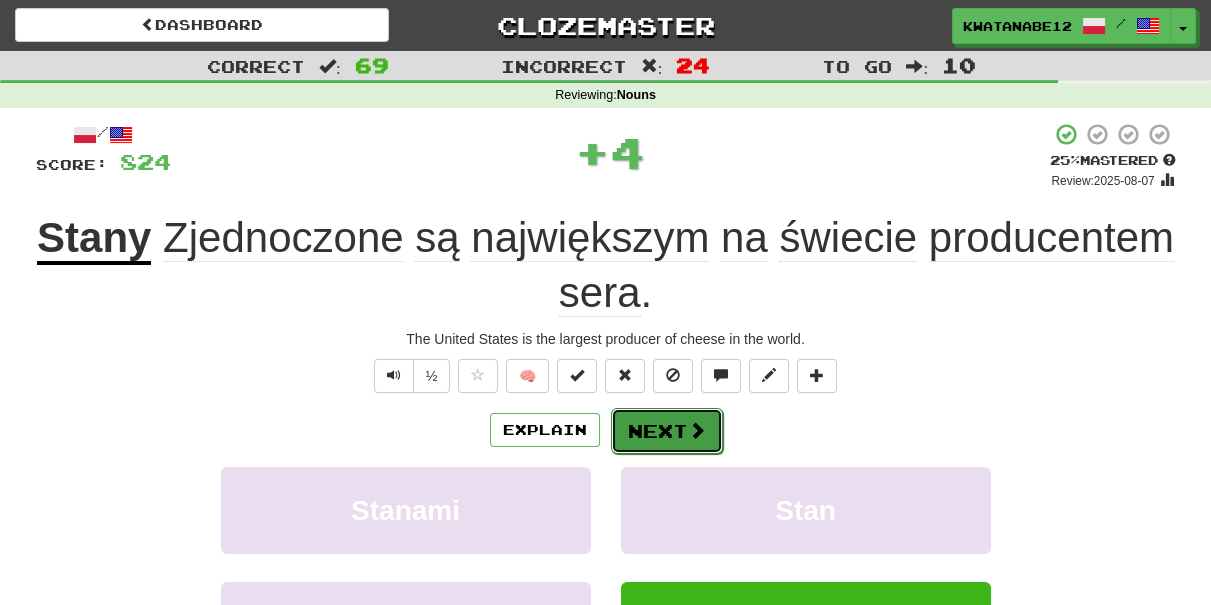 click on "Next" at bounding box center (667, 431) 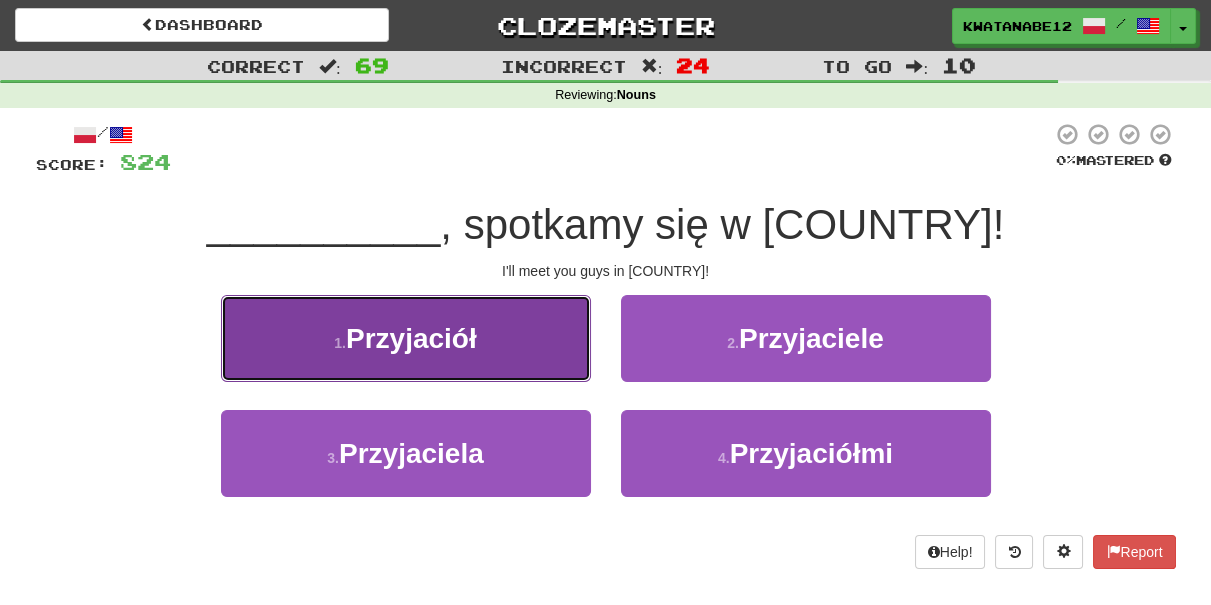 drag, startPoint x: 520, startPoint y: 343, endPoint x: 528, endPoint y: 359, distance: 17.888544 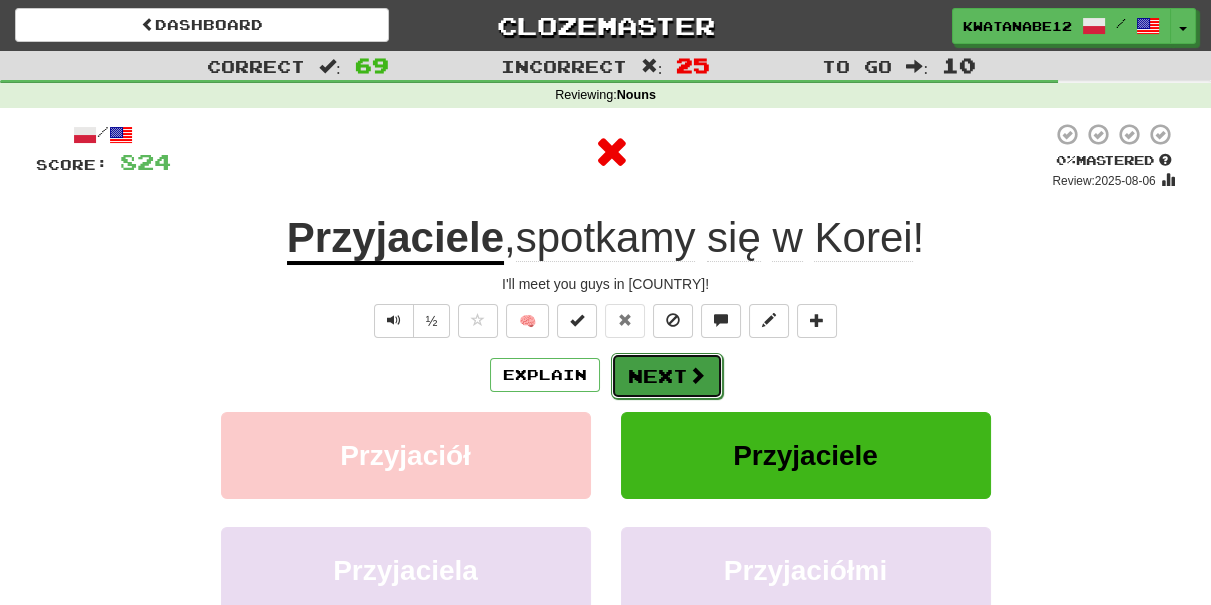click on "Next" at bounding box center (667, 376) 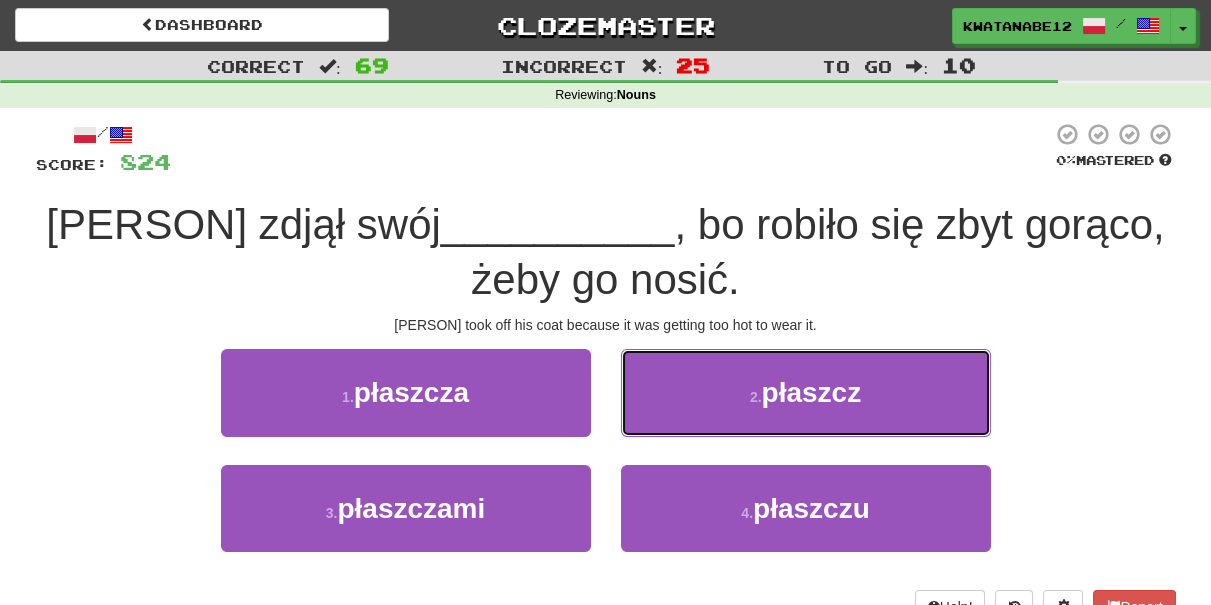 click on "2 .  płaszcz" at bounding box center (806, 392) 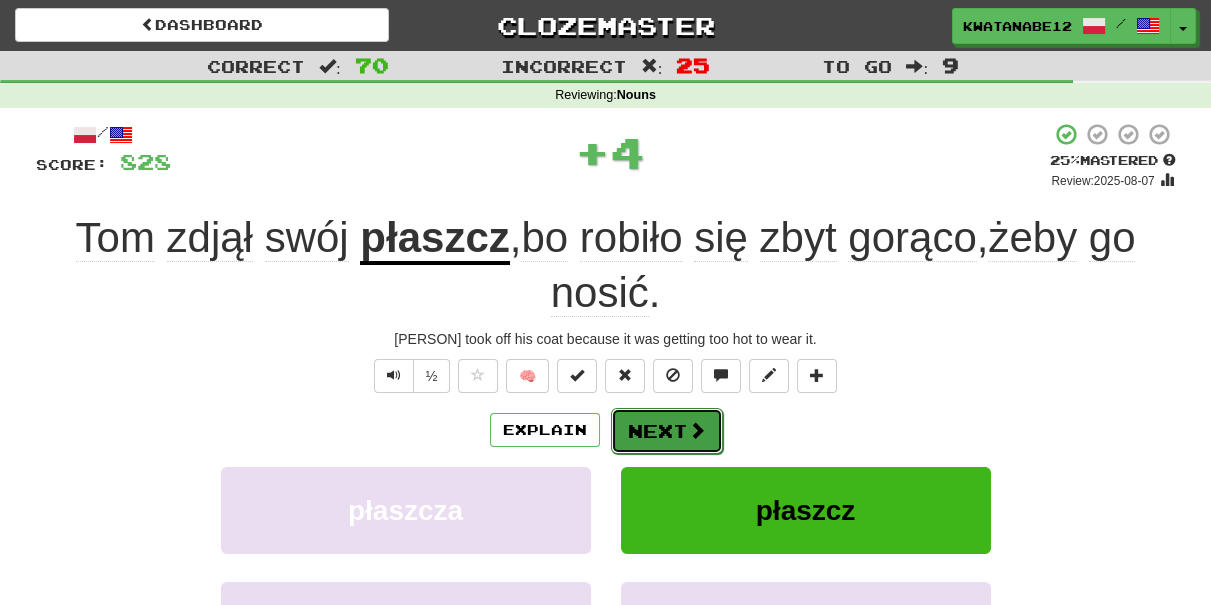 click on "Next" at bounding box center (667, 431) 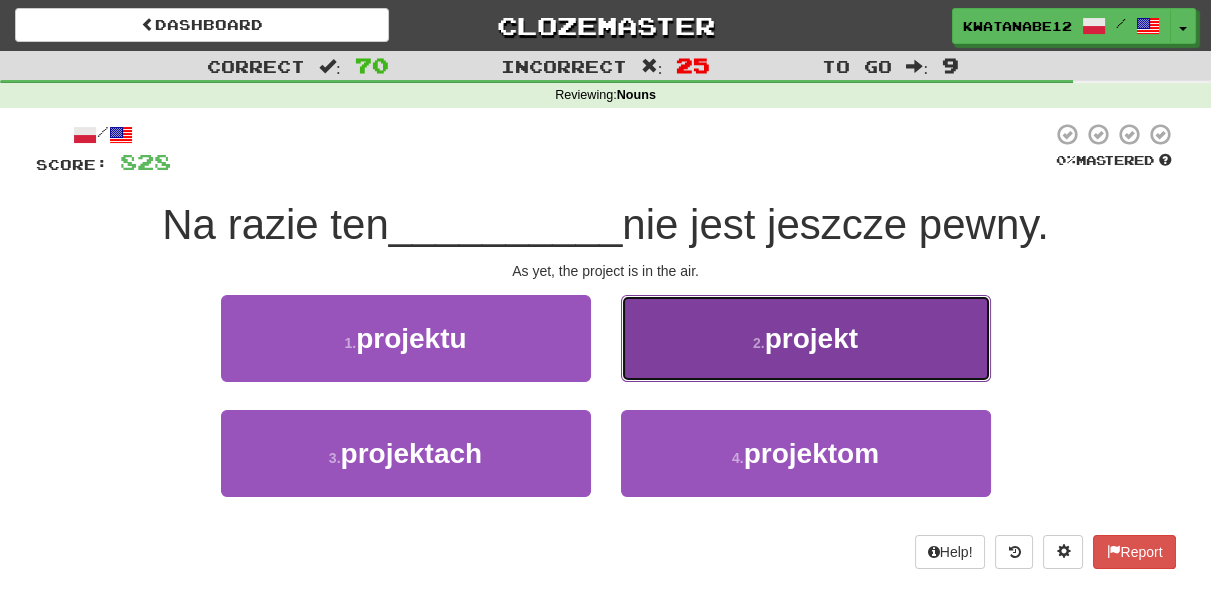 click on "2 .  projekt" at bounding box center (806, 338) 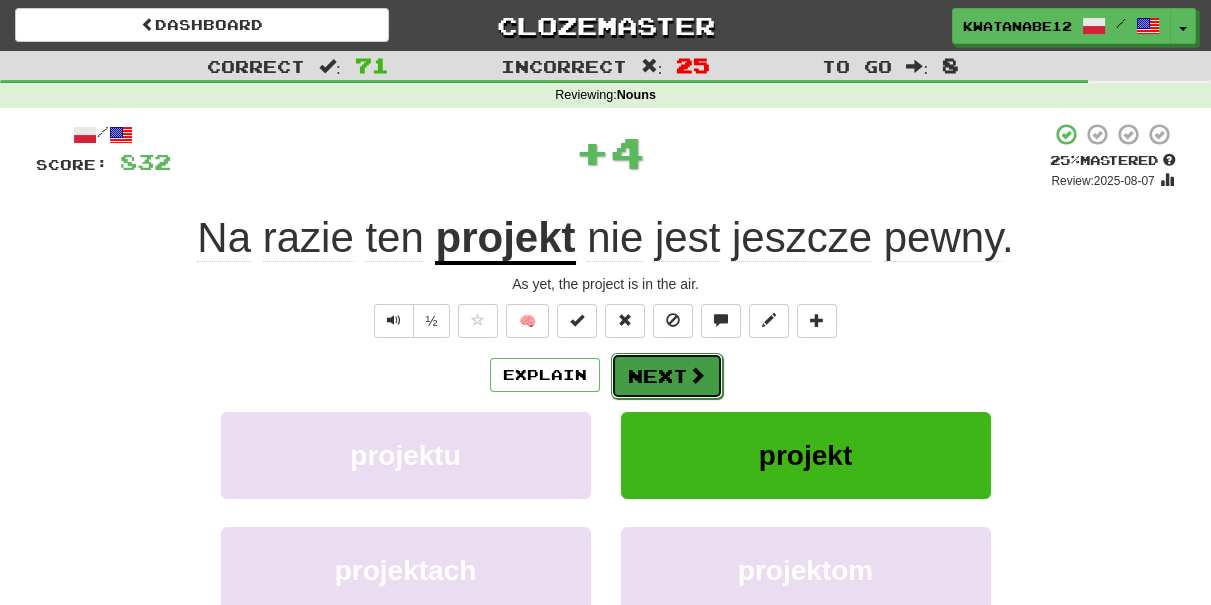 click on "Next" at bounding box center (667, 376) 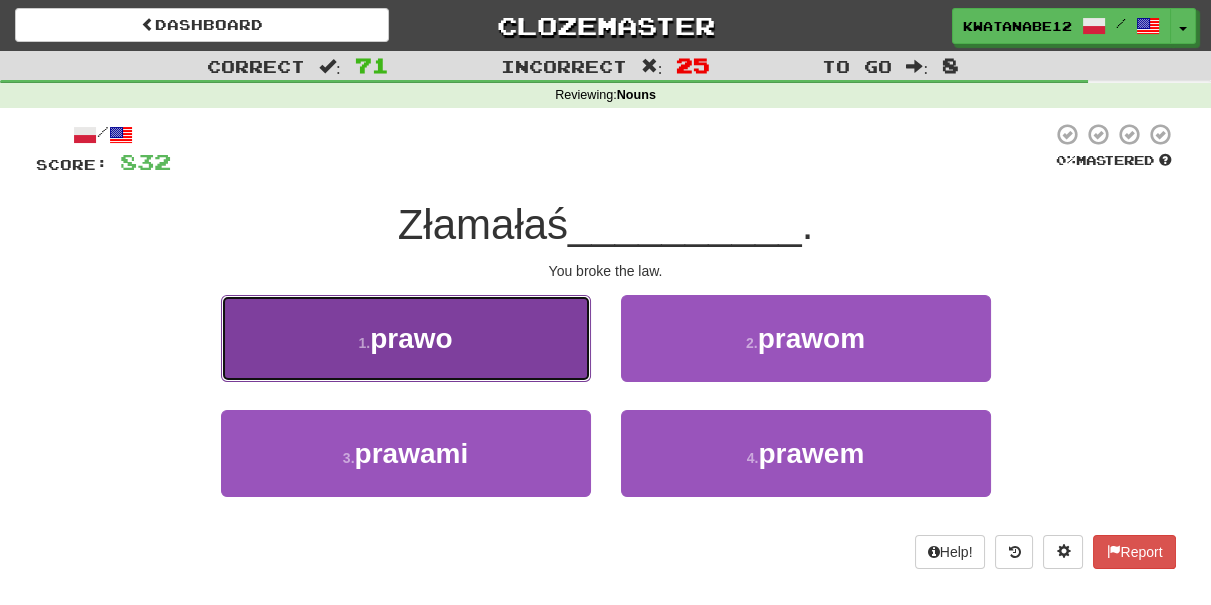 drag, startPoint x: 525, startPoint y: 362, endPoint x: 536, endPoint y: 366, distance: 11.7046995 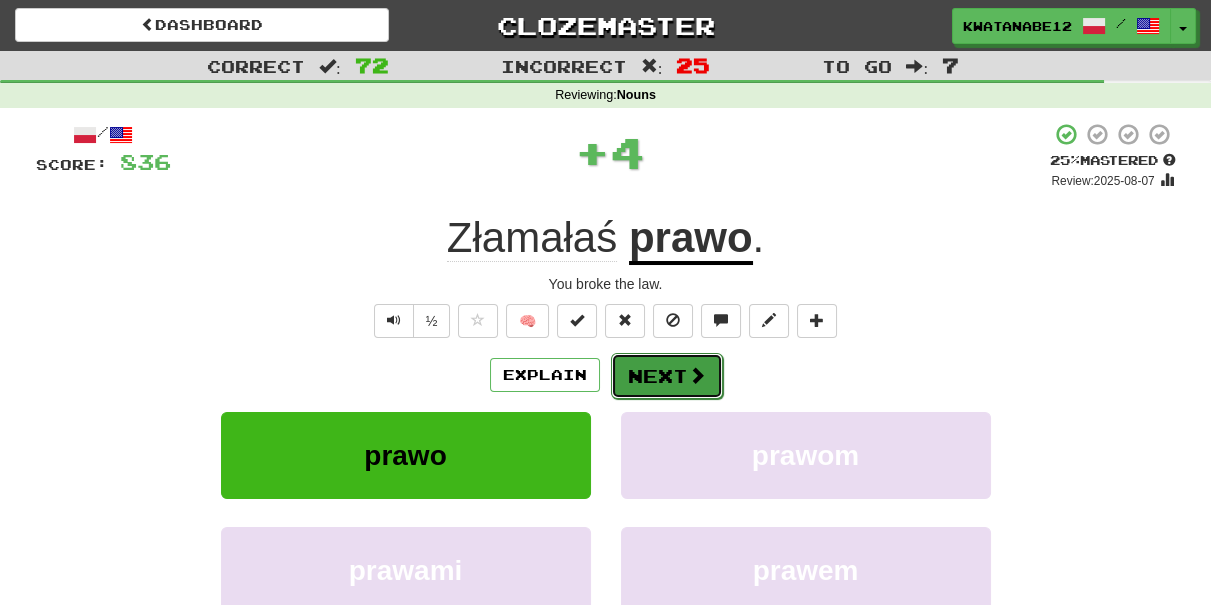 click on "Next" at bounding box center [667, 376] 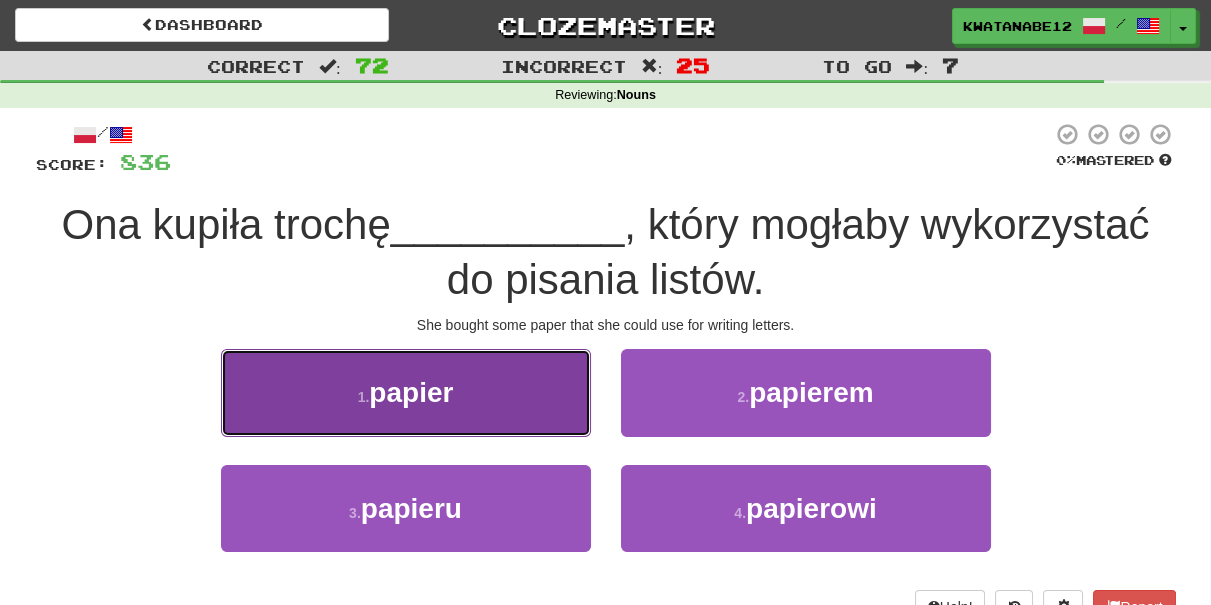 click on "1 .  papier" at bounding box center (406, 392) 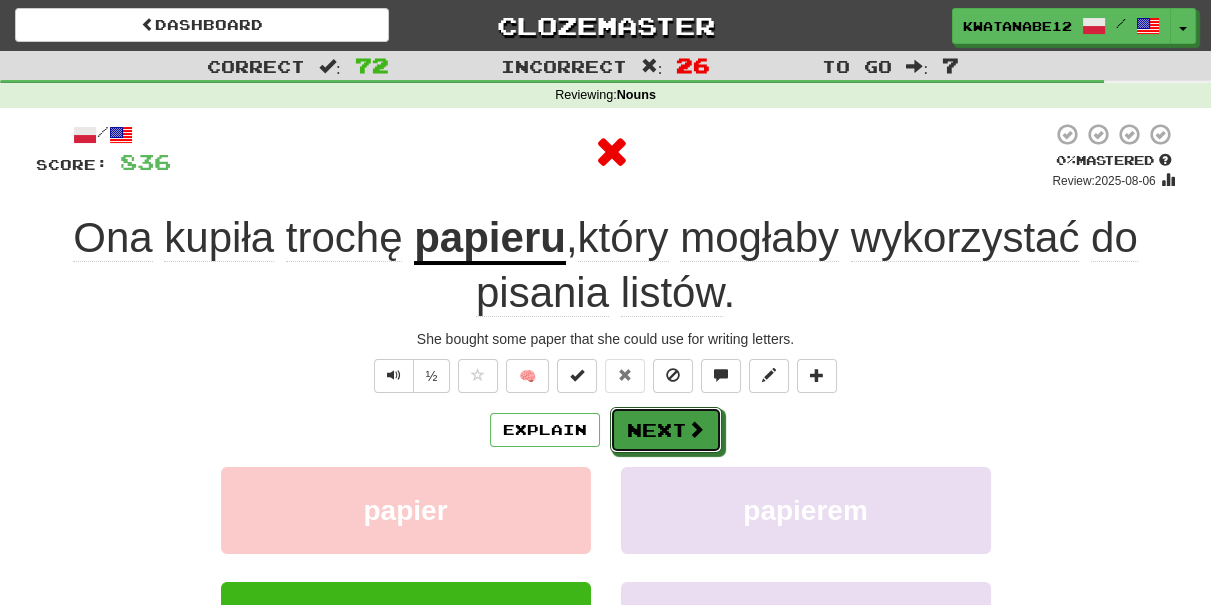 drag, startPoint x: 652, startPoint y: 400, endPoint x: 637, endPoint y: 395, distance: 15.811388 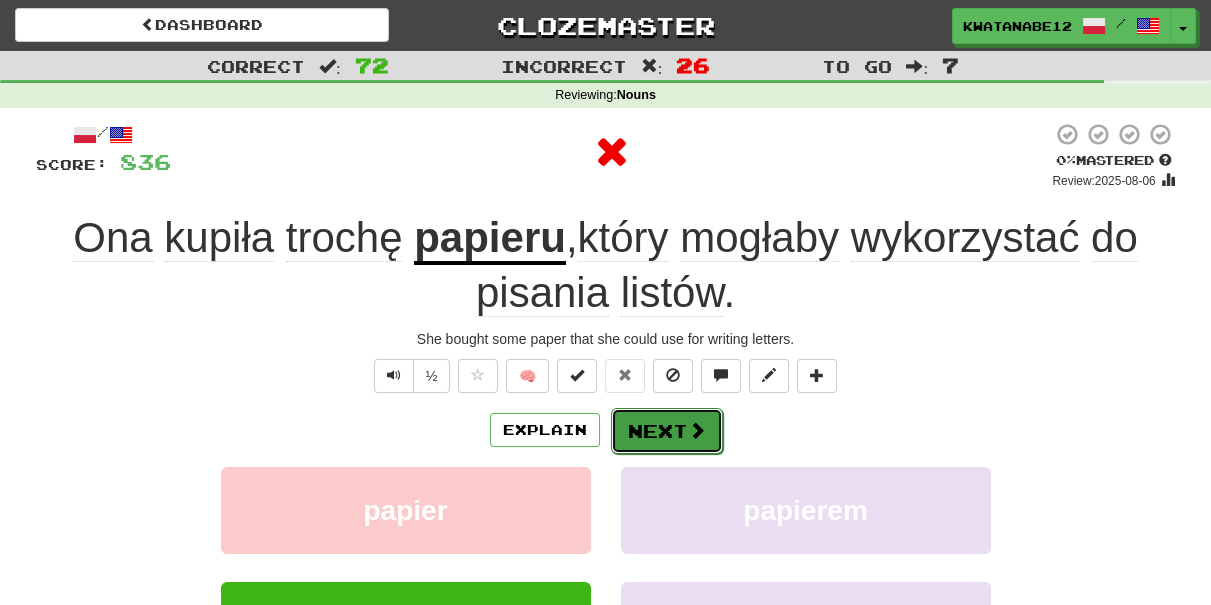 click on "Next" at bounding box center (667, 431) 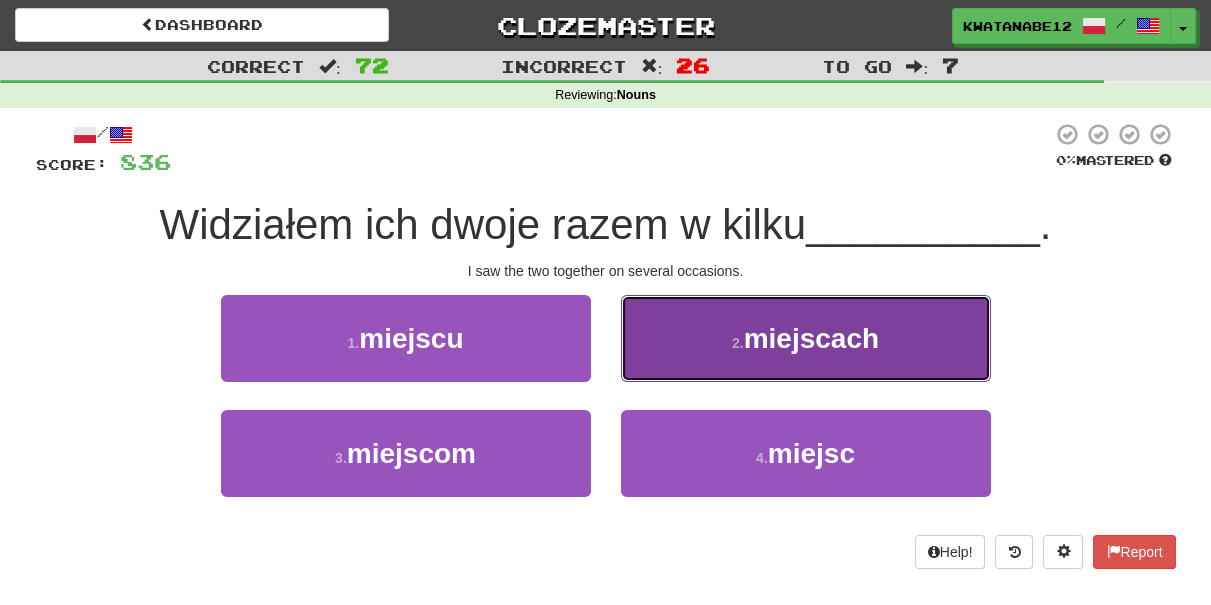 click on "2 .  miejscach" at bounding box center (806, 338) 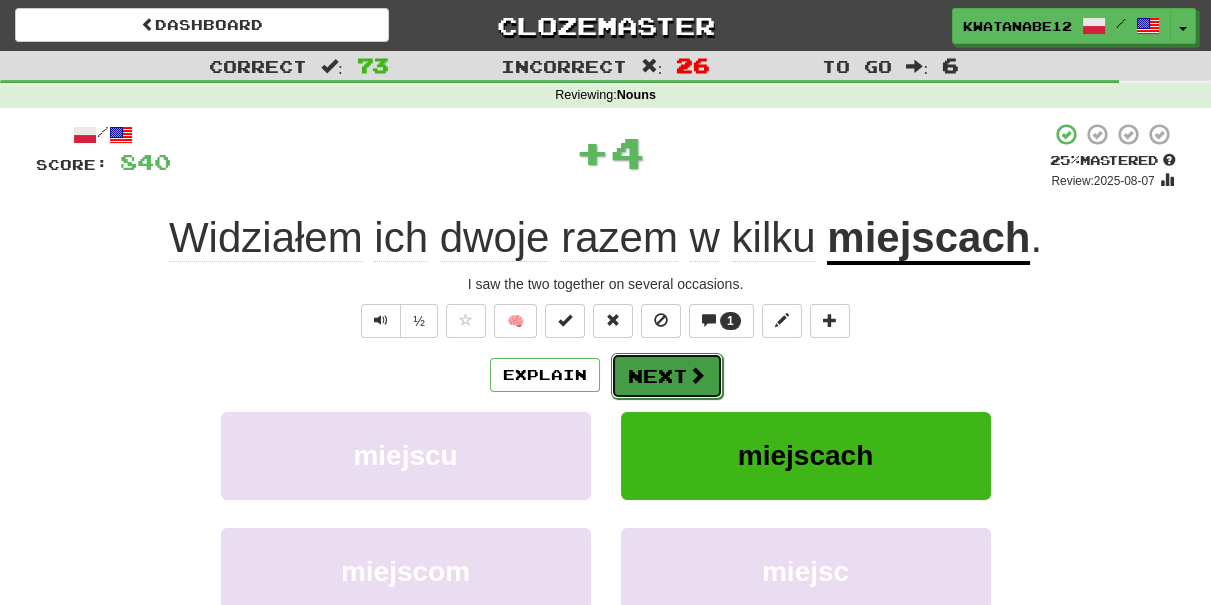 click on "Next" at bounding box center [667, 376] 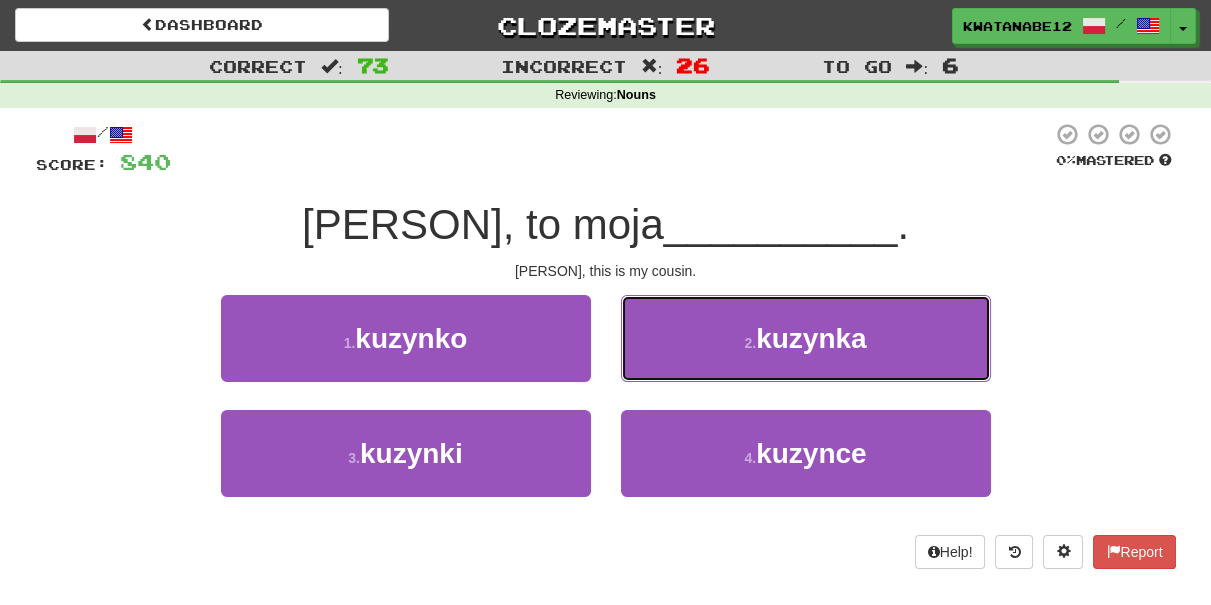 click on "2 .  kuzynka" at bounding box center (806, 338) 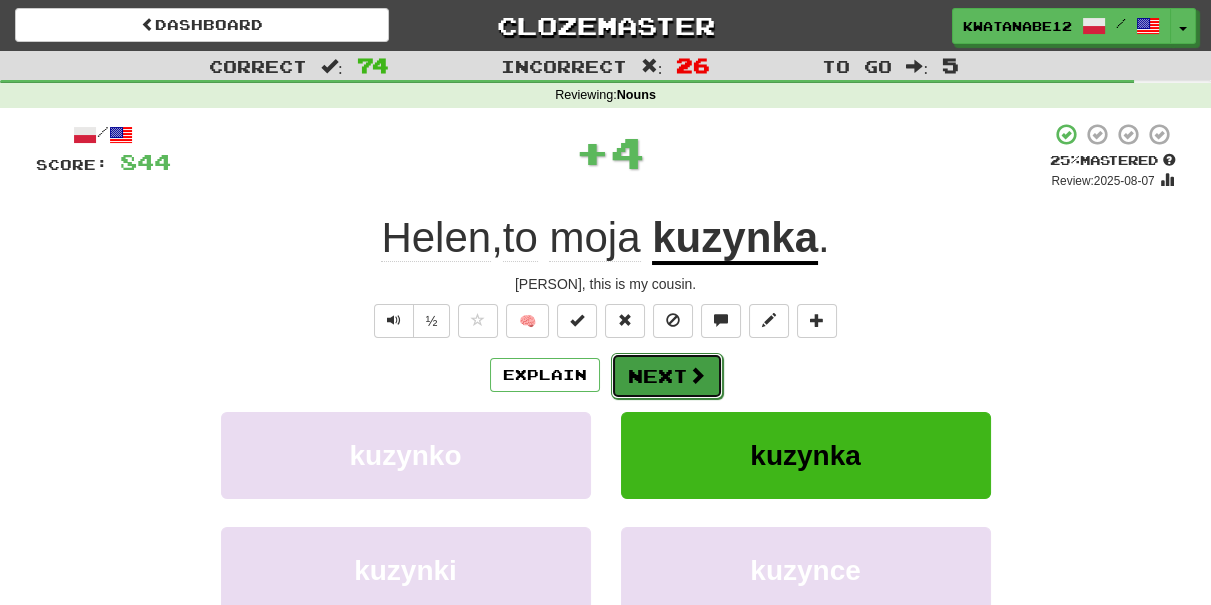 click on "Next" at bounding box center (667, 376) 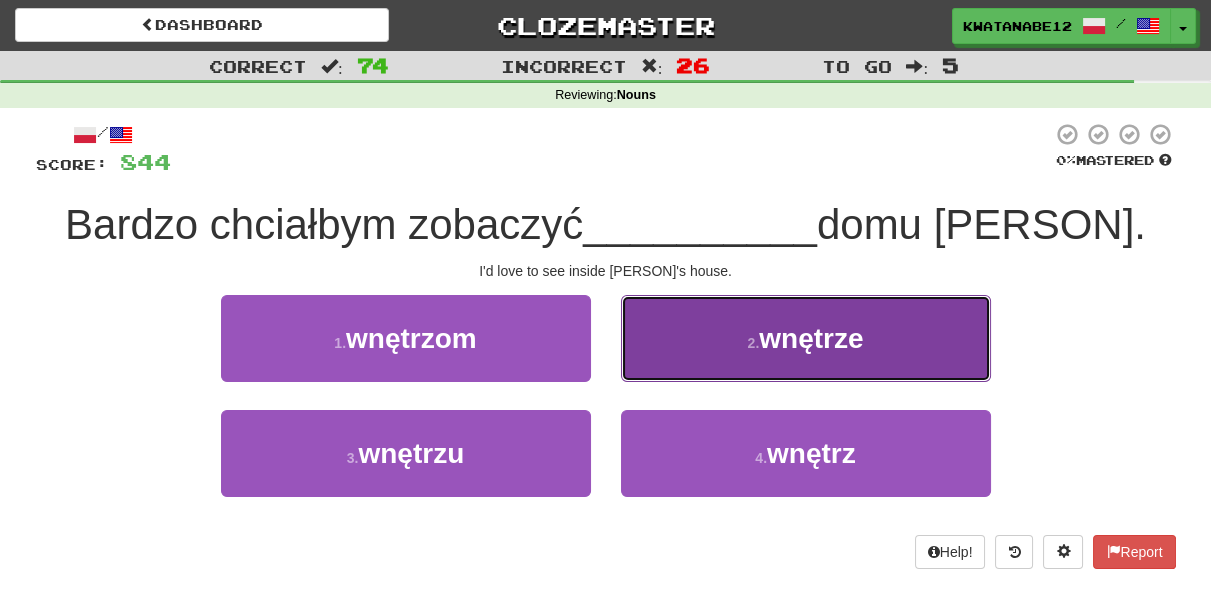 click on "2 .  wnętrze" at bounding box center [806, 338] 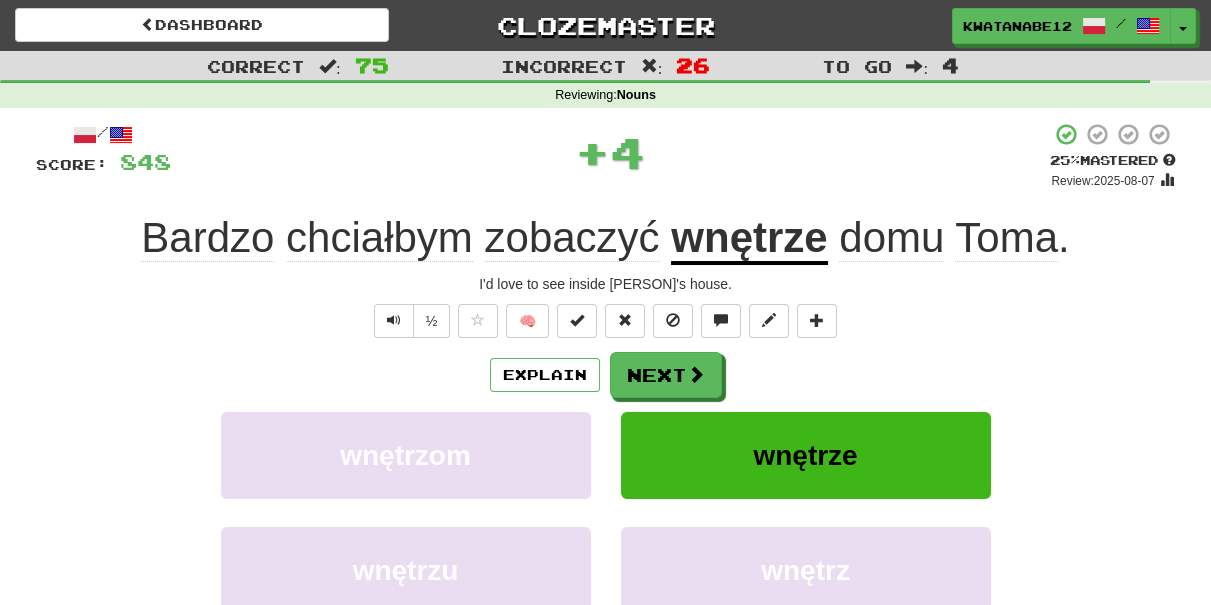 click on "Explain Next wnętrzom wnętrze wnętrzu wnętrz Learn more: wnętrzom wnętrze wnętrzu wnętrz" at bounding box center (606, 512) 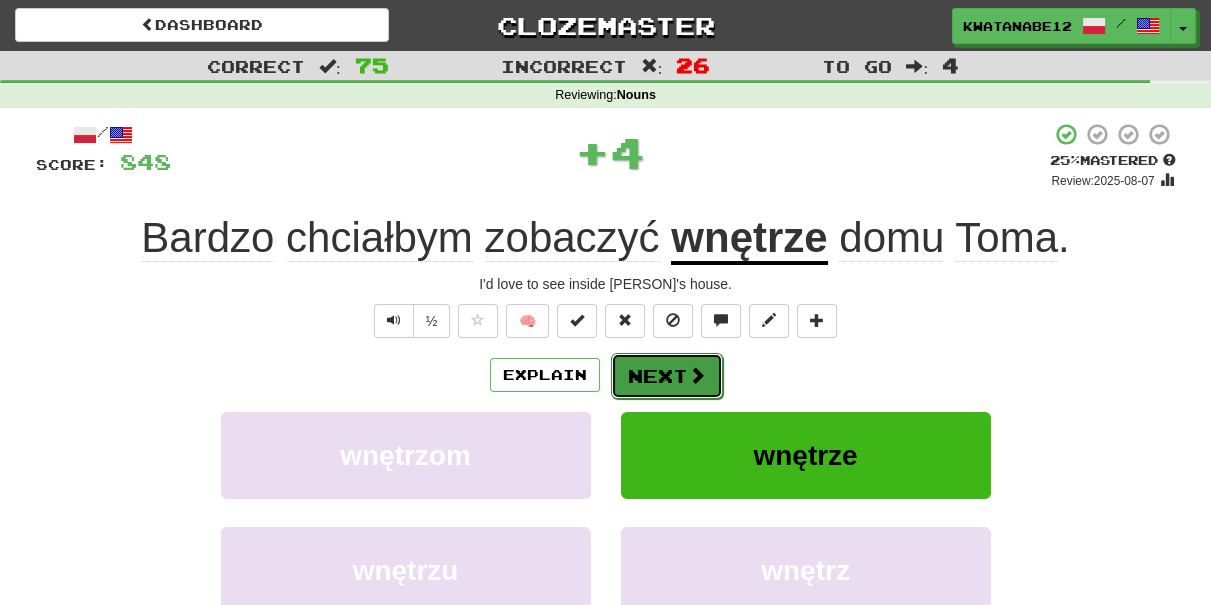 click on "Next" at bounding box center [667, 376] 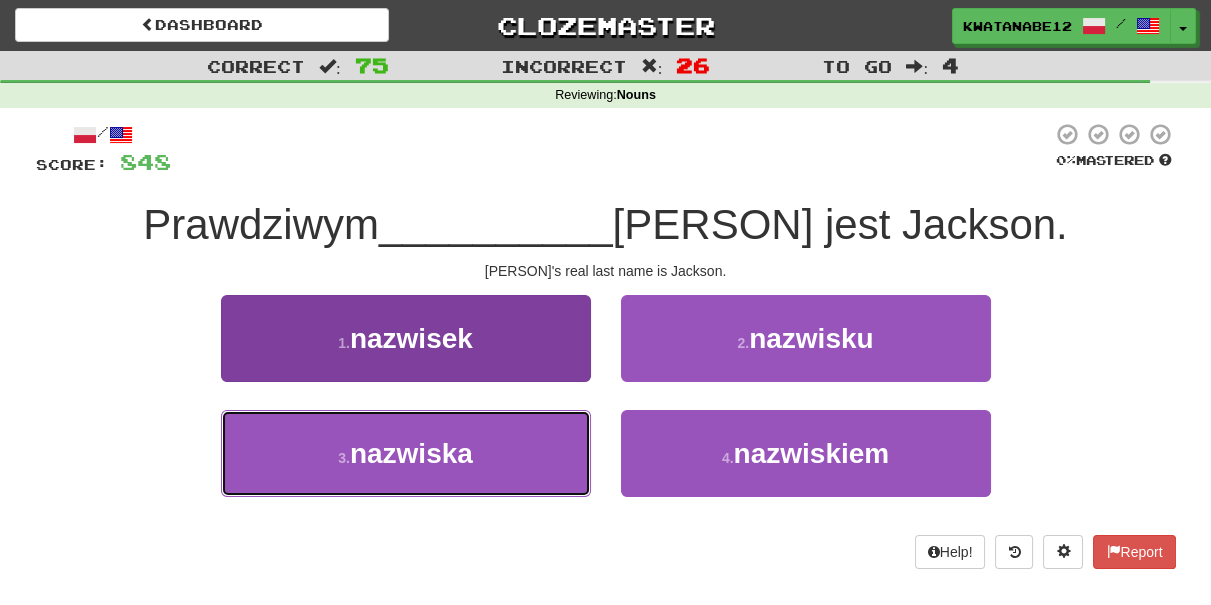 click on "3 .  nazwiska" at bounding box center (406, 453) 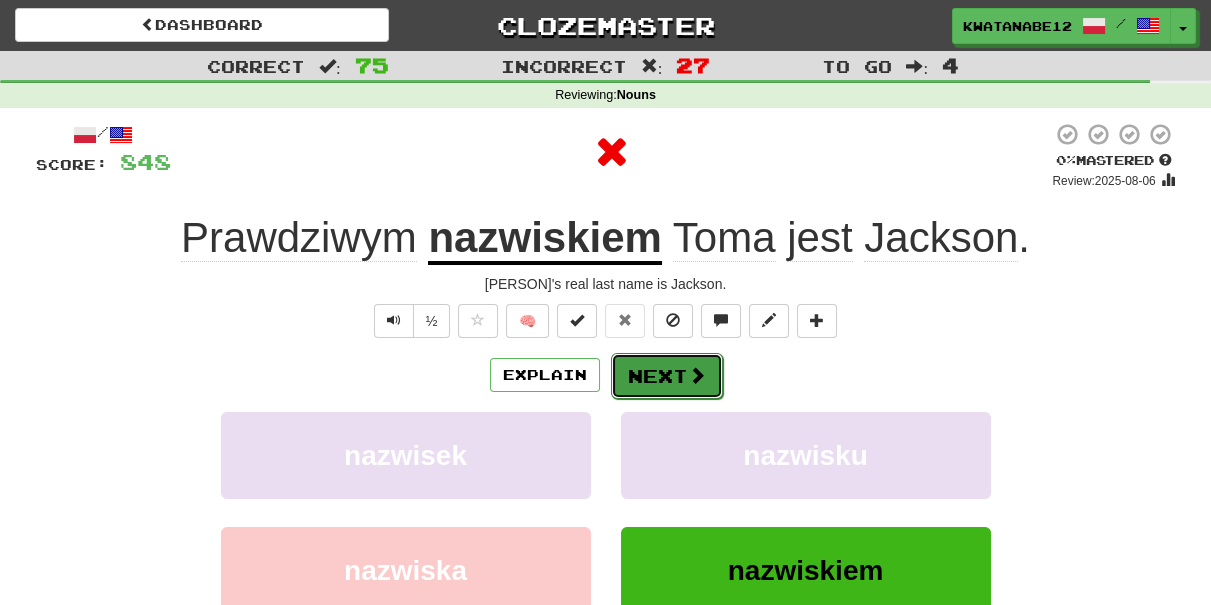 drag, startPoint x: 665, startPoint y: 382, endPoint x: 656, endPoint y: 377, distance: 10.29563 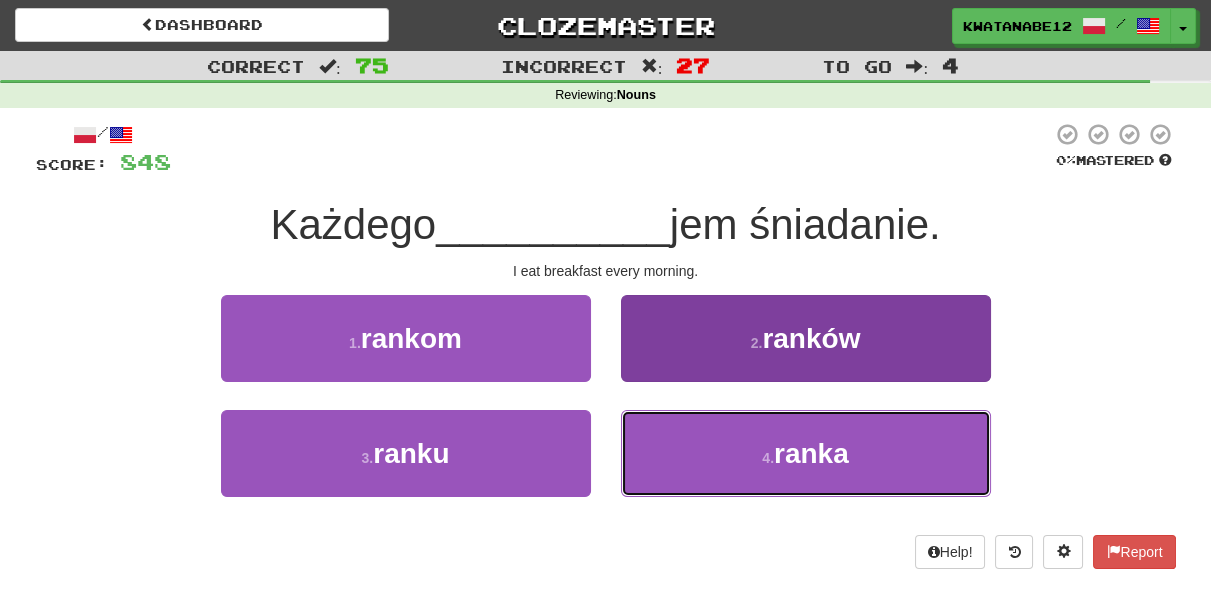 click on "4 .  ranka" at bounding box center [806, 453] 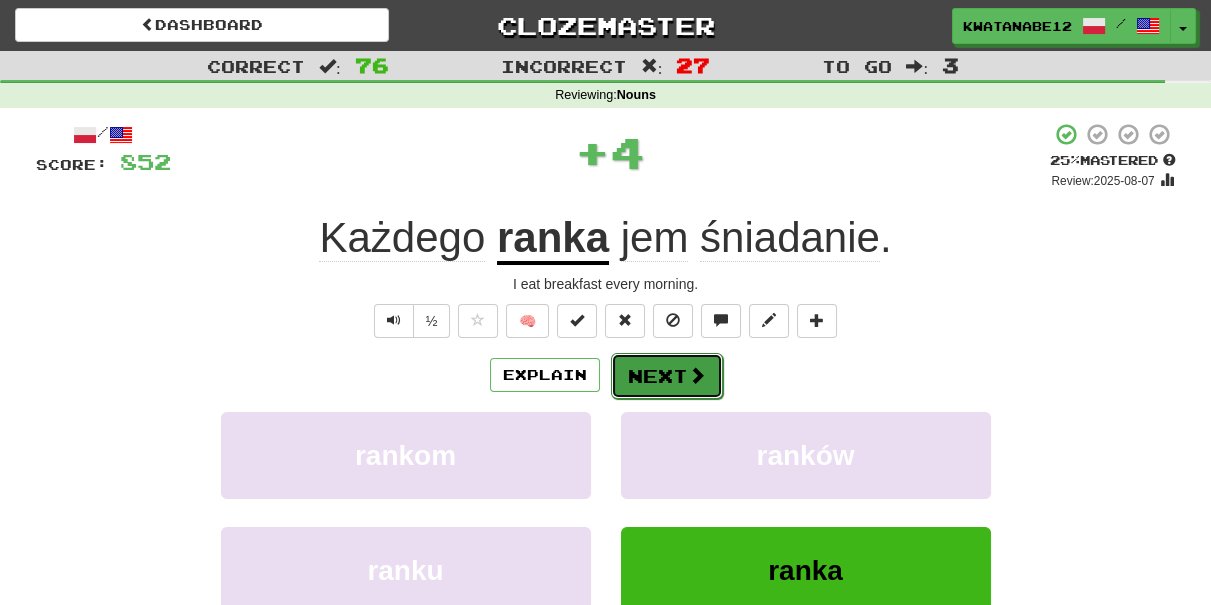 click on "Next" at bounding box center (667, 376) 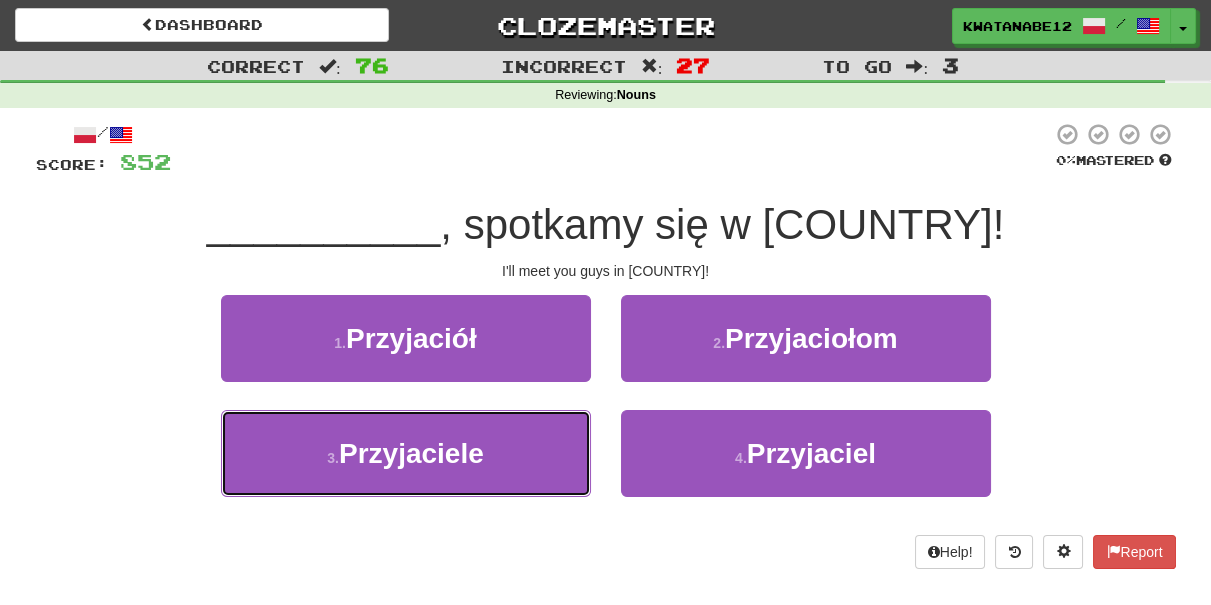drag, startPoint x: 522, startPoint y: 458, endPoint x: 591, endPoint y: 400, distance: 90.13878 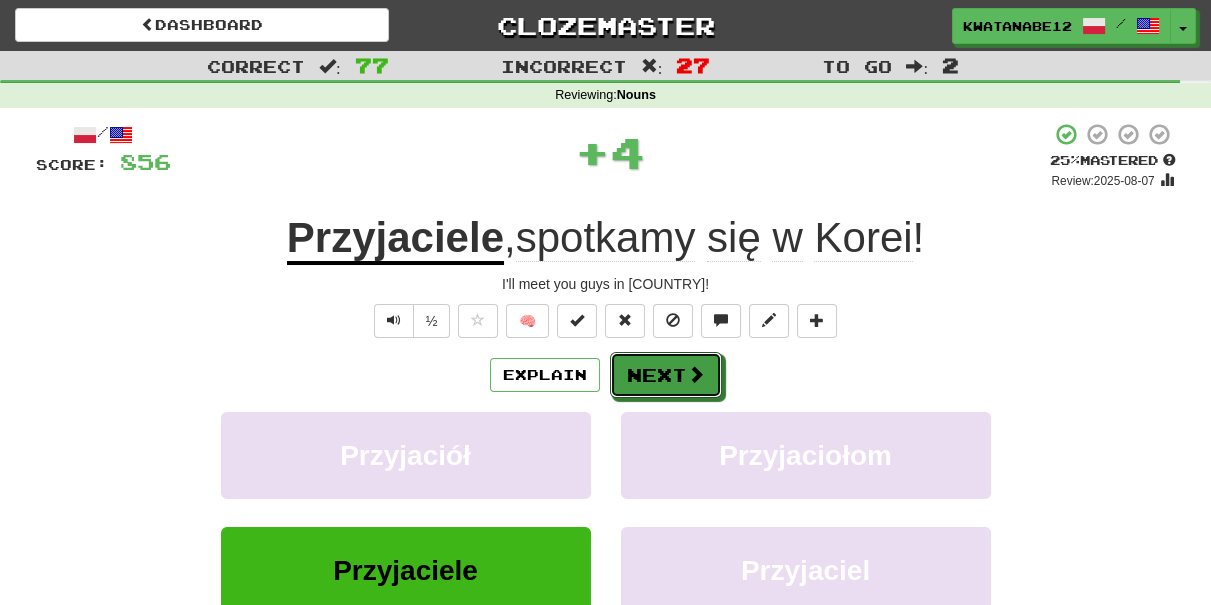 drag, startPoint x: 659, startPoint y: 361, endPoint x: 581, endPoint y: 347, distance: 79.24645 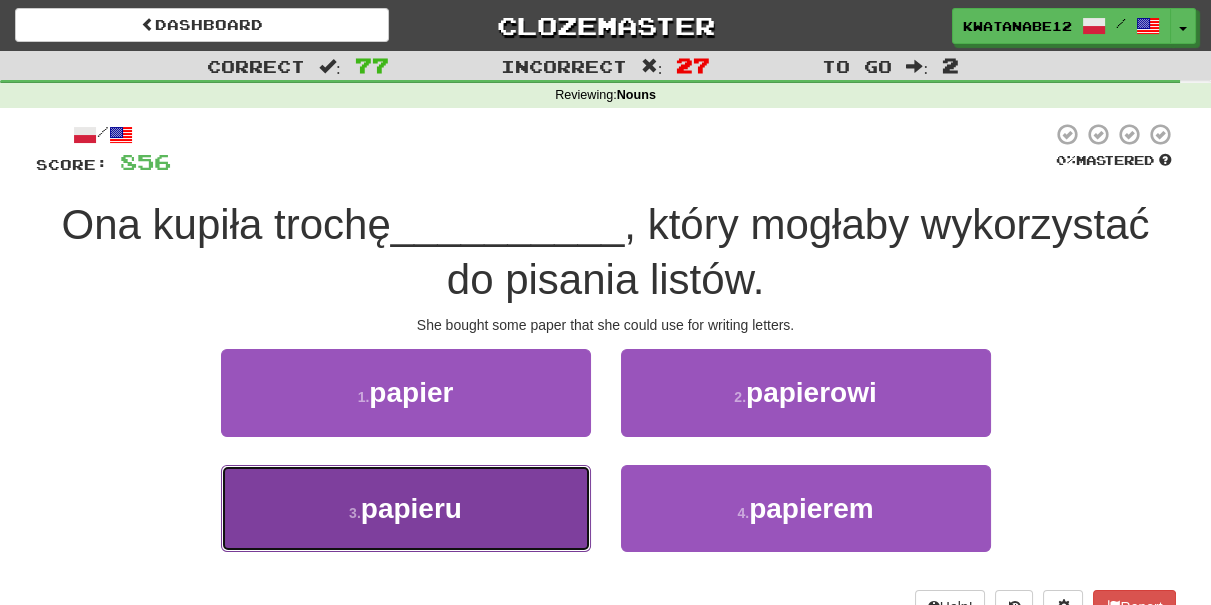 drag, startPoint x: 531, startPoint y: 493, endPoint x: 575, endPoint y: 471, distance: 49.193497 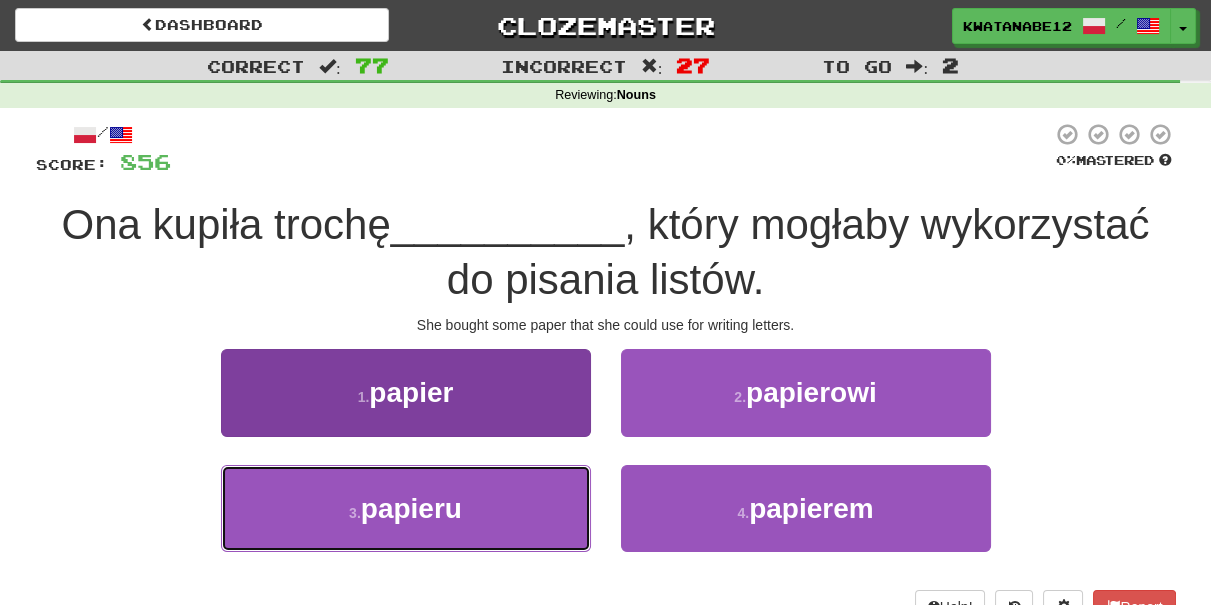 click on "3 .  papieru" at bounding box center (406, 508) 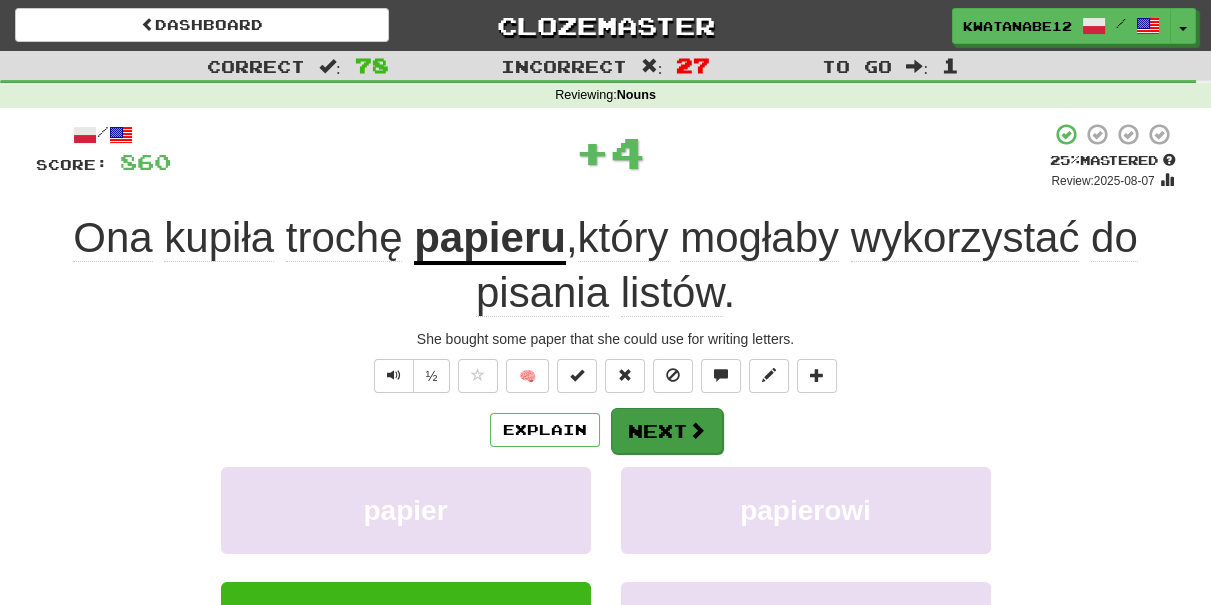 click on "/  Score:   860 + 4 25 %  Mastered Review:  2025-08-07 Ona   kupiła   trochę   papieru ,  który   mogłaby   wykorzystać   do   pisania   listów . She bought some paper that she could use for writing letters. ½ 🧠 Explain Next papier papierowi papieru papierem Learn more: papier papierowi papieru papierem  Help!  Report Sentence Source" at bounding box center [606, 462] 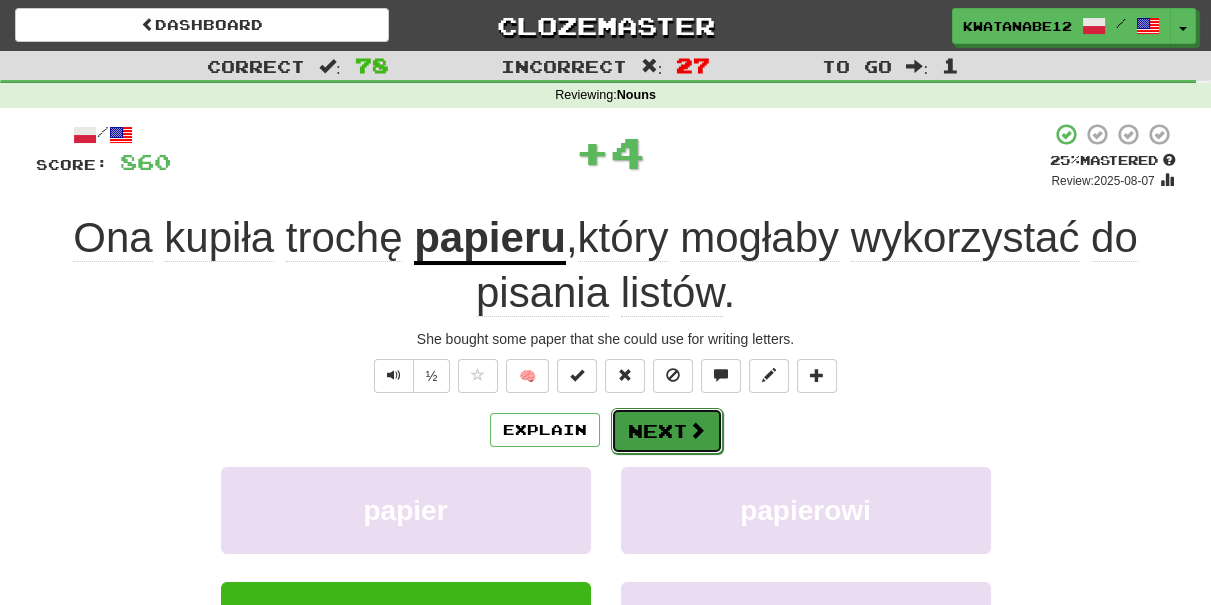 click on "Next" at bounding box center [667, 431] 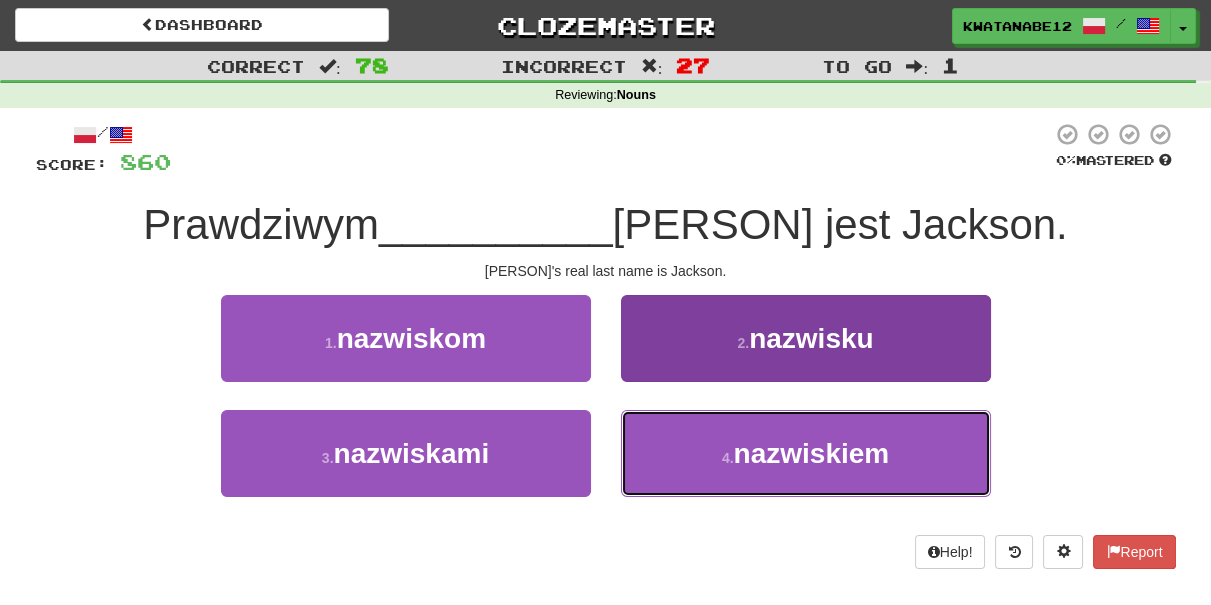 drag, startPoint x: 677, startPoint y: 453, endPoint x: 664, endPoint y: 415, distance: 40.16217 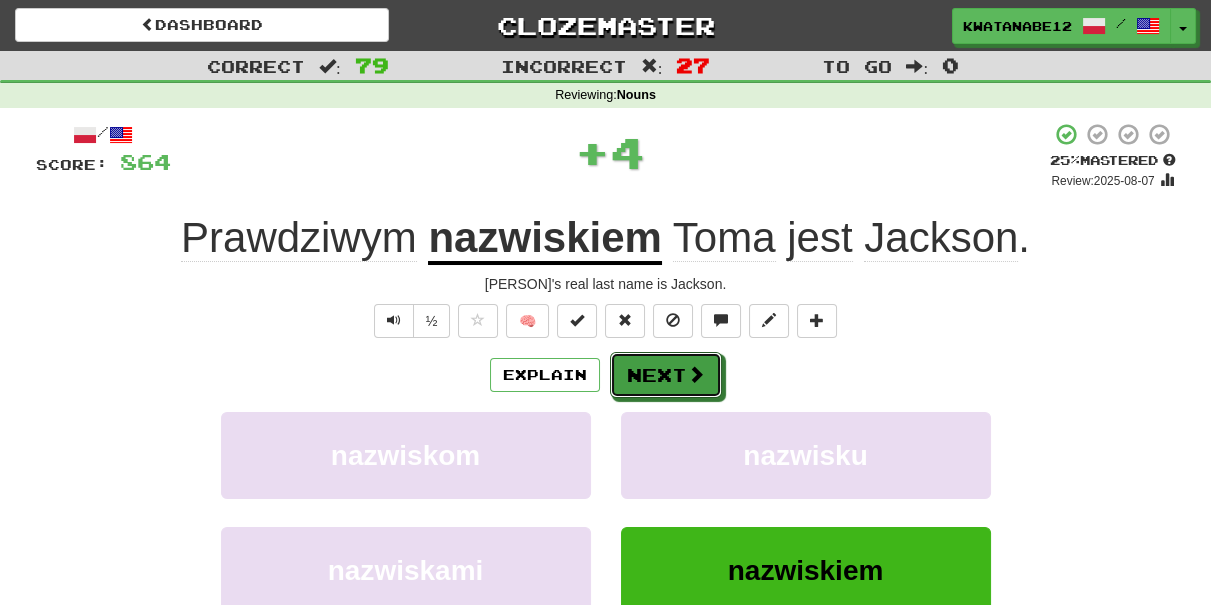 click on "Next" at bounding box center [666, 375] 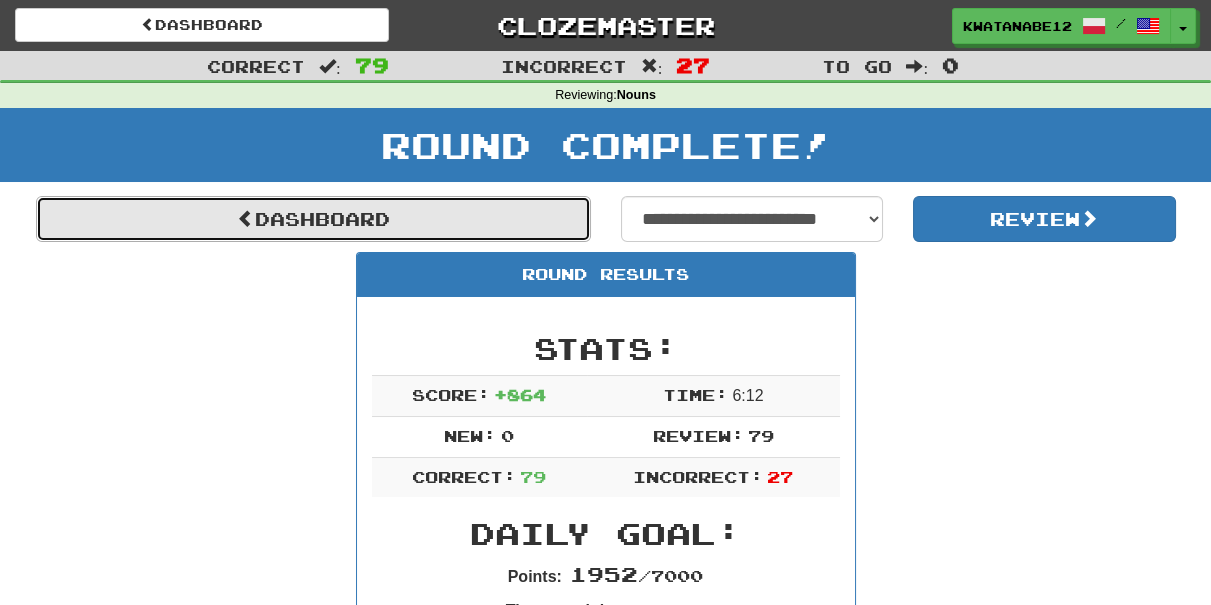 click on "Dashboard" at bounding box center [313, 219] 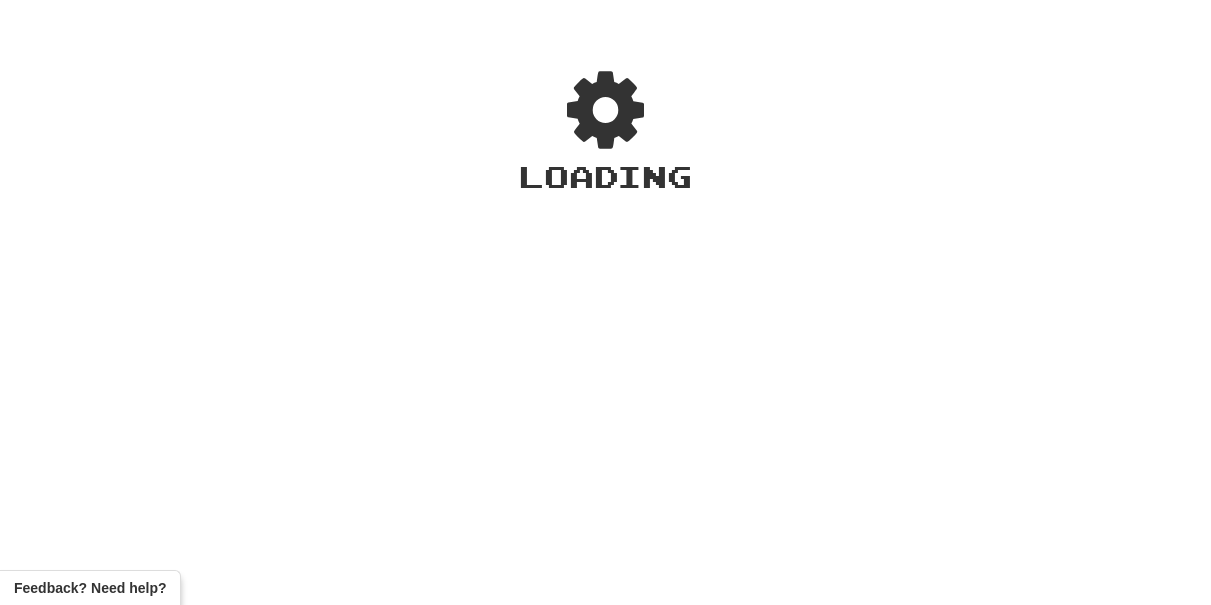scroll, scrollTop: 0, scrollLeft: 0, axis: both 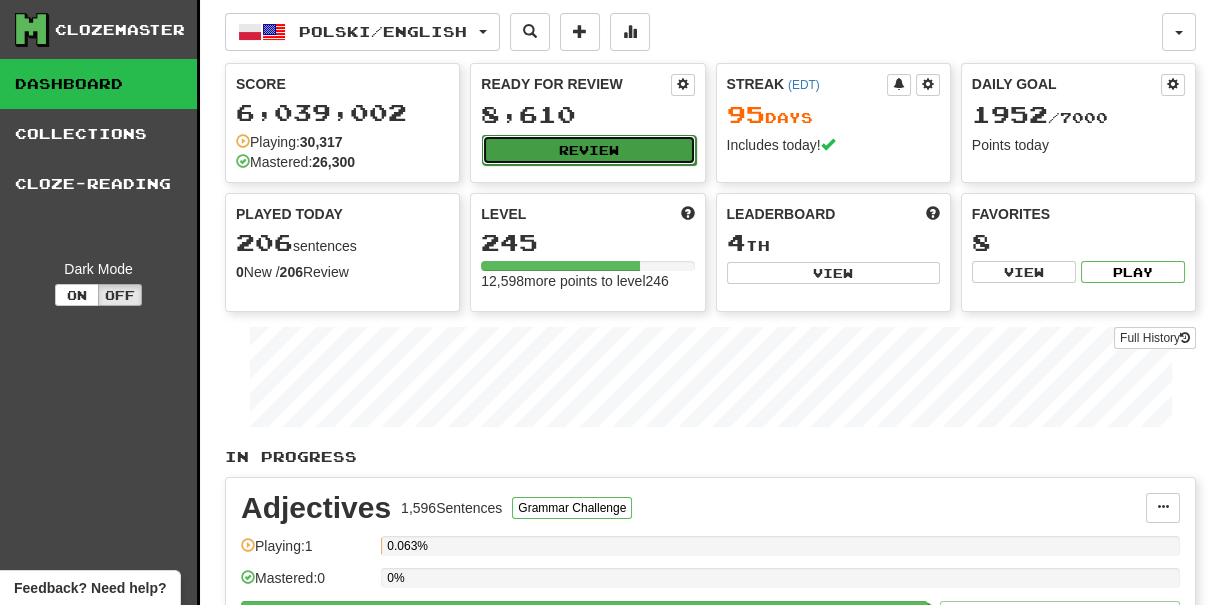 click on "Review" at bounding box center [588, 150] 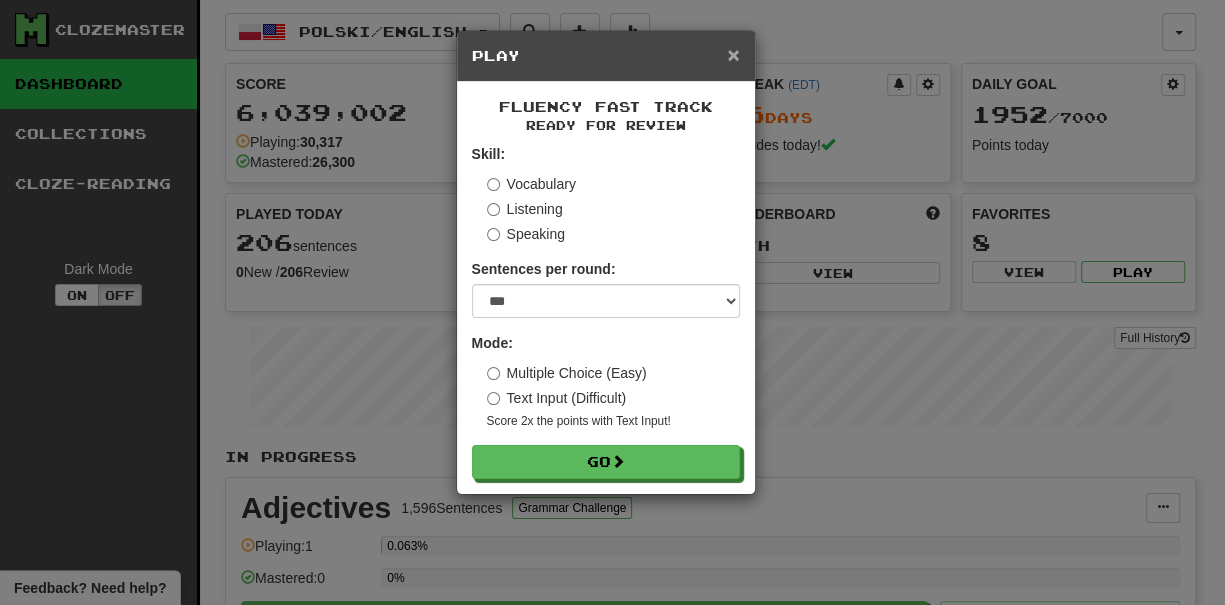 click on "×" at bounding box center (733, 54) 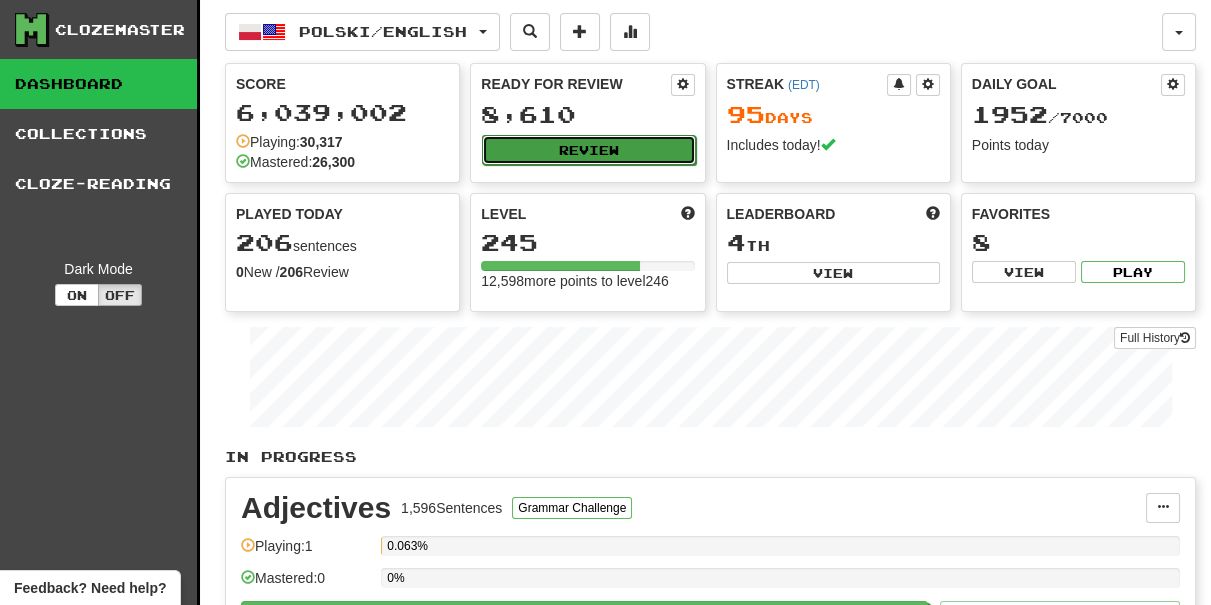 click on "Review" at bounding box center [588, 150] 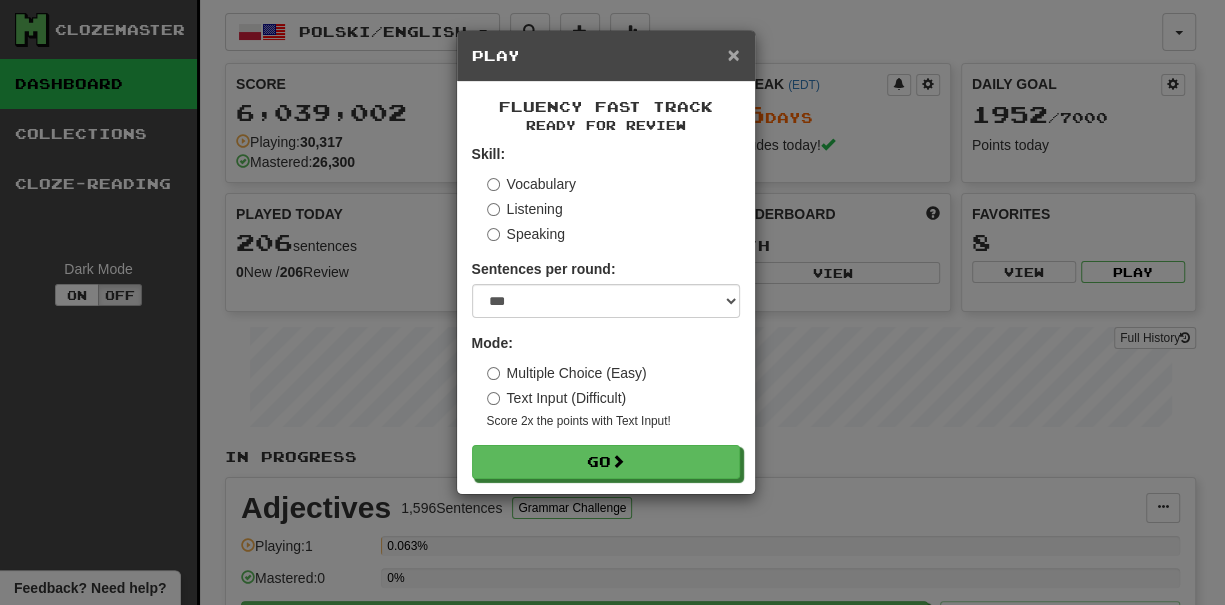 click on "×" at bounding box center (733, 54) 